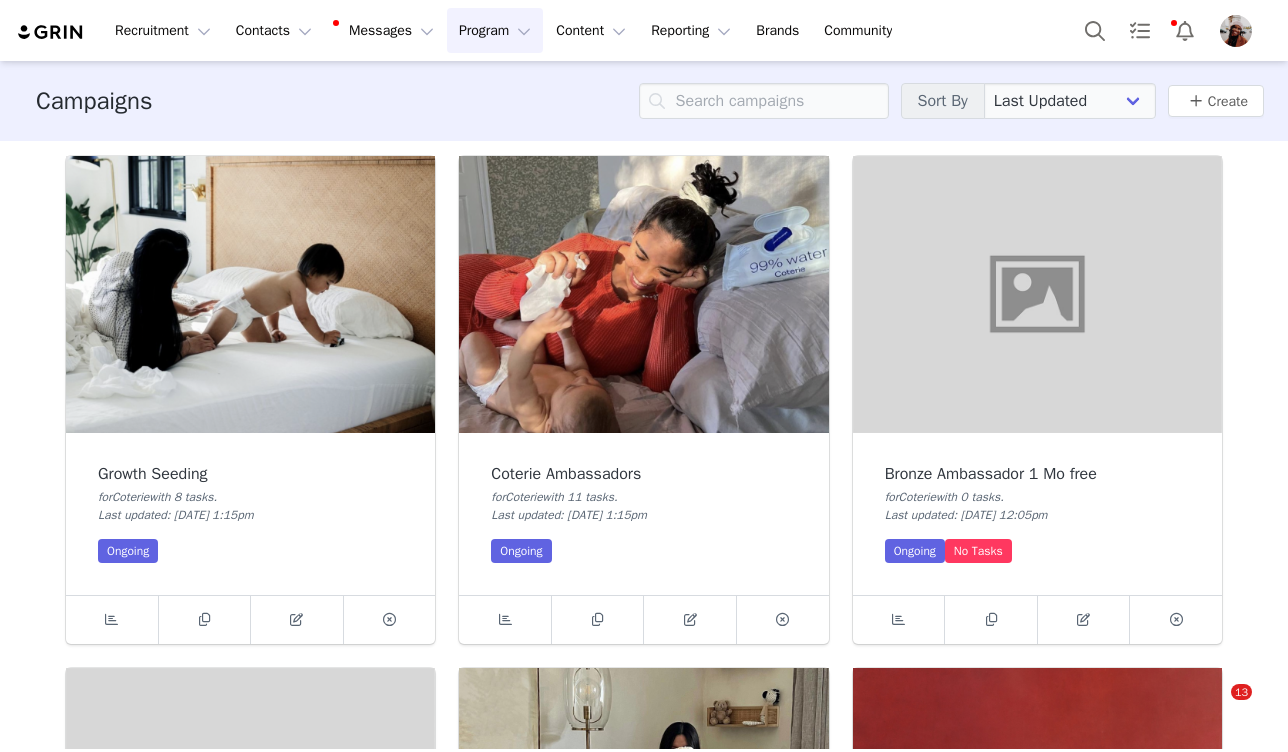 scroll, scrollTop: 0, scrollLeft: 0, axis: both 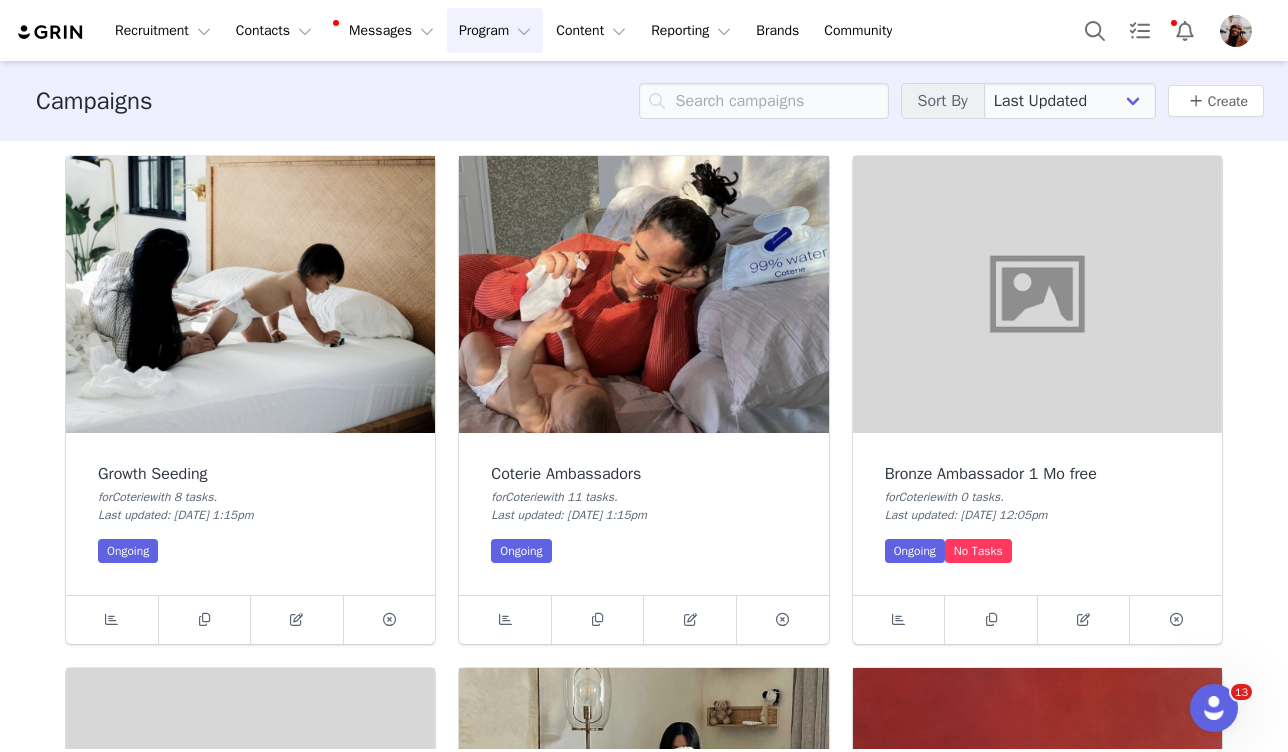 click at bounding box center (250, 294) 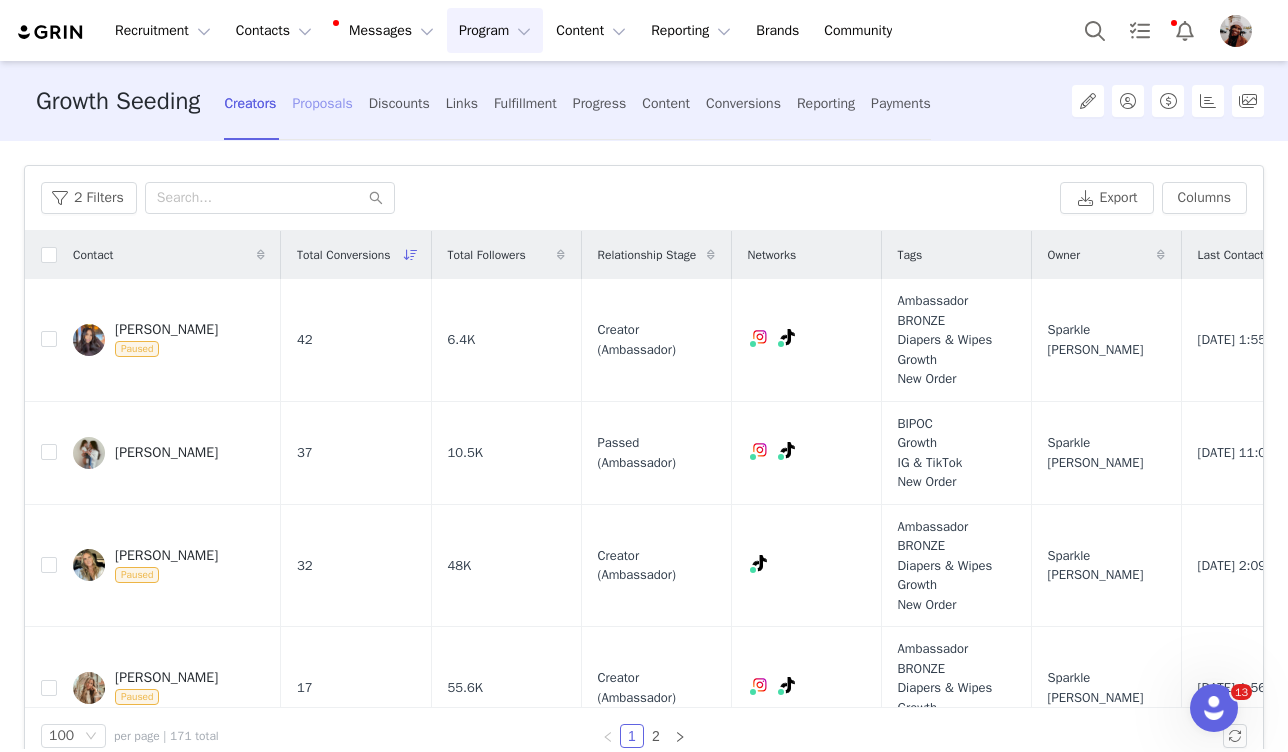 click on "Proposals" at bounding box center (322, 103) 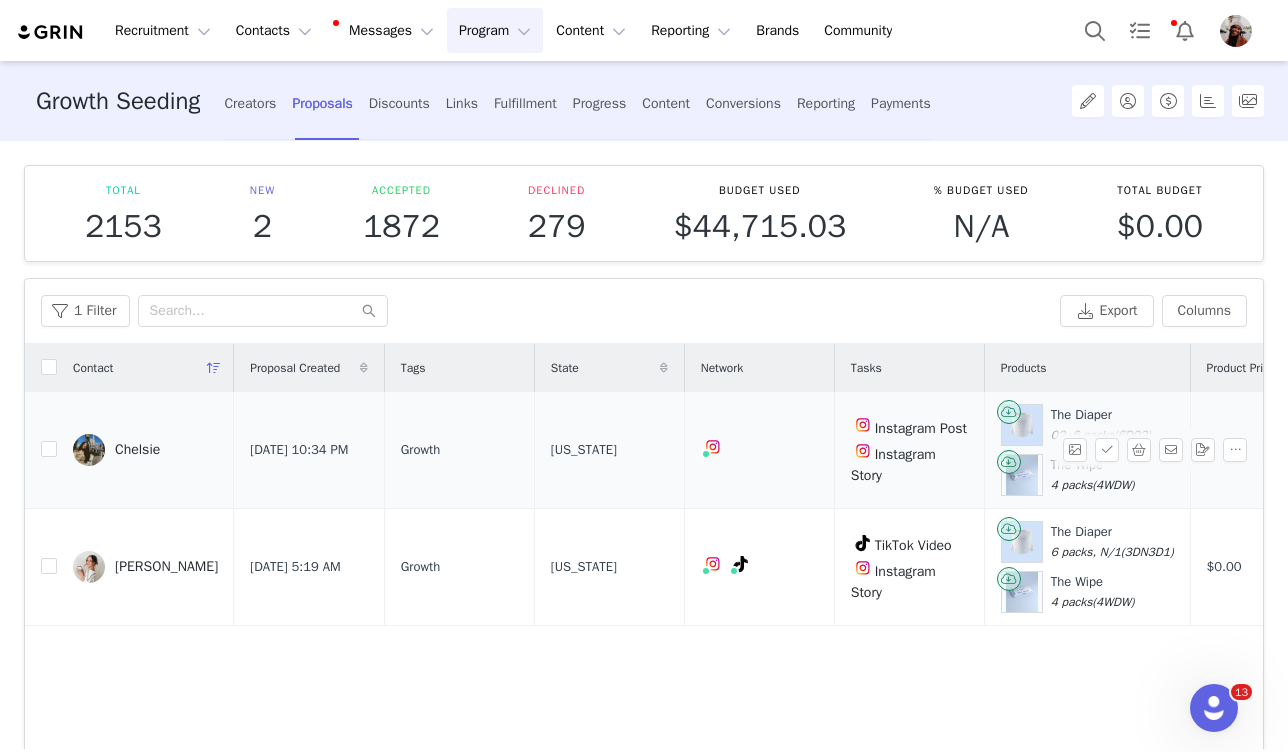 click on "Chelsie" at bounding box center (137, 450) 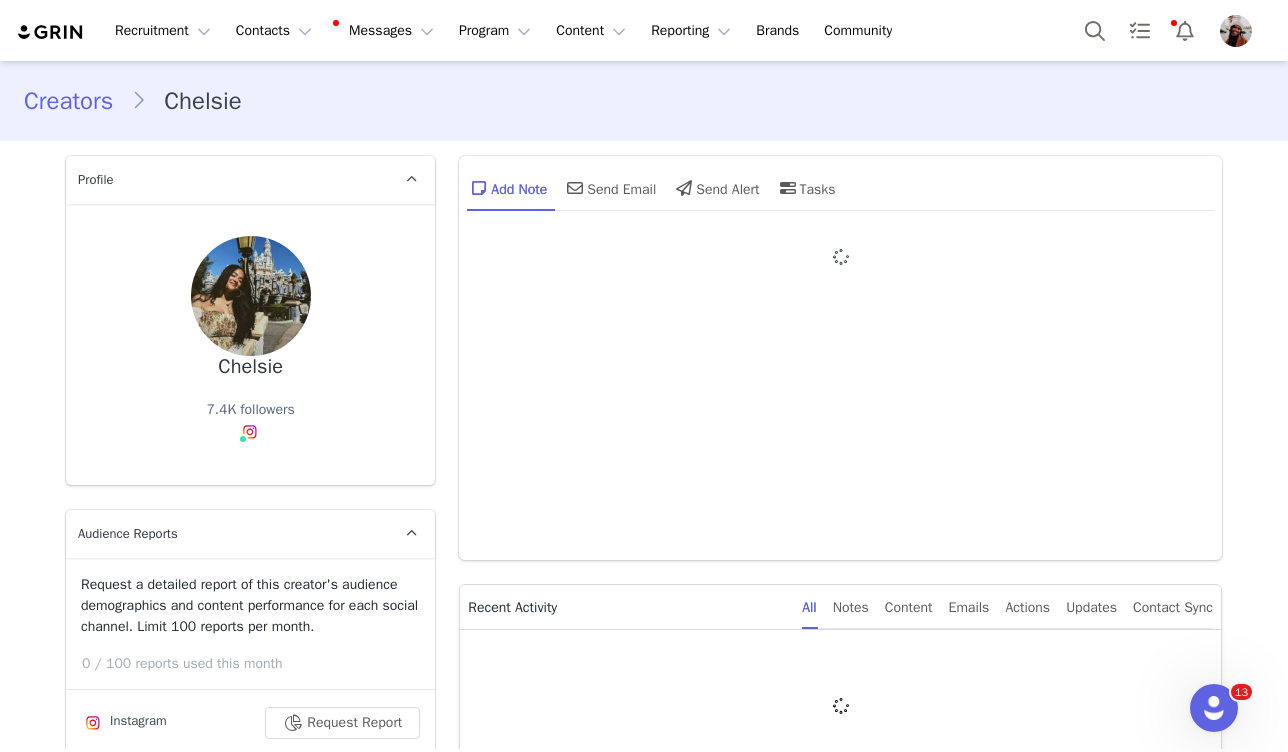 type on "+1 ([GEOGRAPHIC_DATA])" 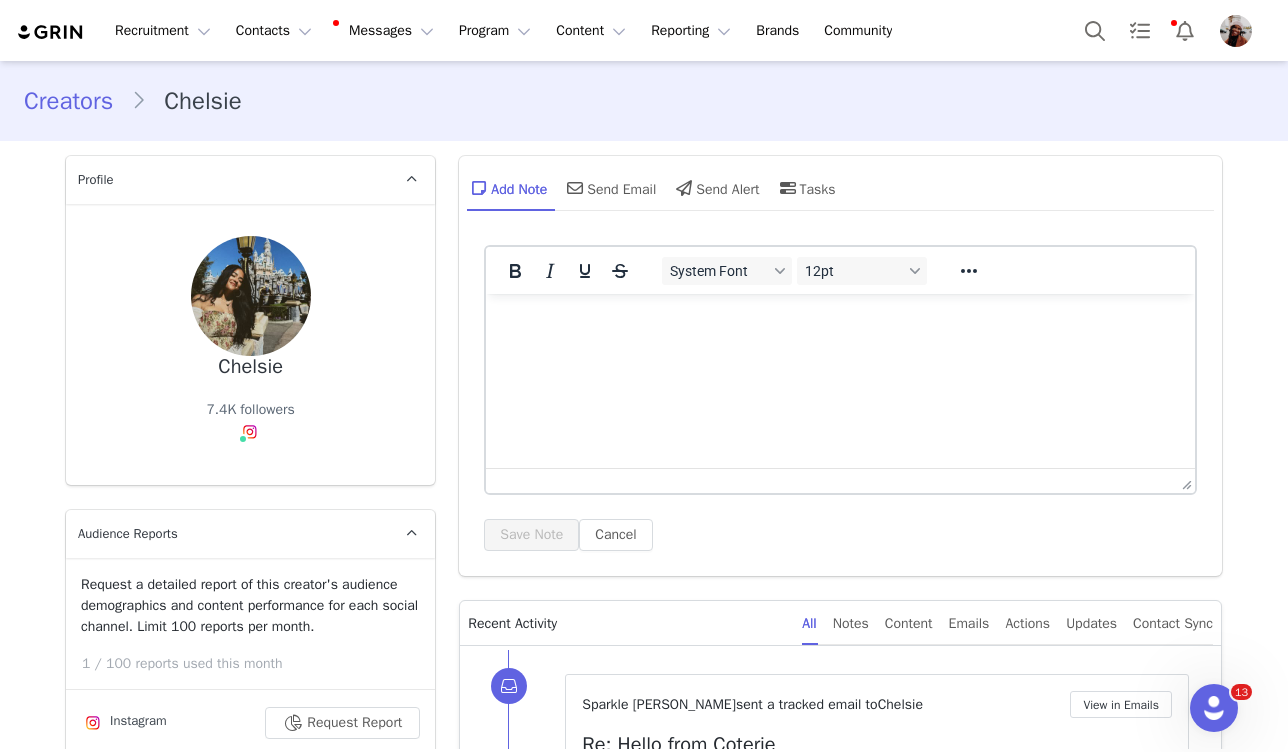 scroll, scrollTop: 439, scrollLeft: 0, axis: vertical 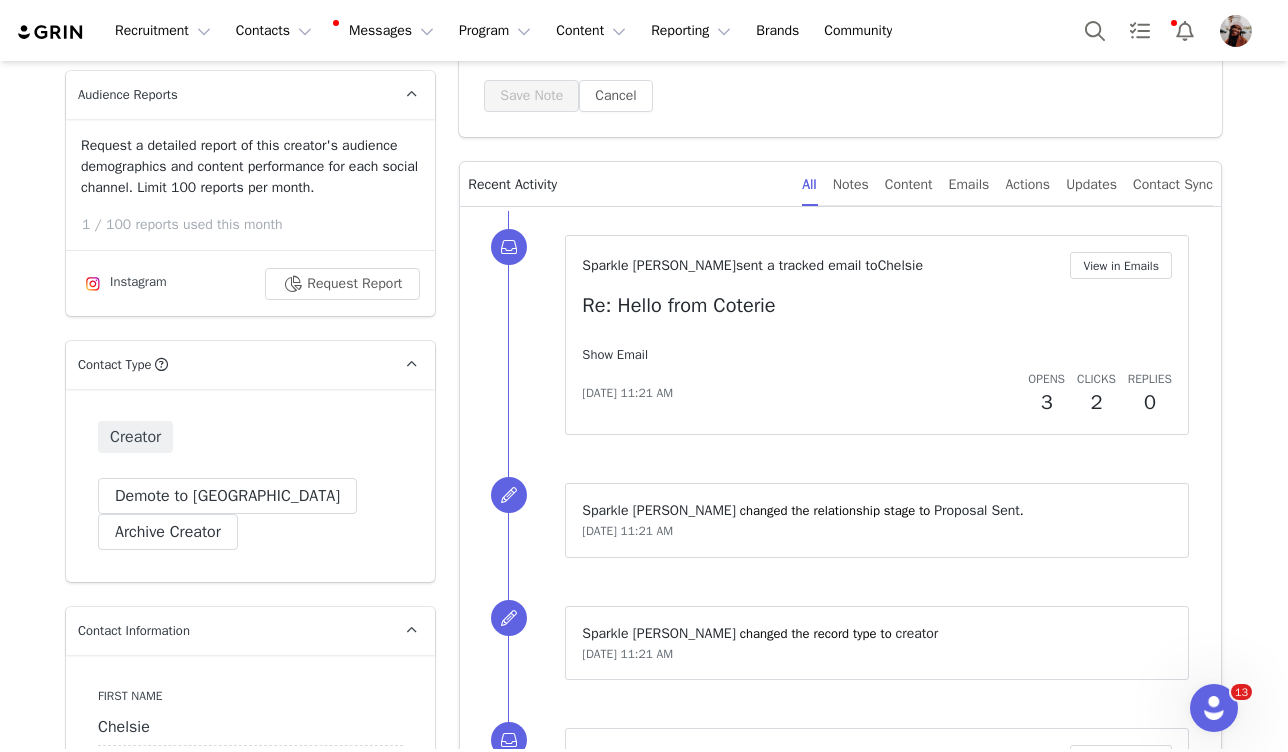 click on "Show Email" at bounding box center [615, 354] 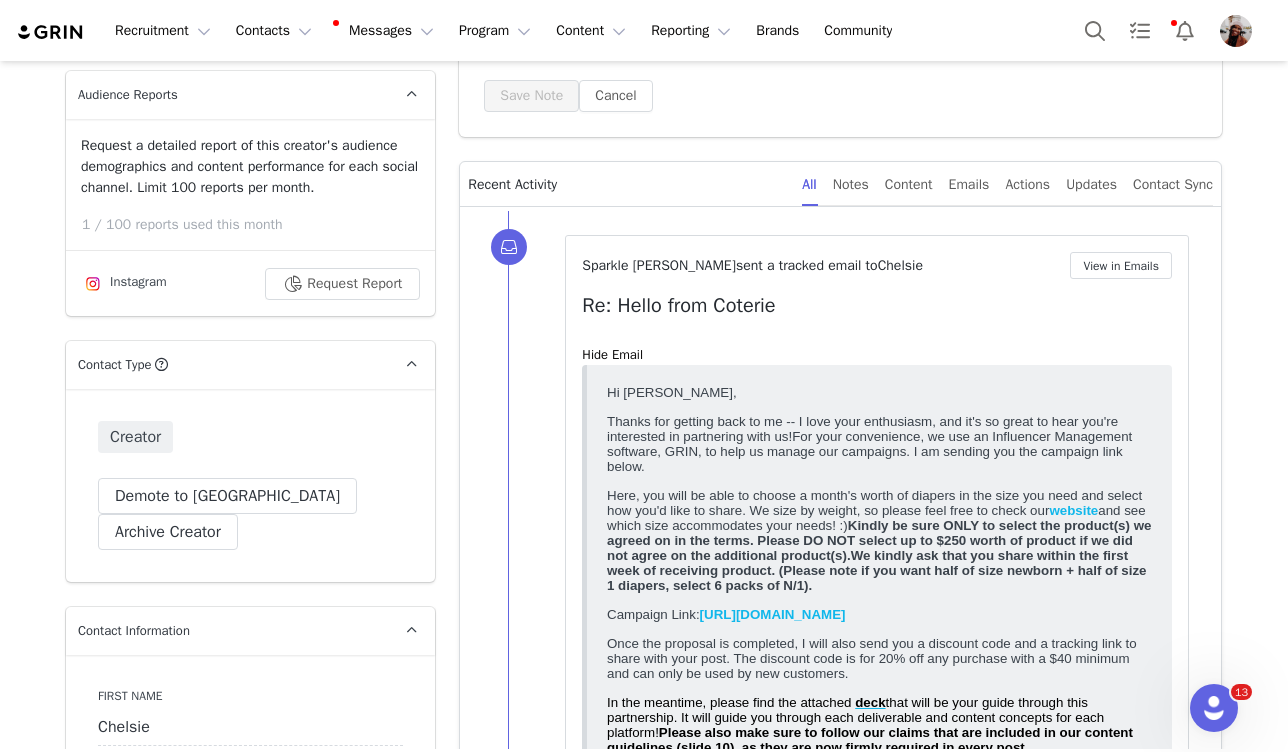 scroll, scrollTop: 0, scrollLeft: 0, axis: both 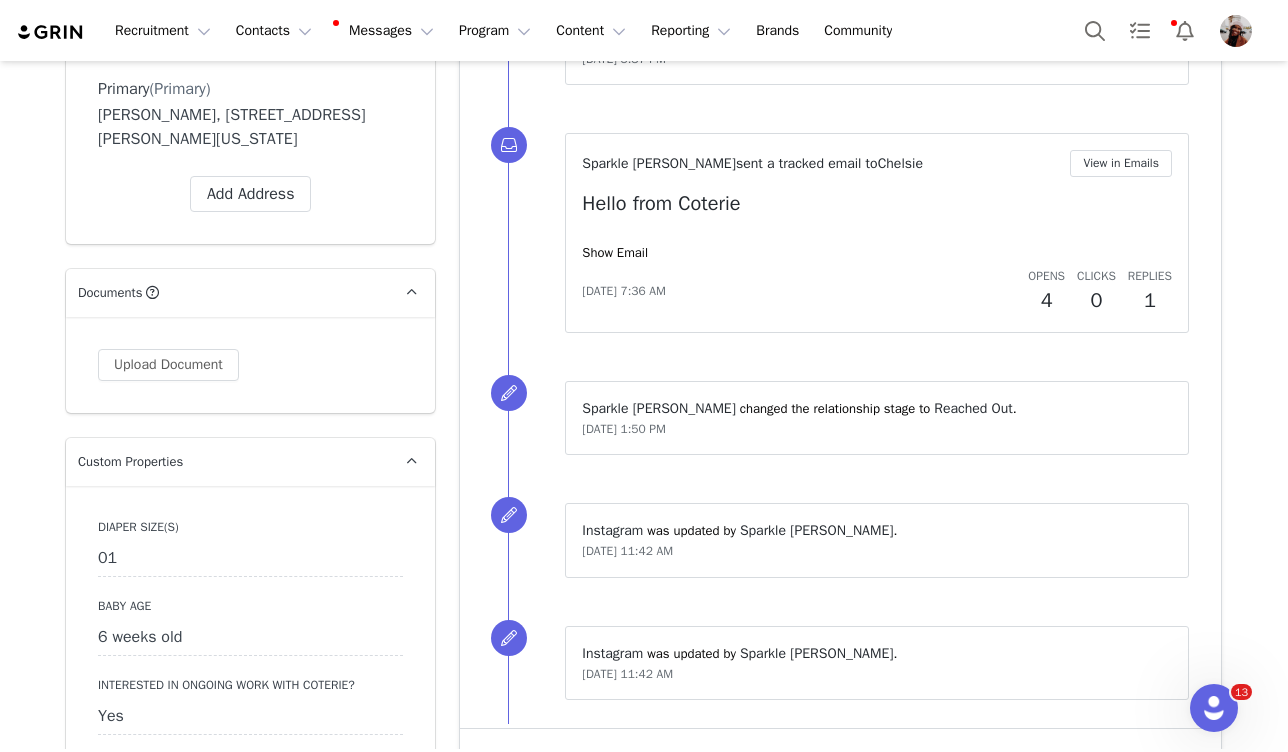 click on "Custom Properties" at bounding box center [226, 462] 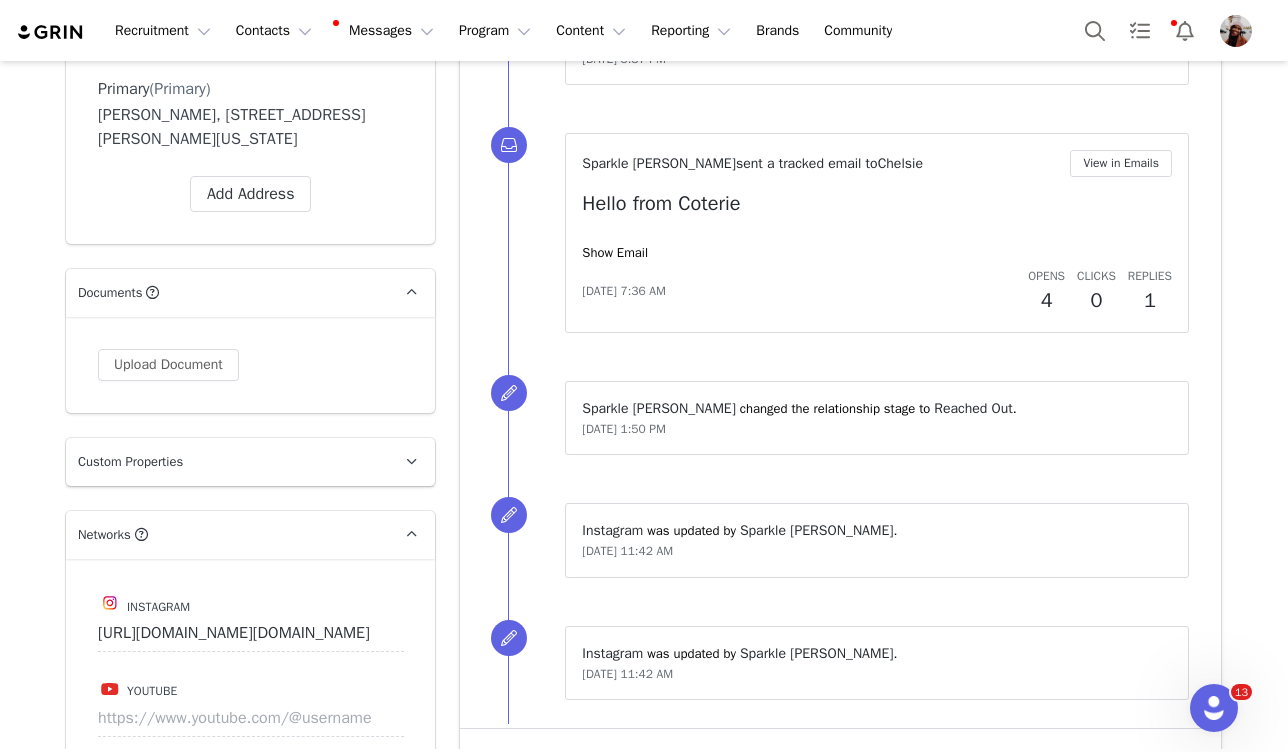 click on "Chelsie Schwab, 312 Watson Br Ln. 3117 Mansfield, Texas 76063 United States" at bounding box center (250, 127) 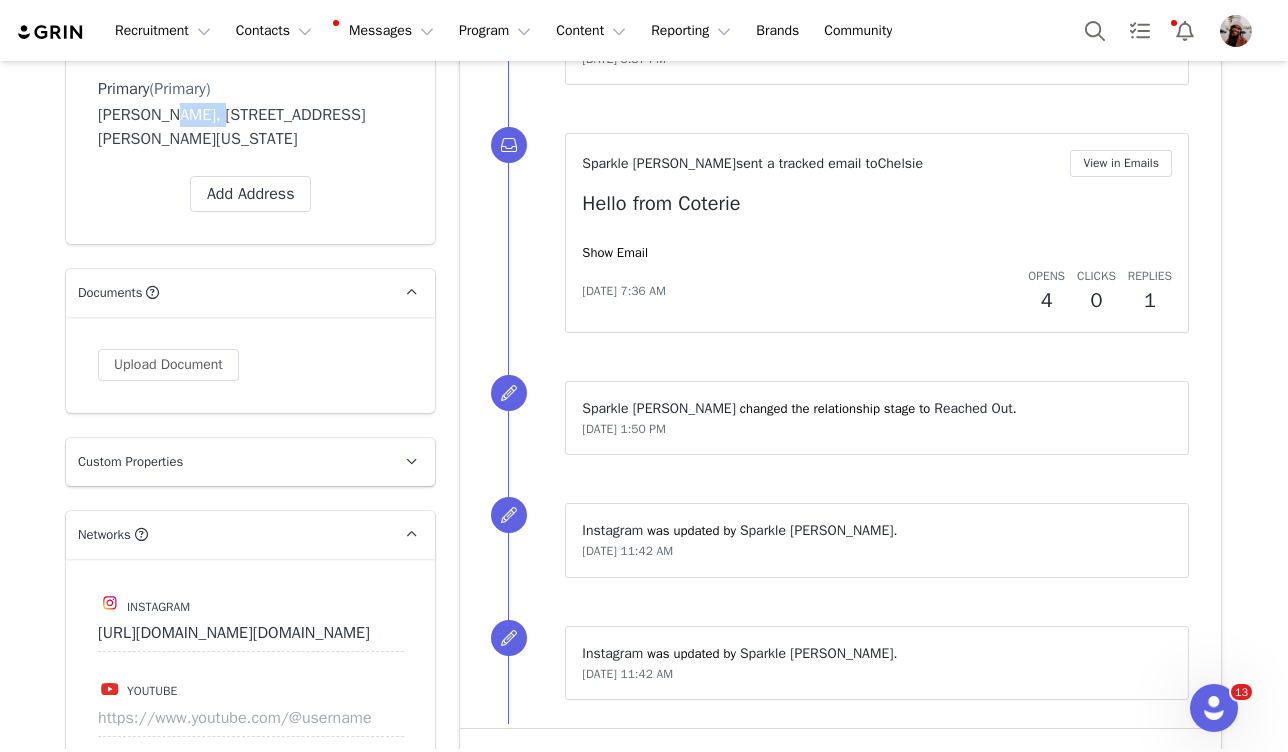 click on "Chelsie Schwab, 312 Watson Br Ln. 3117 Mansfield, Texas 76063 United States" at bounding box center [250, 127] 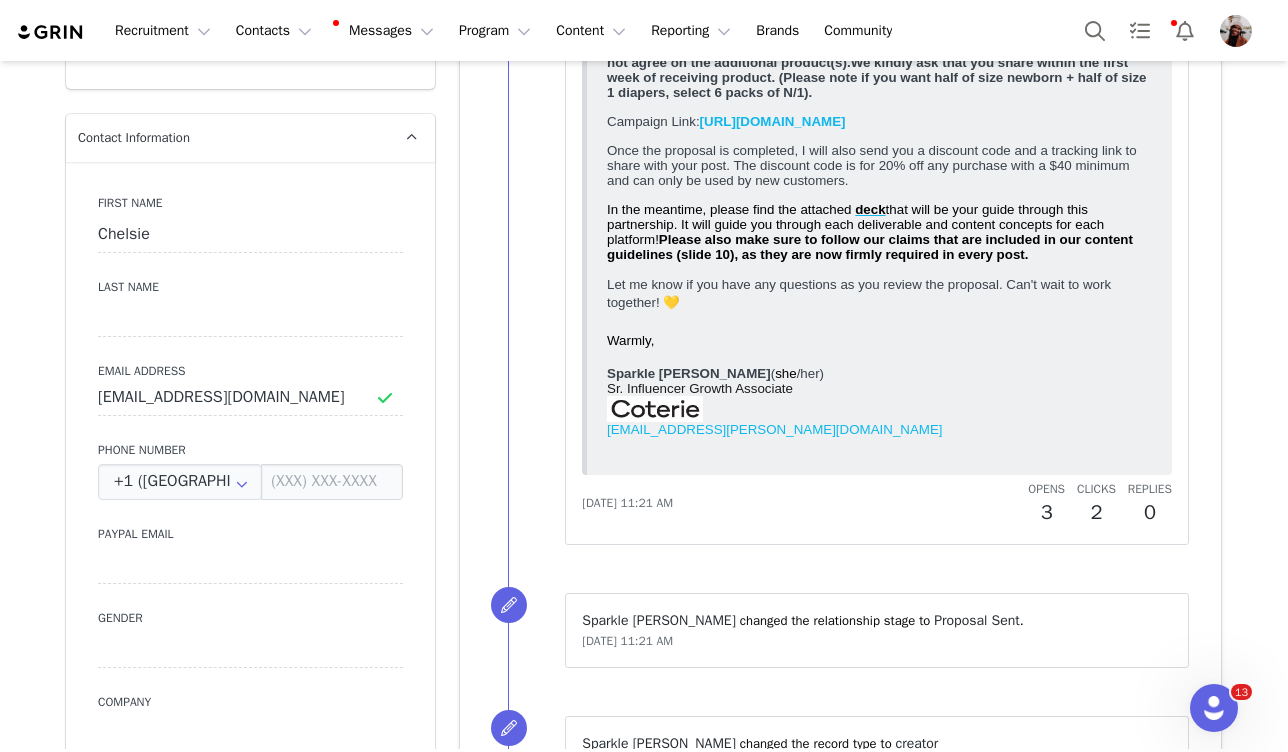 scroll, scrollTop: 931, scrollLeft: 0, axis: vertical 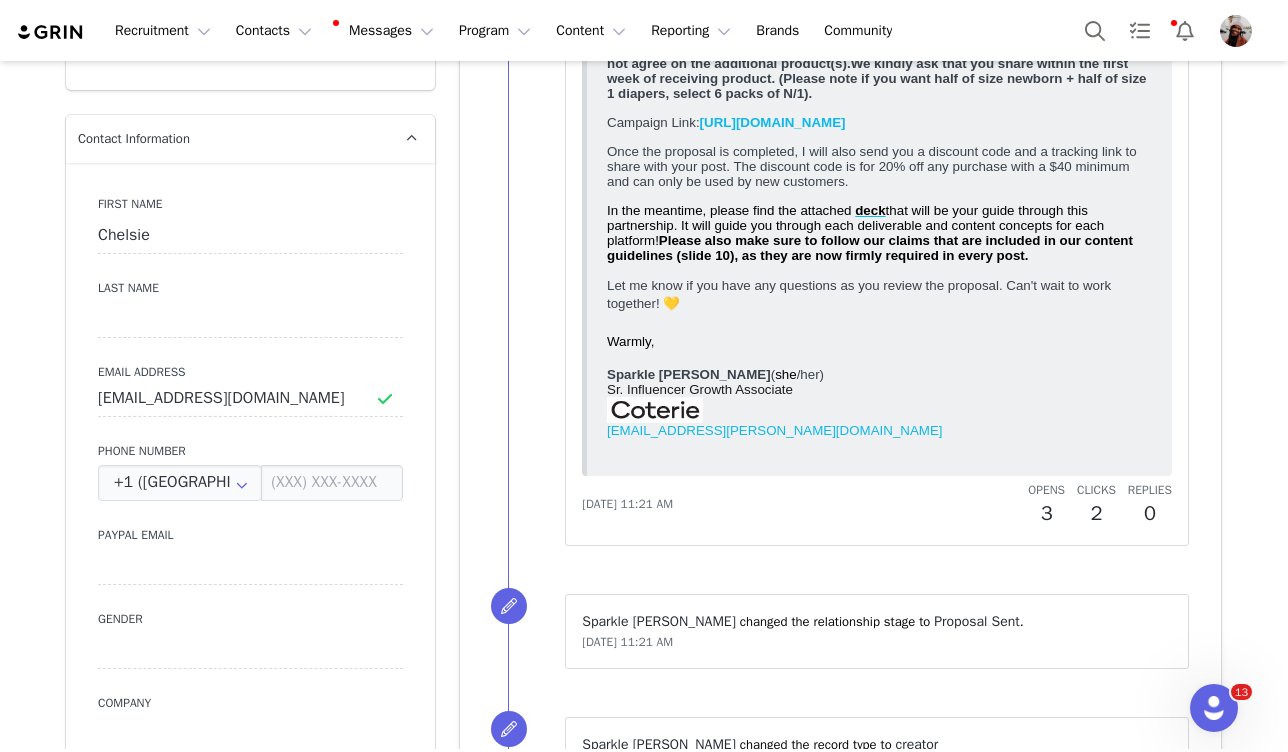 click on "Last Name" at bounding box center (250, 288) 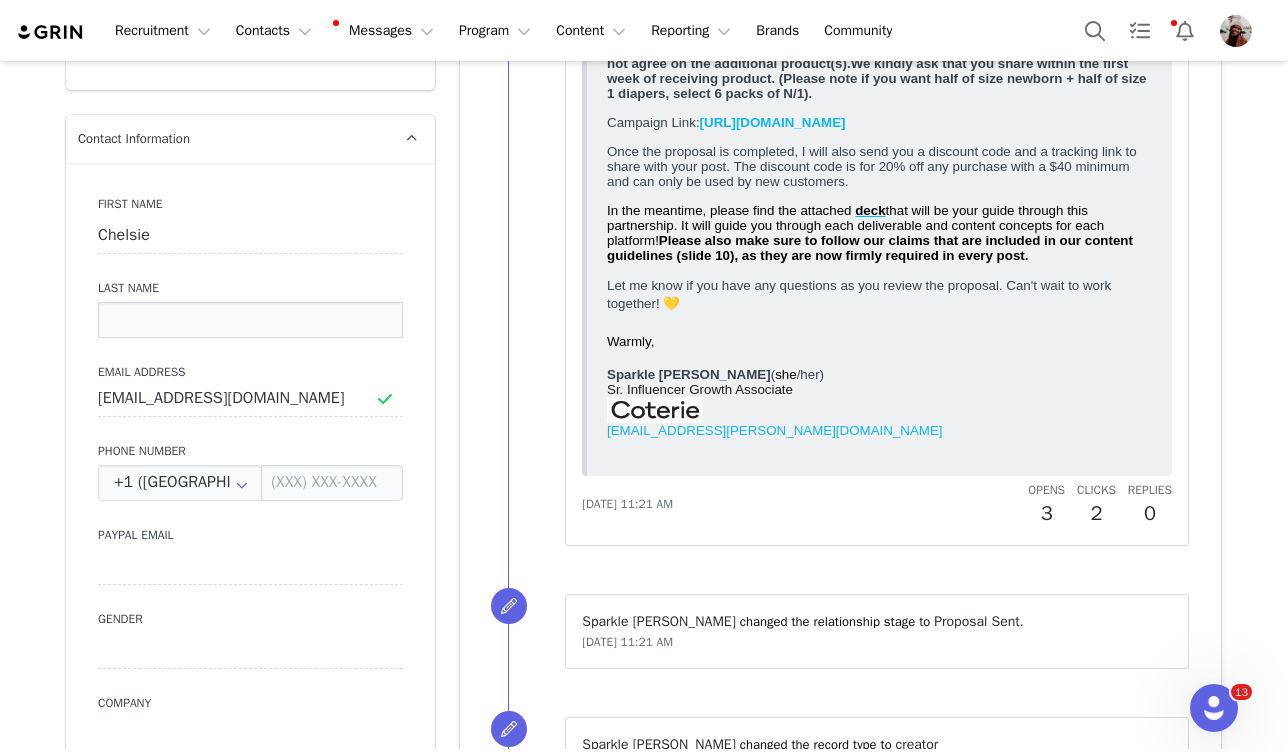 click at bounding box center [250, 320] 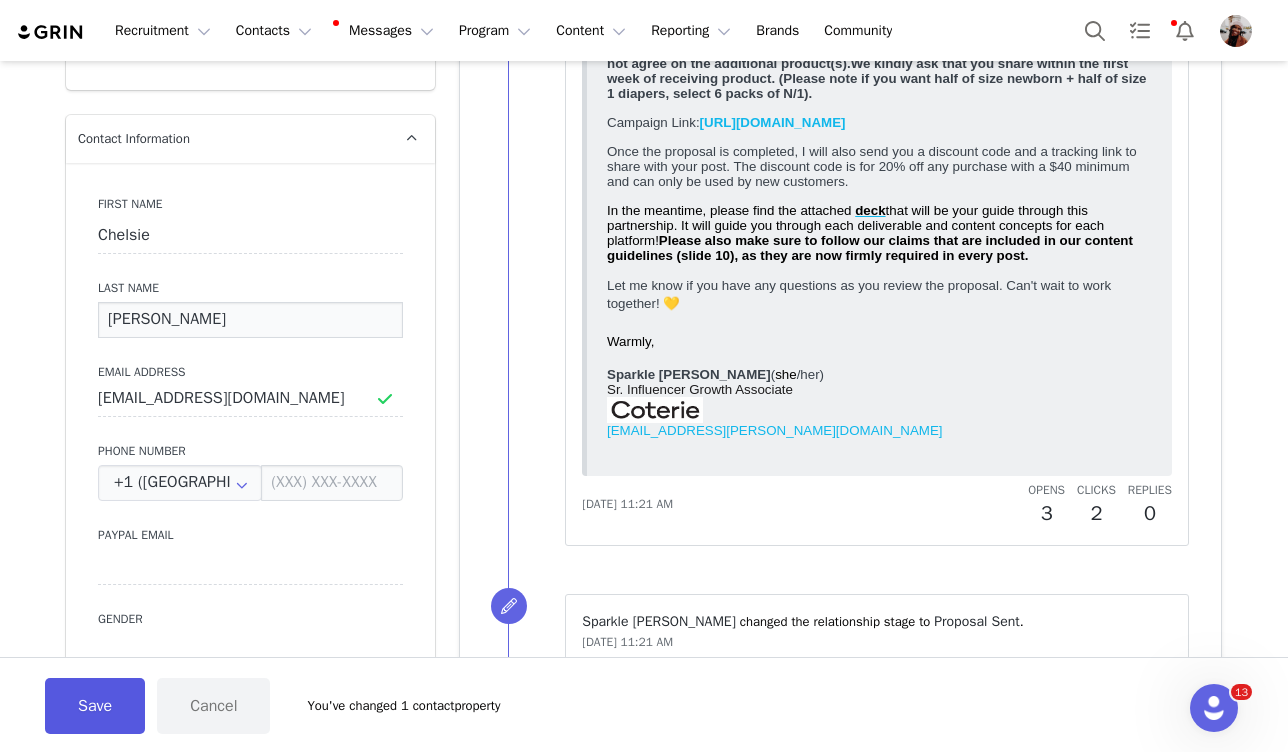 type on "Schwab" 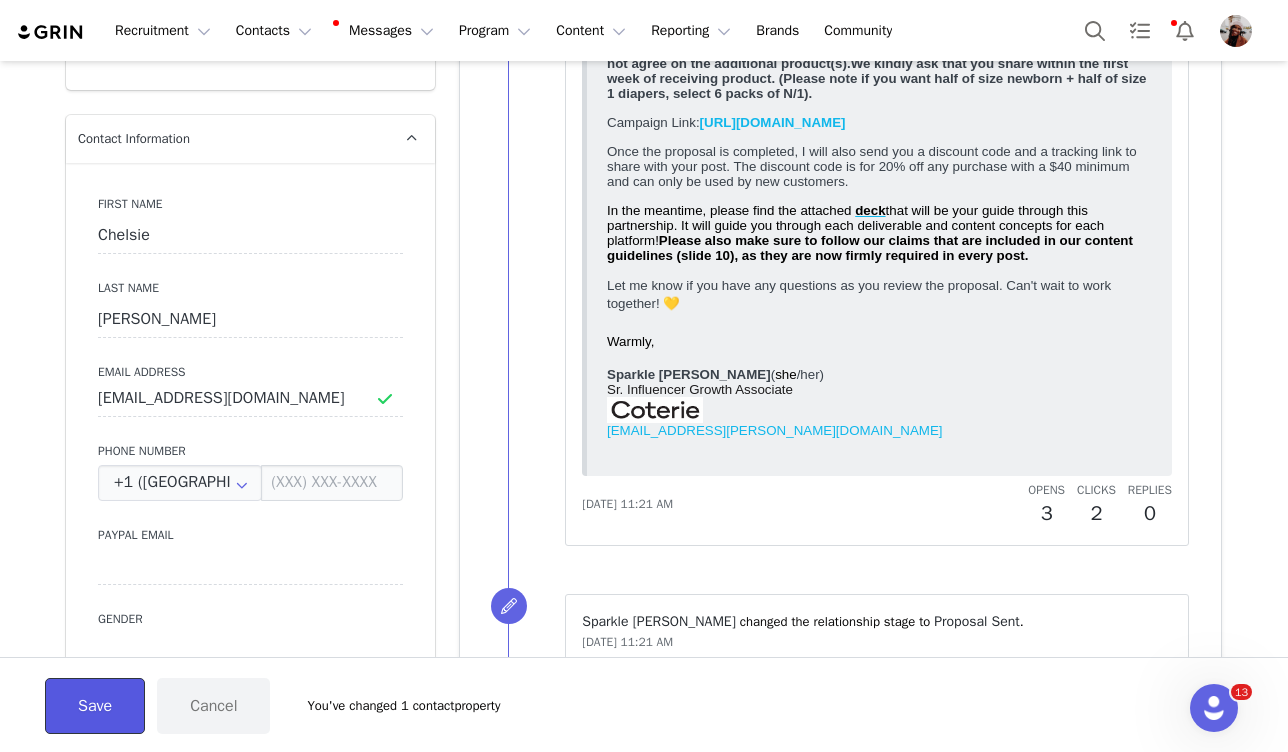click on "Save" at bounding box center [95, 706] 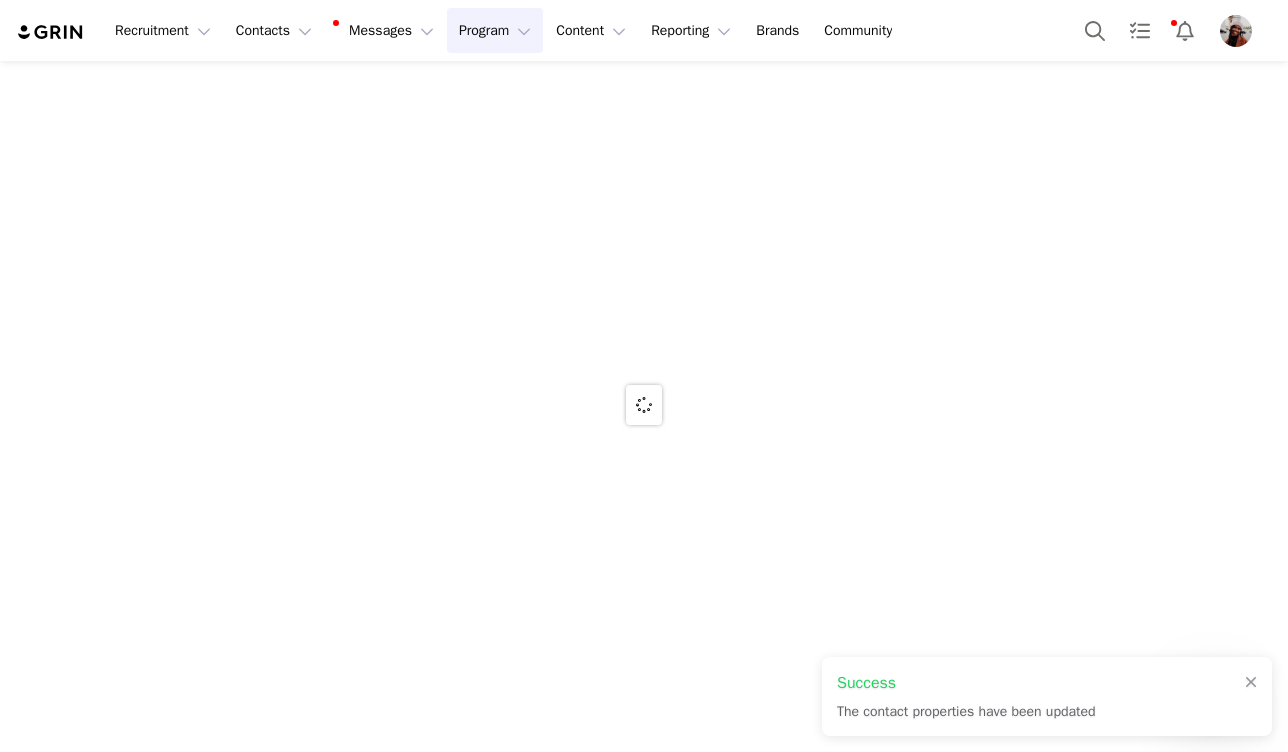 scroll, scrollTop: 0, scrollLeft: 0, axis: both 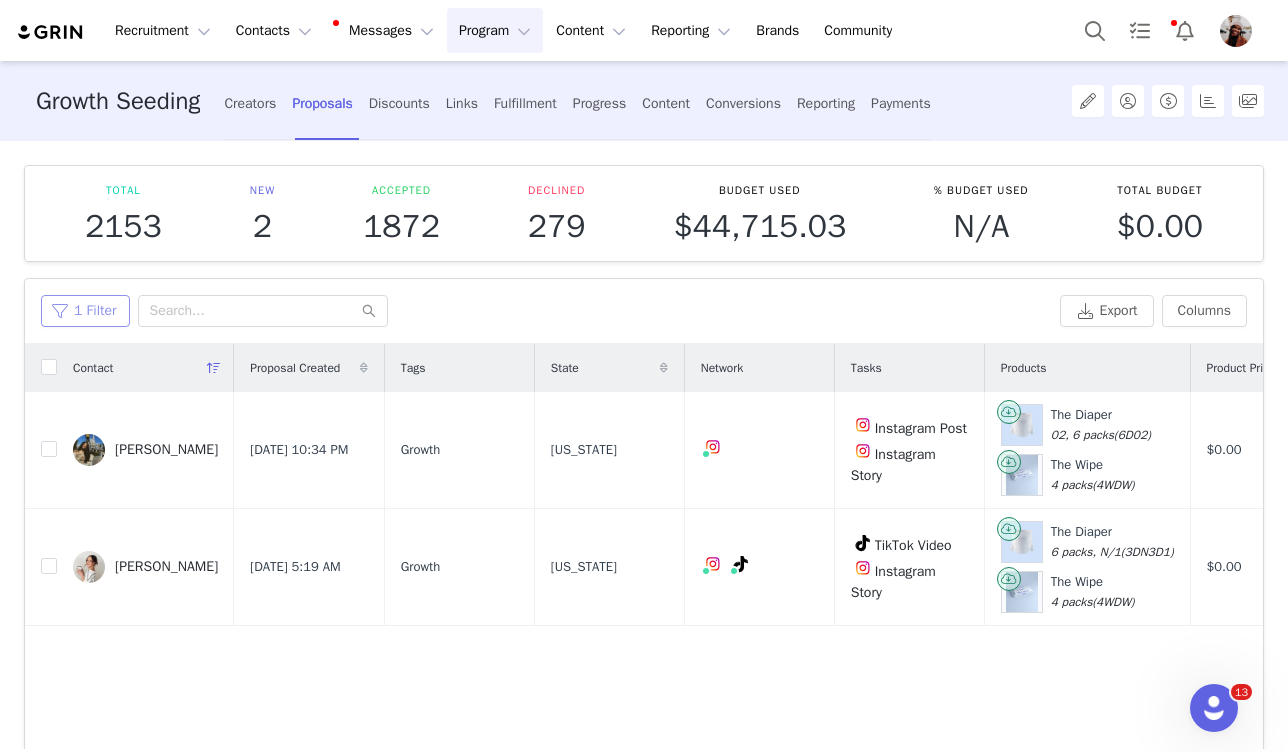 click on "1 Filter" at bounding box center [85, 311] 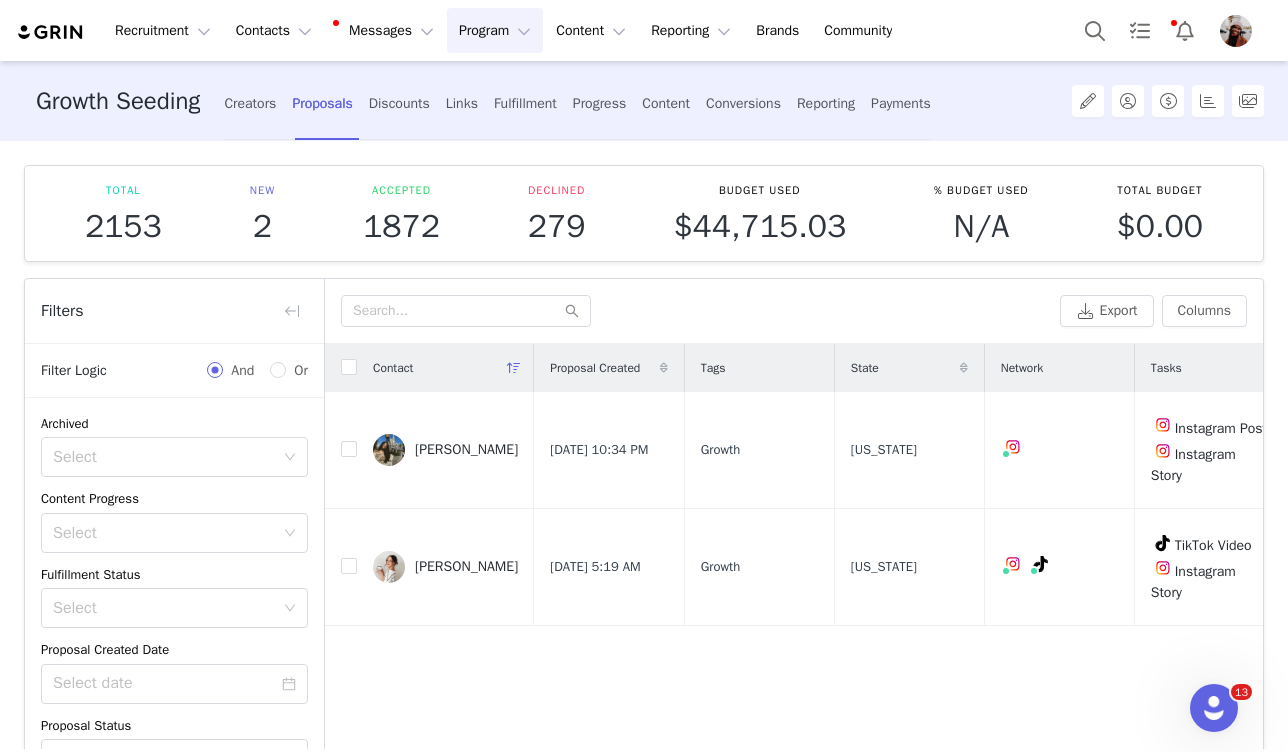 scroll, scrollTop: 132, scrollLeft: 0, axis: vertical 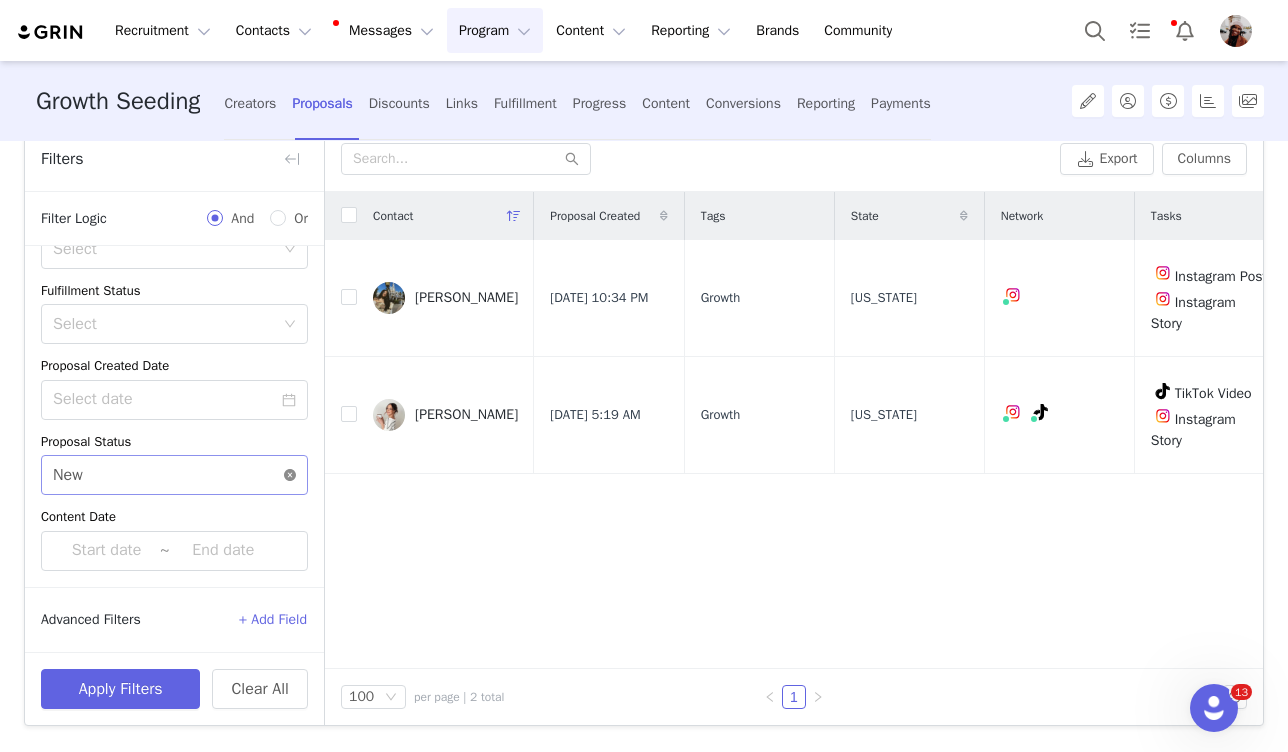 click 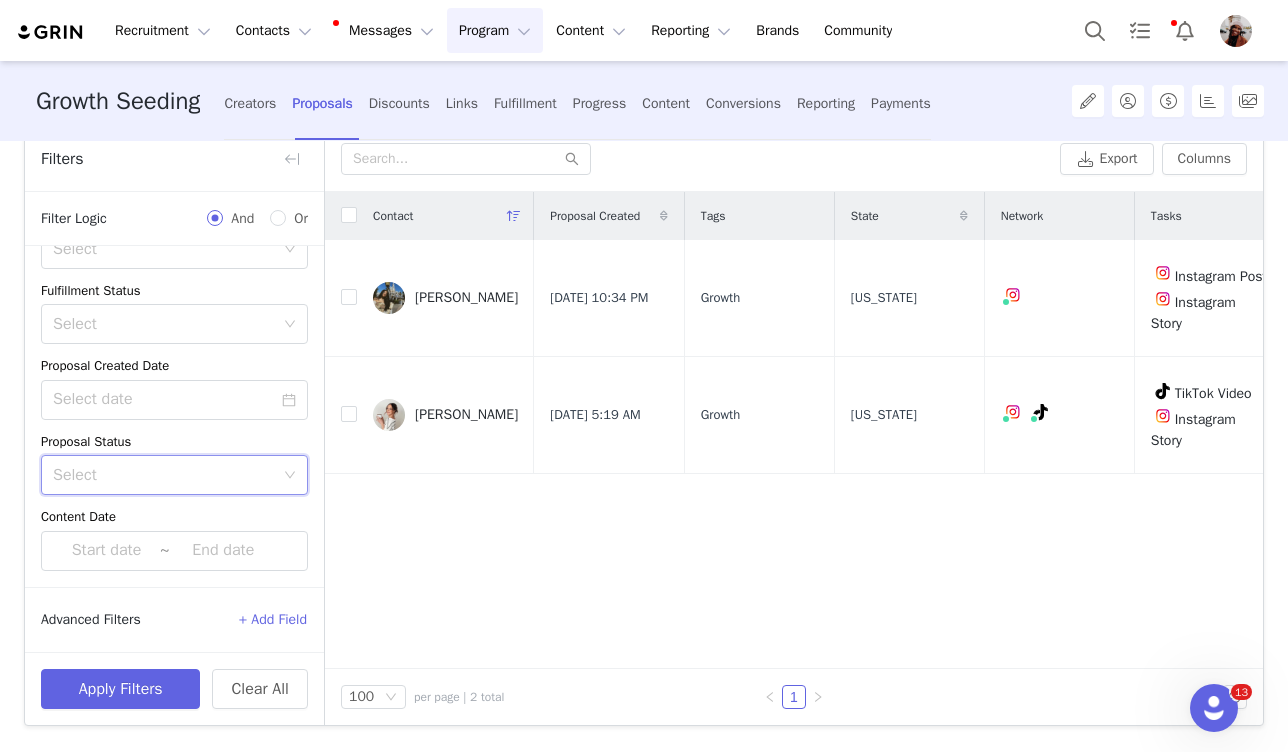 click on "Select" at bounding box center (163, 475) 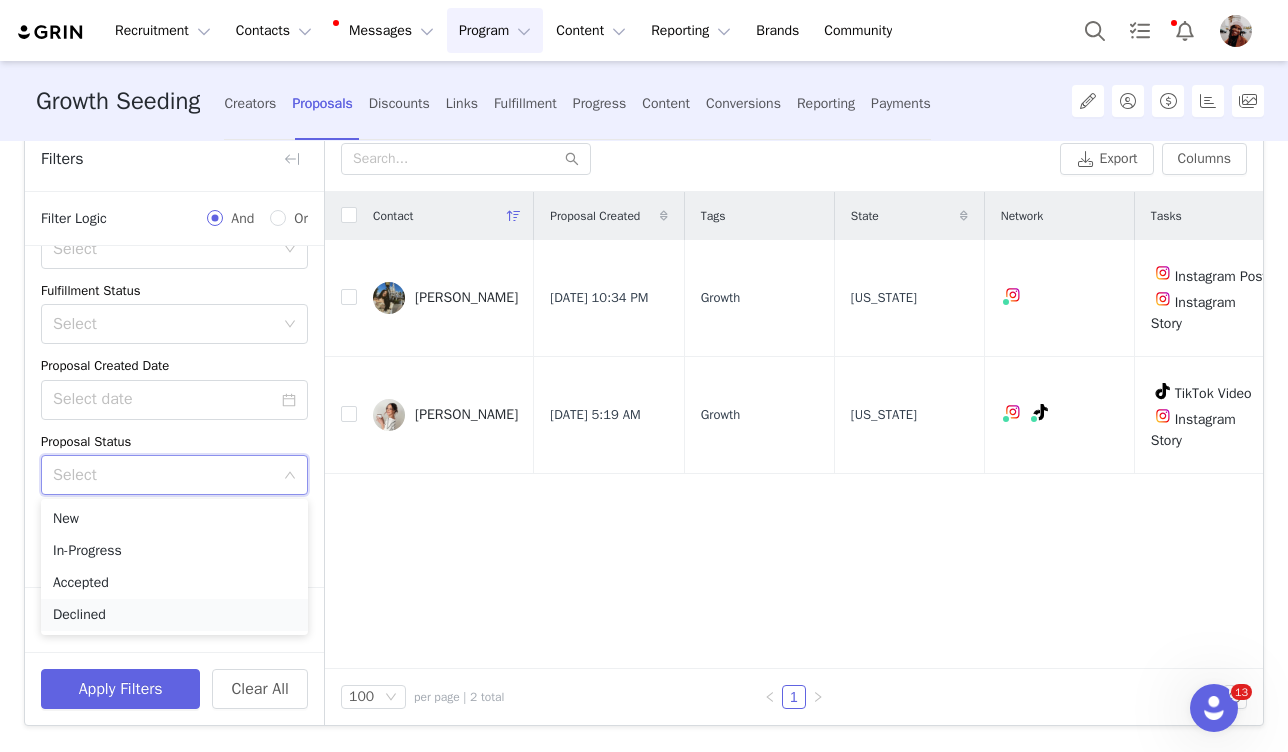click on "Declined" at bounding box center (174, 615) 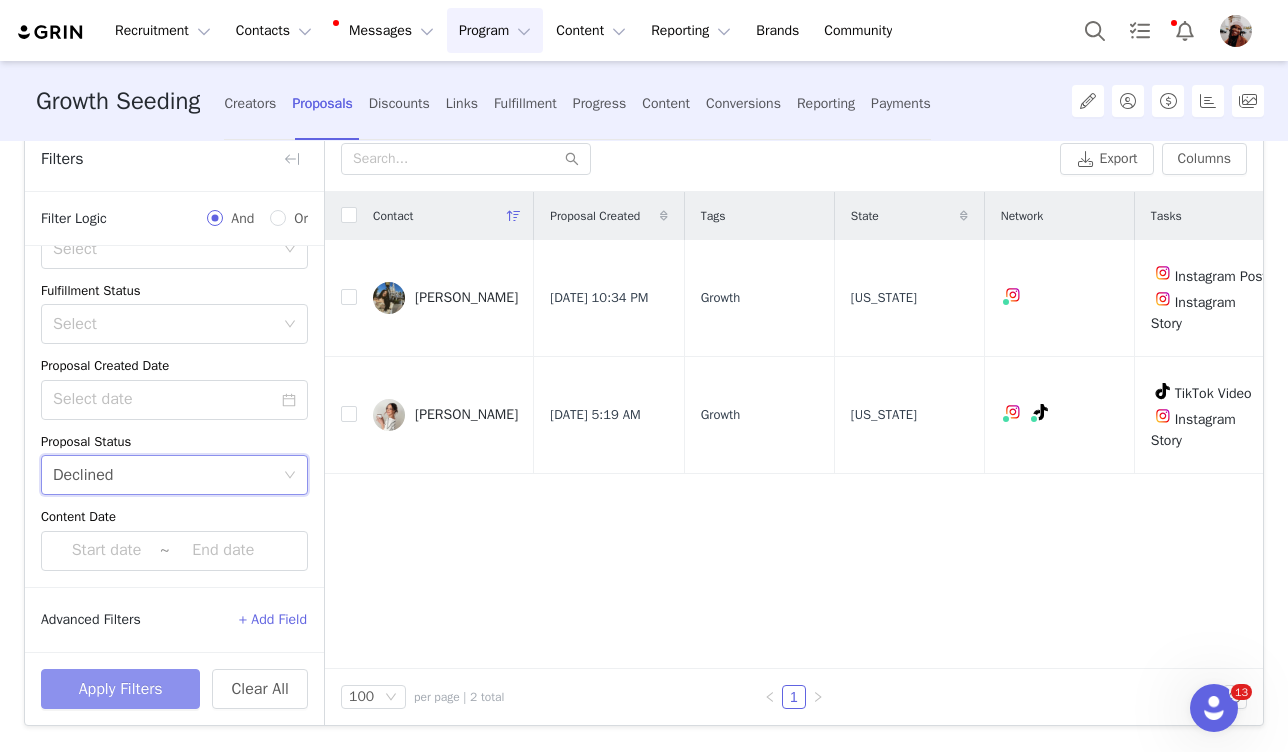 click on "Apply Filters" at bounding box center (120, 689) 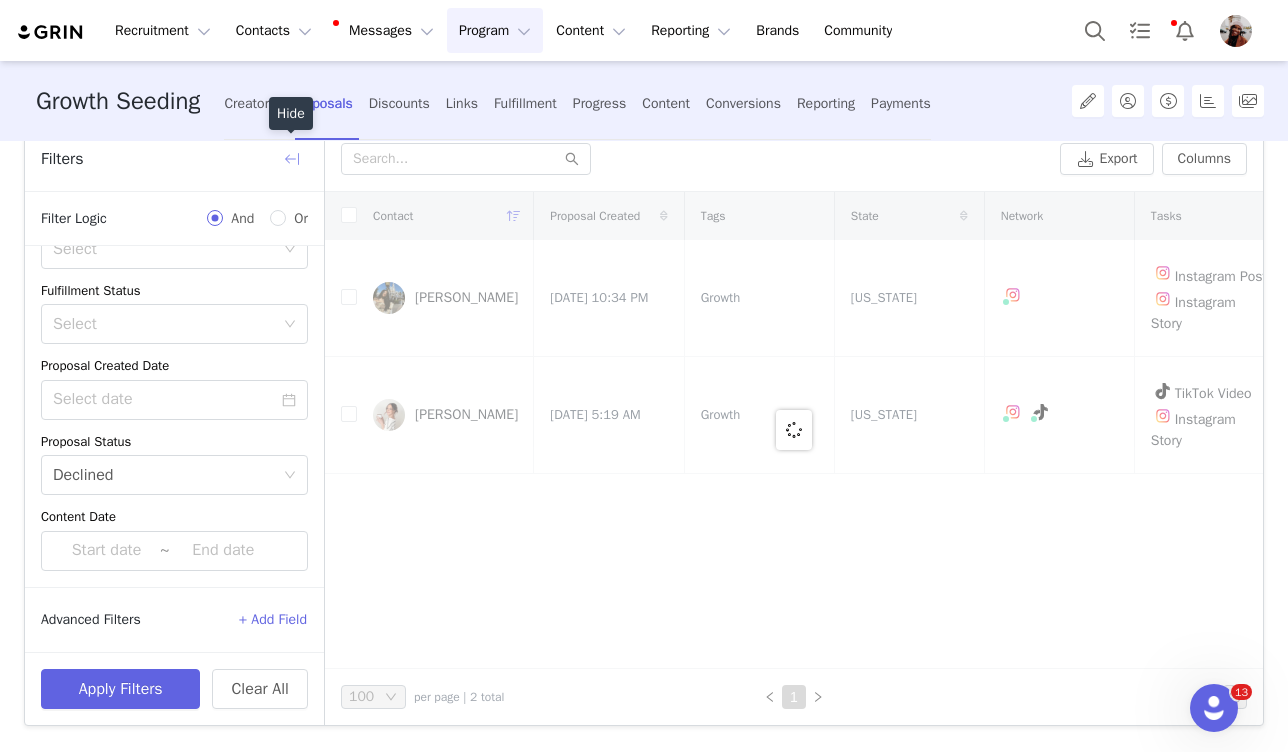 click at bounding box center [292, 159] 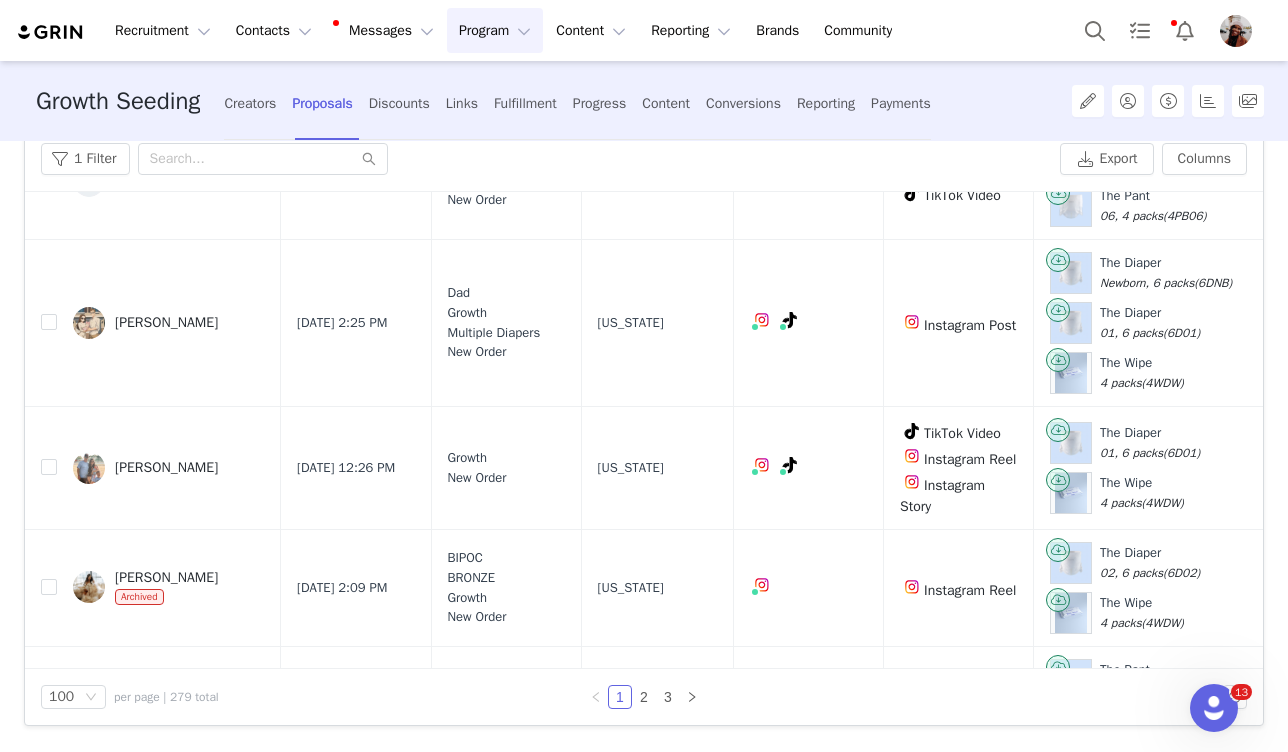 scroll, scrollTop: 0, scrollLeft: 0, axis: both 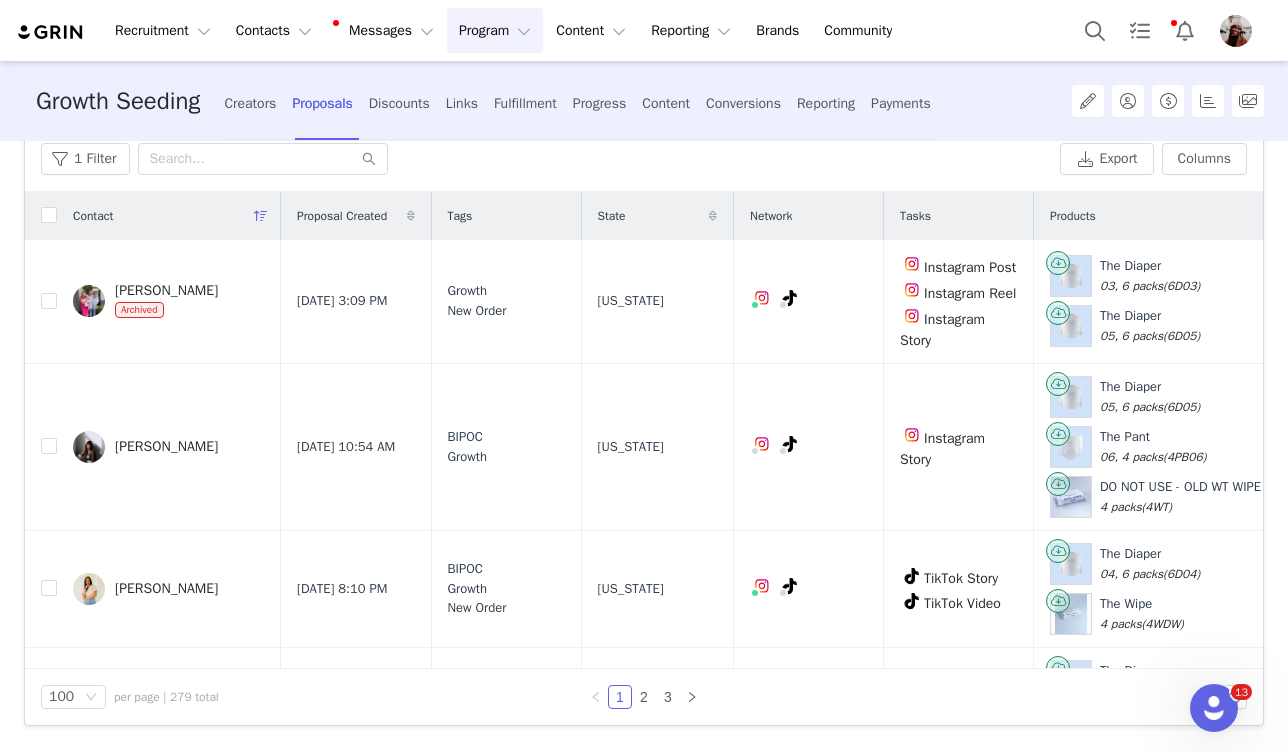 click on "Proposal Created" at bounding box center [342, 216] 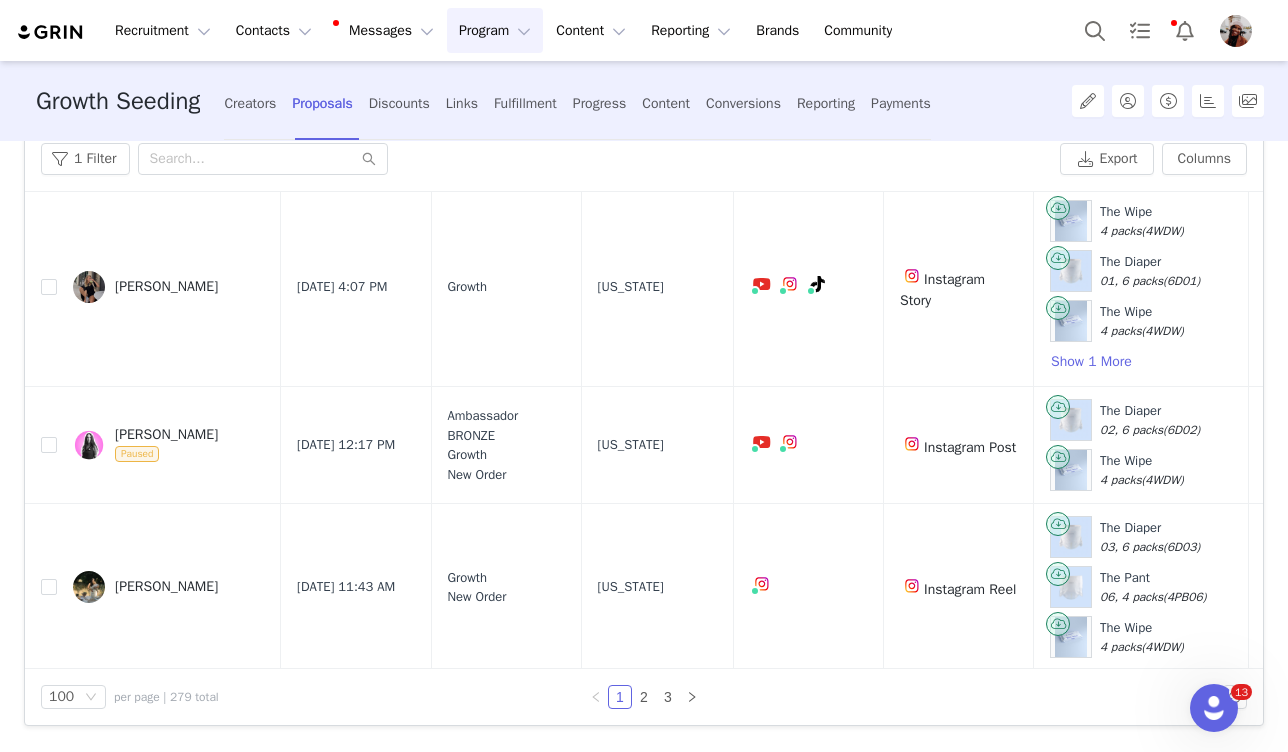 scroll, scrollTop: 3819, scrollLeft: 0, axis: vertical 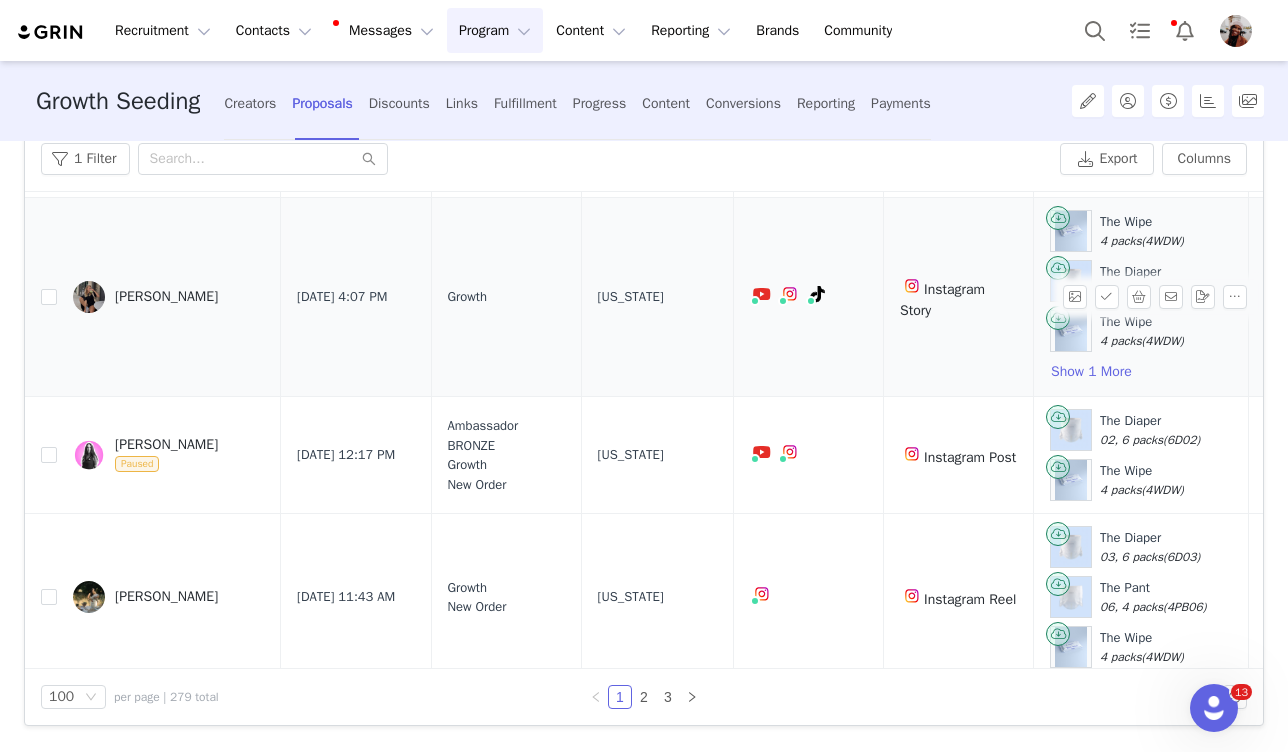 drag, startPoint x: 270, startPoint y: 388, endPoint x: 244, endPoint y: 388, distance: 26 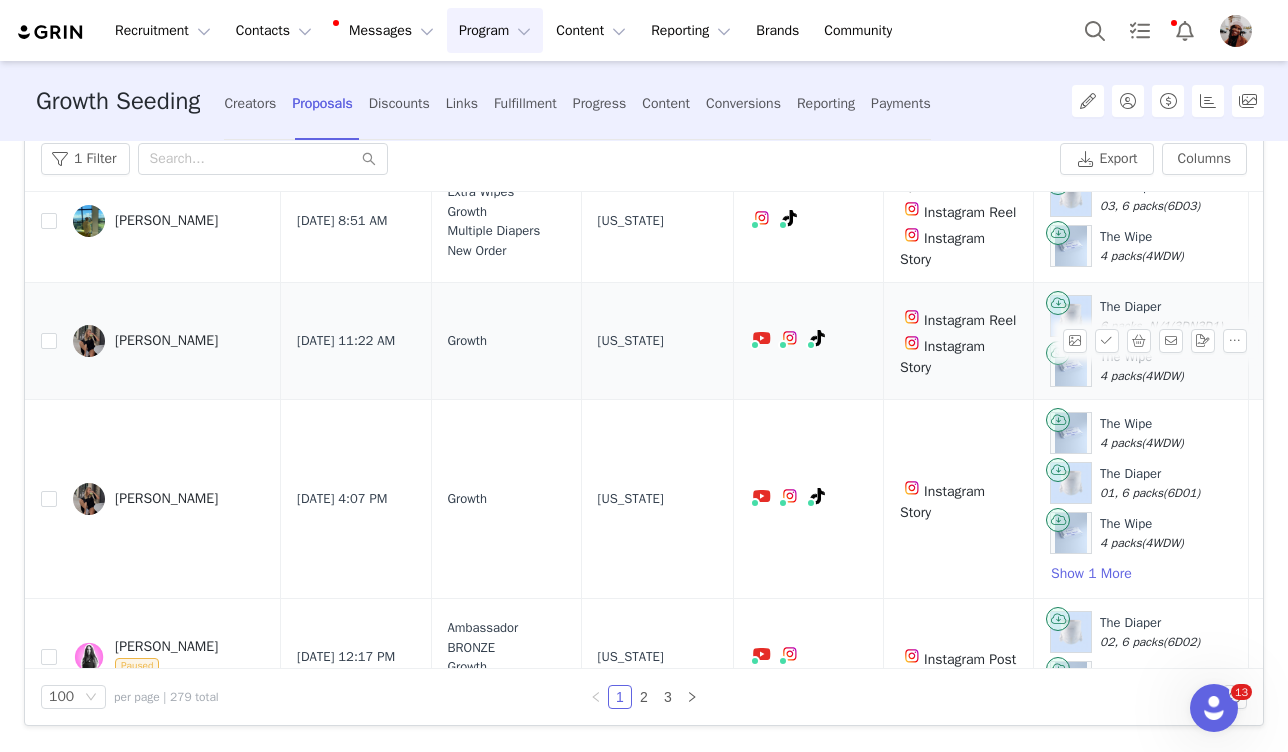 scroll, scrollTop: 3614, scrollLeft: 0, axis: vertical 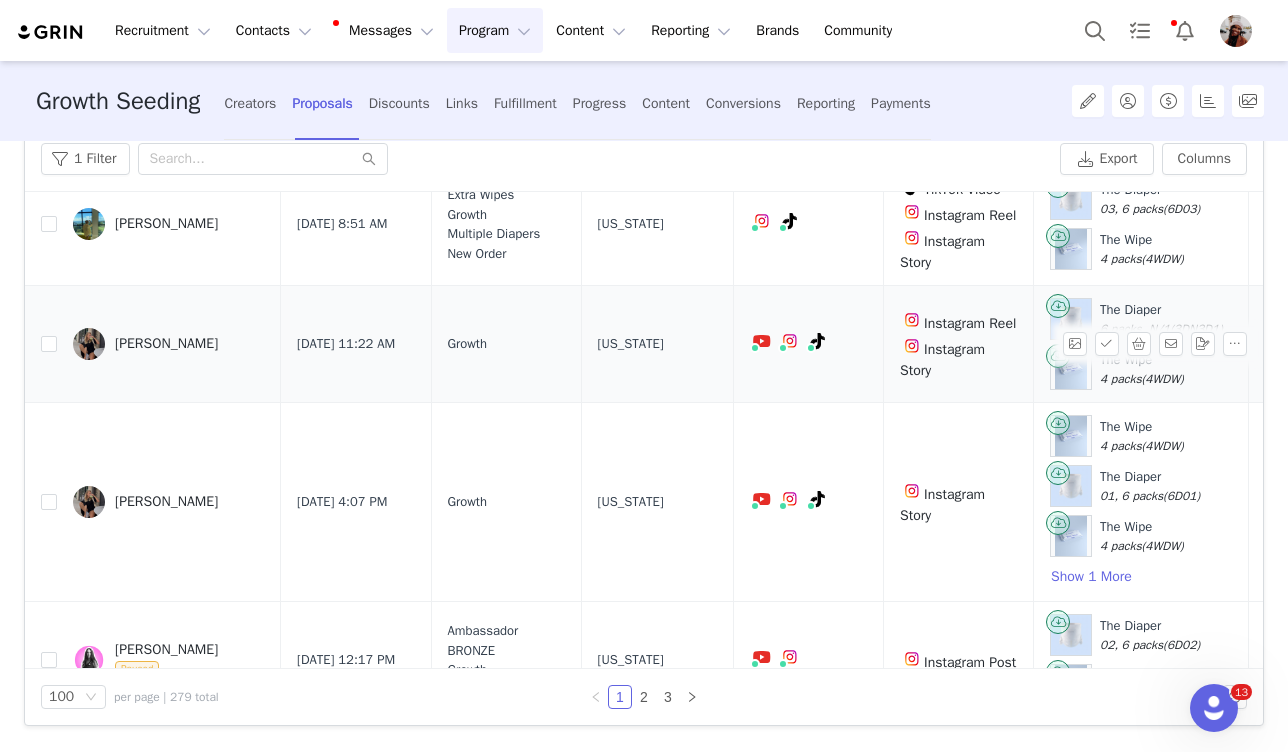 drag, startPoint x: 274, startPoint y: 435, endPoint x: 115, endPoint y: 425, distance: 159.31415 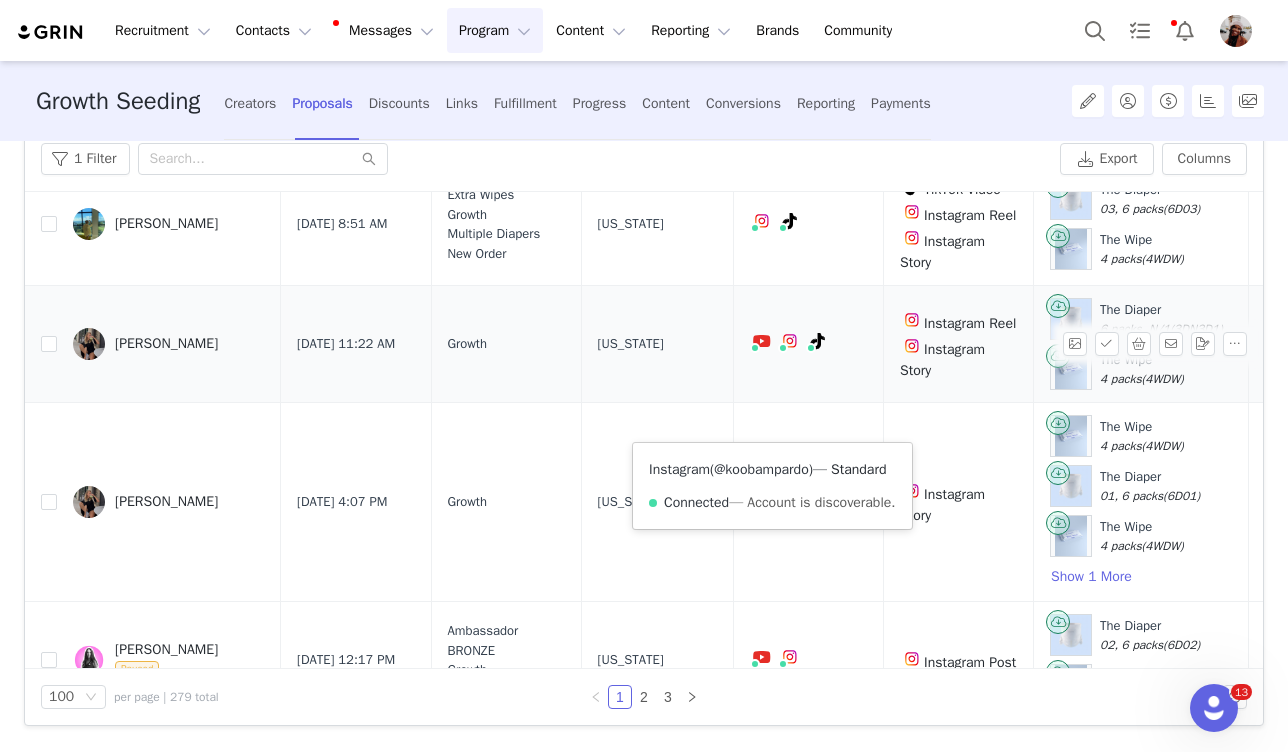 click on "@koobampardo" at bounding box center [761, 469] 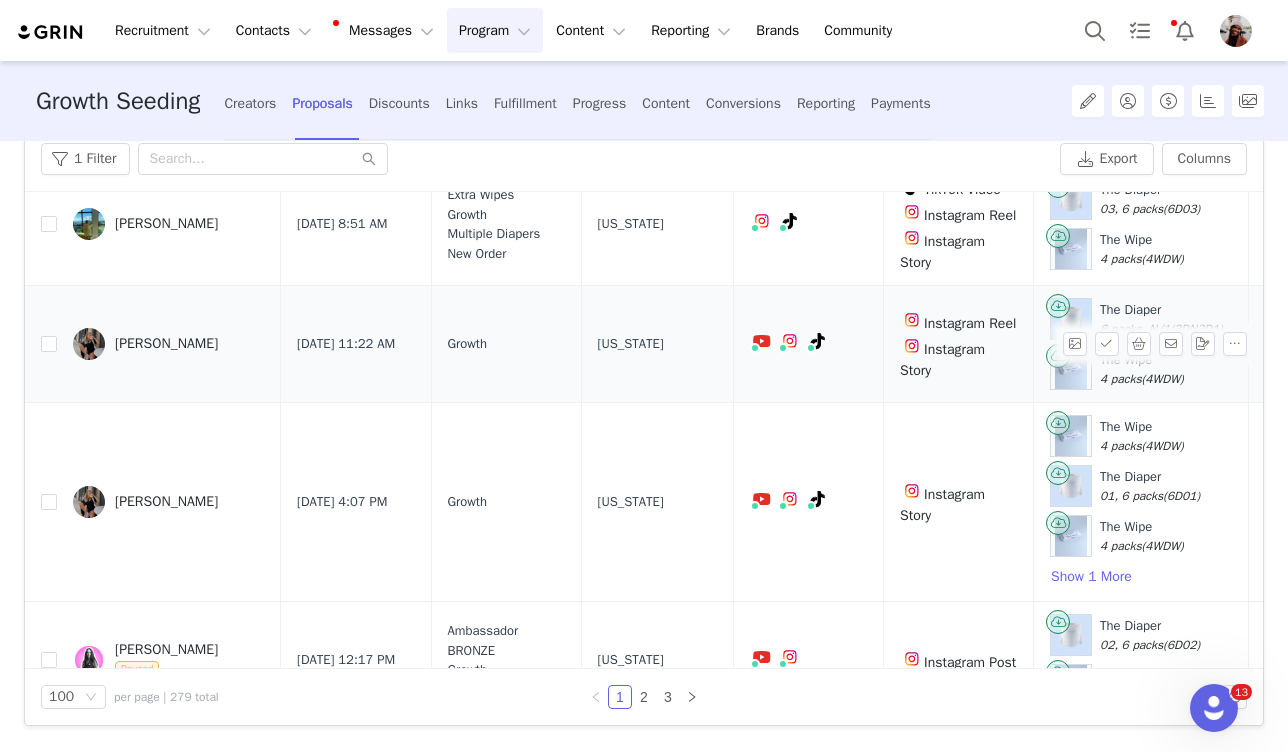 click on "[PERSON_NAME]" at bounding box center [166, 344] 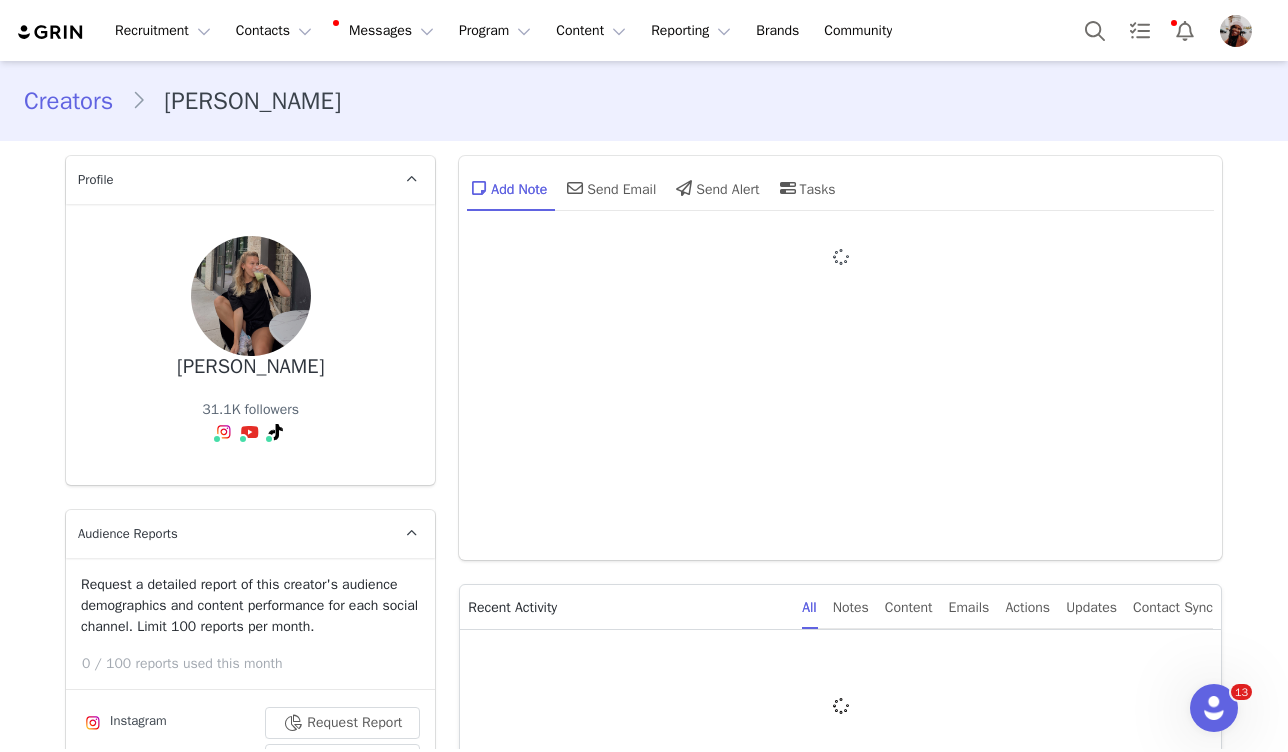 type on "+1 ([GEOGRAPHIC_DATA])" 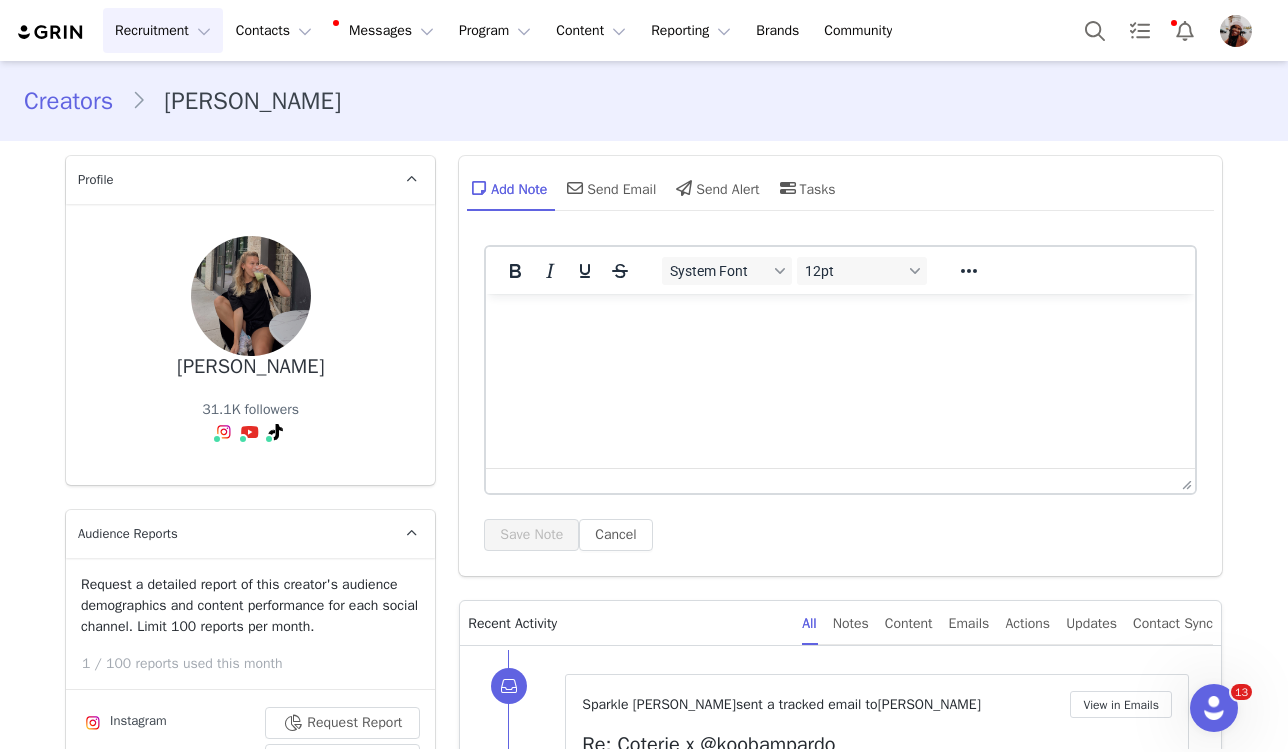 scroll, scrollTop: 0, scrollLeft: 0, axis: both 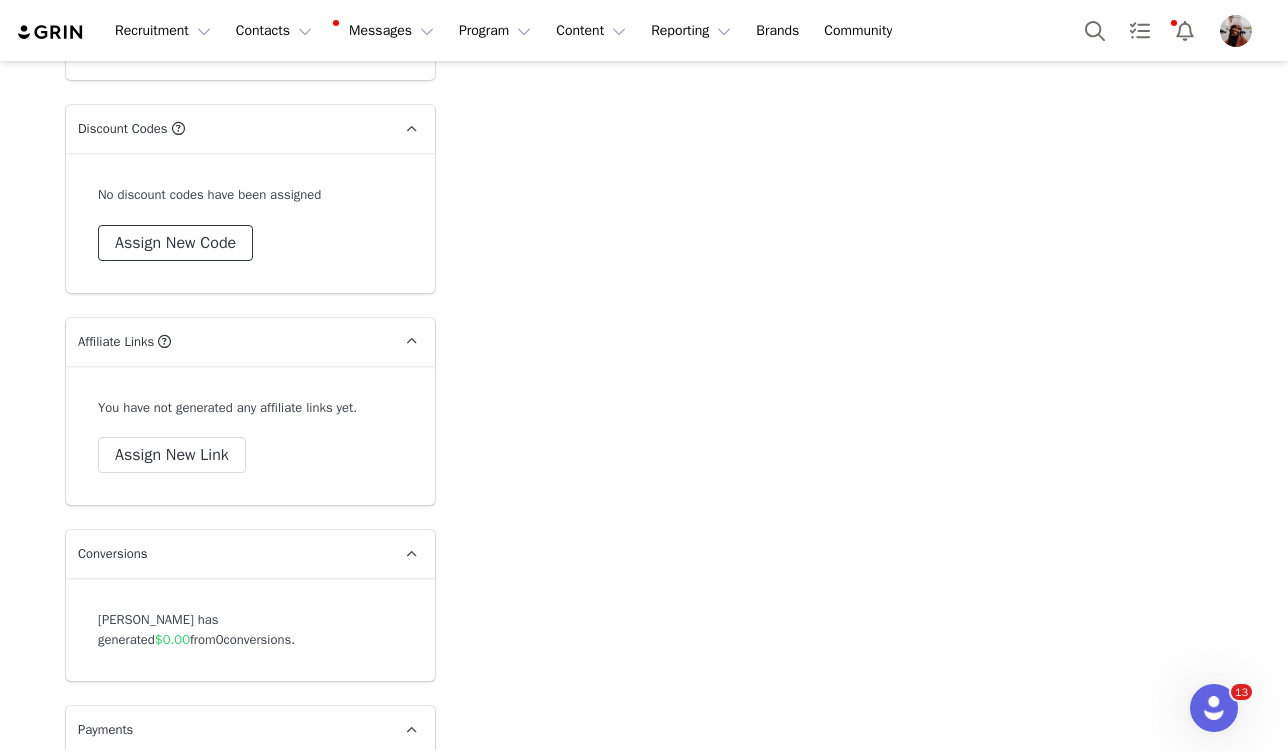click on "Assign New Code" at bounding box center [175, 243] 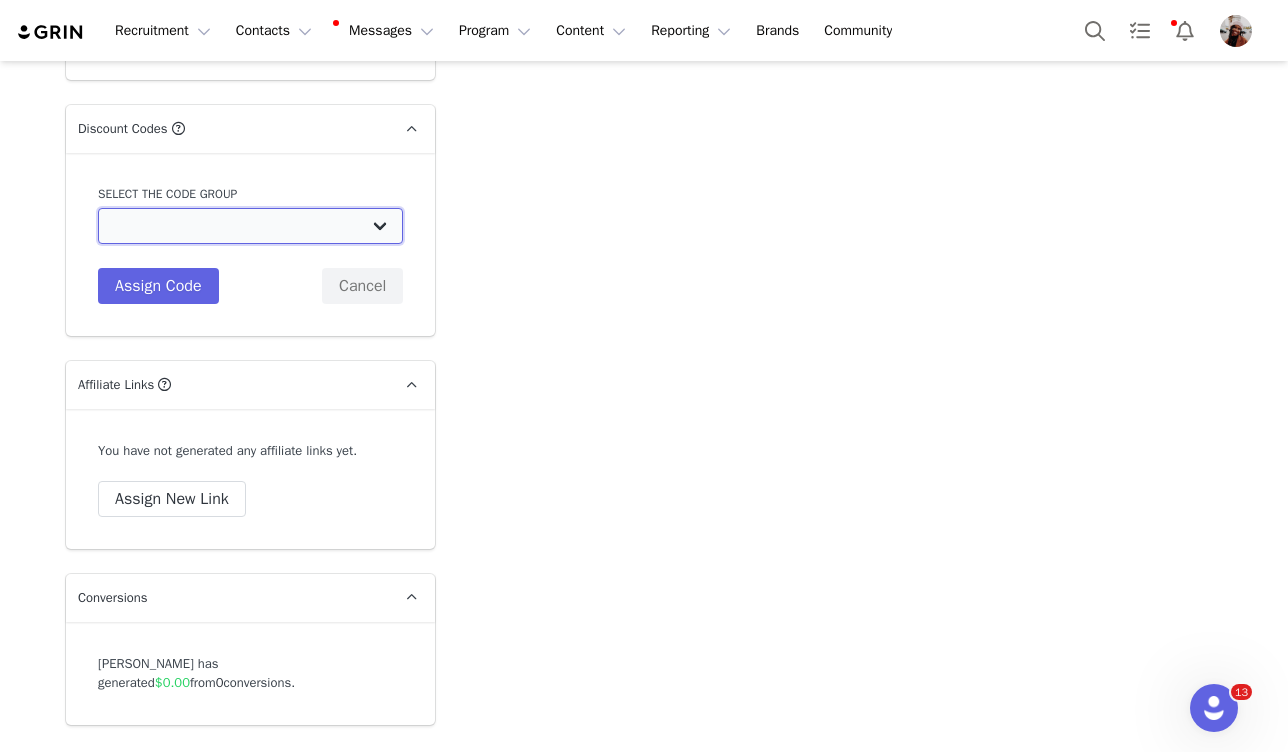 click on "Coterie: Discount 20%   Coterie: Discount 20% with Commission    Coterie: Coterie Ambassador Codes   Coterie: Monthly Growth Seeding Codes   Coterie: 3-month 20%   Coterie: Silver Ambassador 25% off   Coterie: Gold Ambassador 30% off   Coterie: Ambassador 1 mo free   Coterie: Ambassador 3 mo free   Coterie: Coterie Community Codes   Coterie: Non-Influencer Codes 15%    Coterie: One-Off Partnerships   Coterie: Newborn Gift Set   Coterie: Melissa's Blog Code   Coterie: Coterie YouTube Codes   Coterie: Agentio   Coterie: Coterie YouTube Affiliates   Coterie: Coterie YouTube SEO Creators" at bounding box center (250, 226) 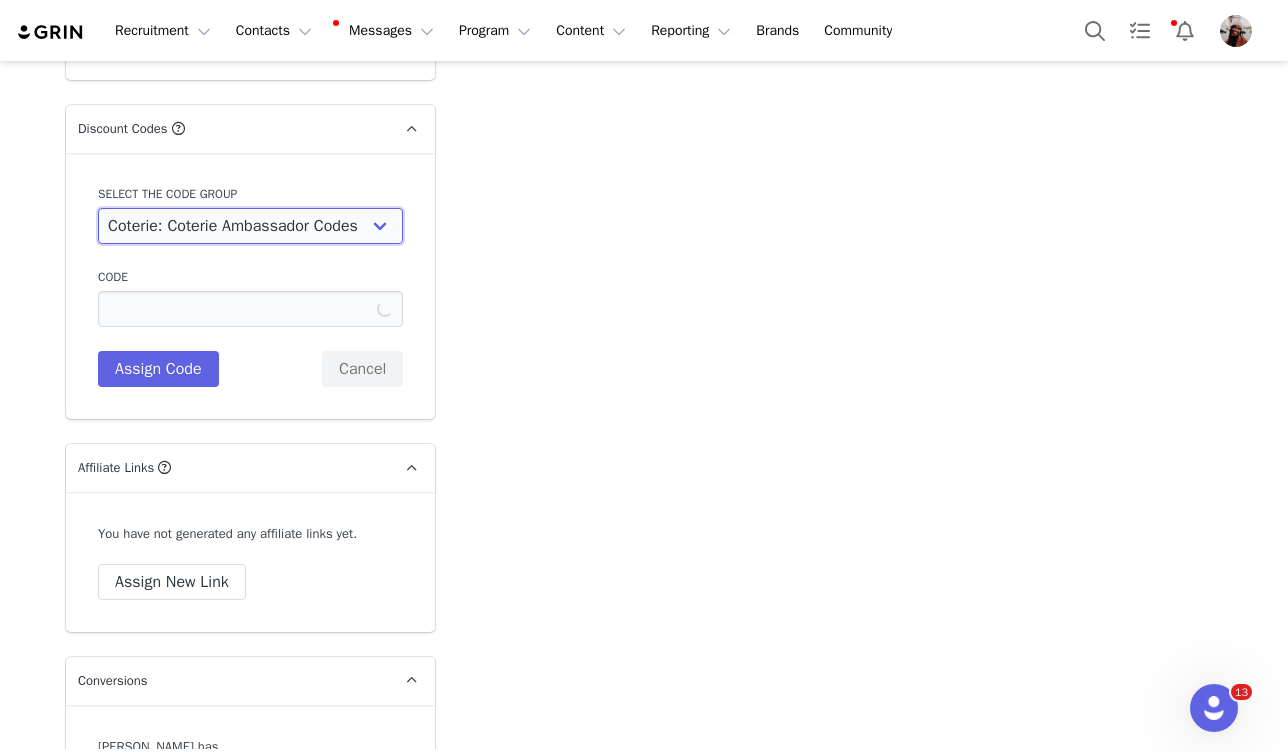 type on "KOOBAMPARDO" 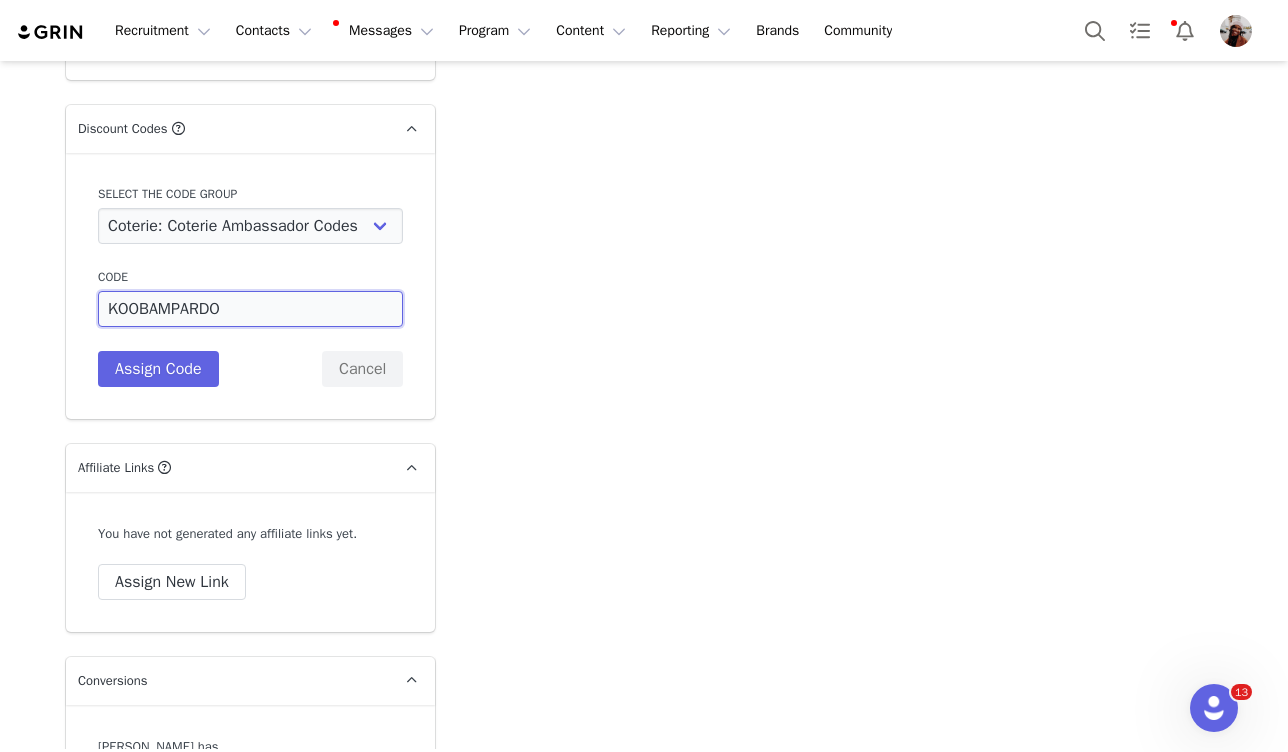 drag, startPoint x: 162, startPoint y: 307, endPoint x: 95, endPoint y: 307, distance: 67 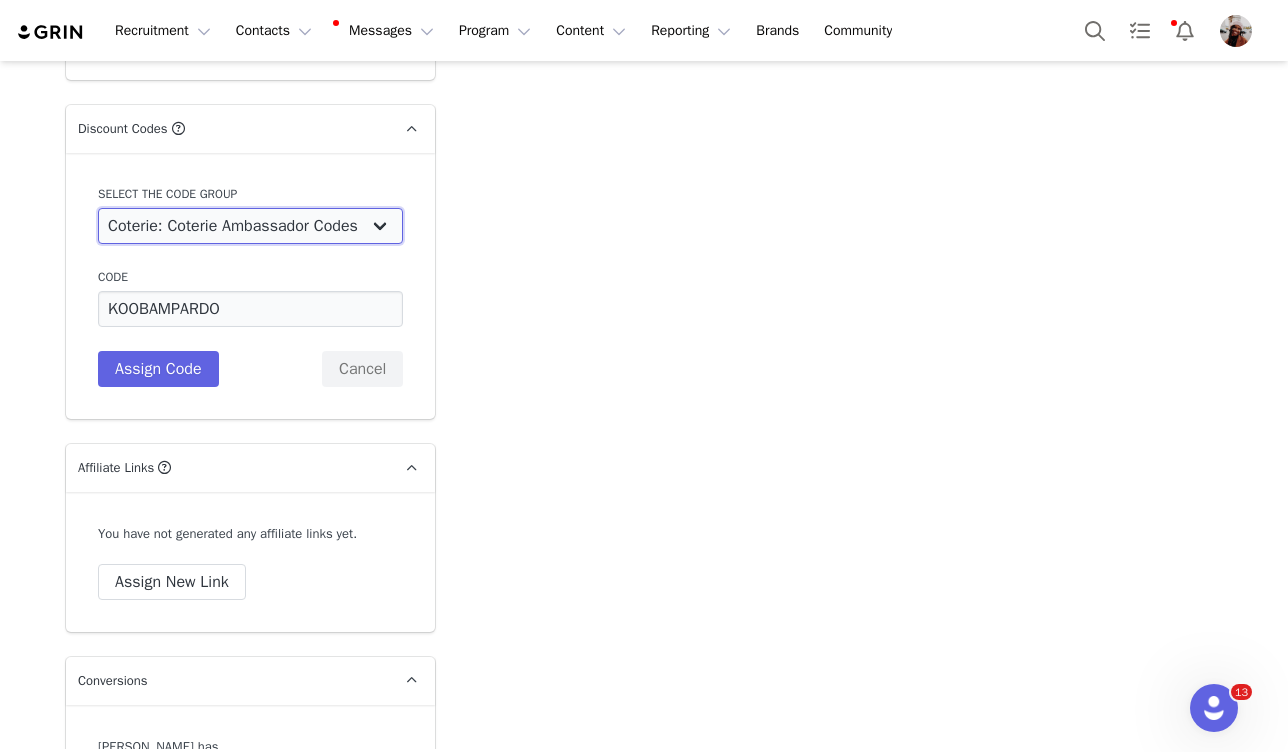 click on "Coterie: Discount 20%   Coterie: Discount 20% with Commission    Coterie: Coterie Ambassador Codes   Coterie: Monthly Growth Seeding Codes   Coterie: 3-month 20%   Coterie: Silver Ambassador 25% off   Coterie: Gold Ambassador 30% off   Coterie: Ambassador 1 mo free   Coterie: Ambassador 3 mo free   Coterie: Coterie Community Codes   Coterie: Non-Influencer Codes 15%    Coterie: One-Off Partnerships   Coterie: Newborn Gift Set   Coterie: Melissa's Blog Code   Coterie: Coterie YouTube Codes   Coterie: Agentio   Coterie: Coterie YouTube Affiliates   Coterie: Coterie YouTube SEO Creators" at bounding box center [250, 226] 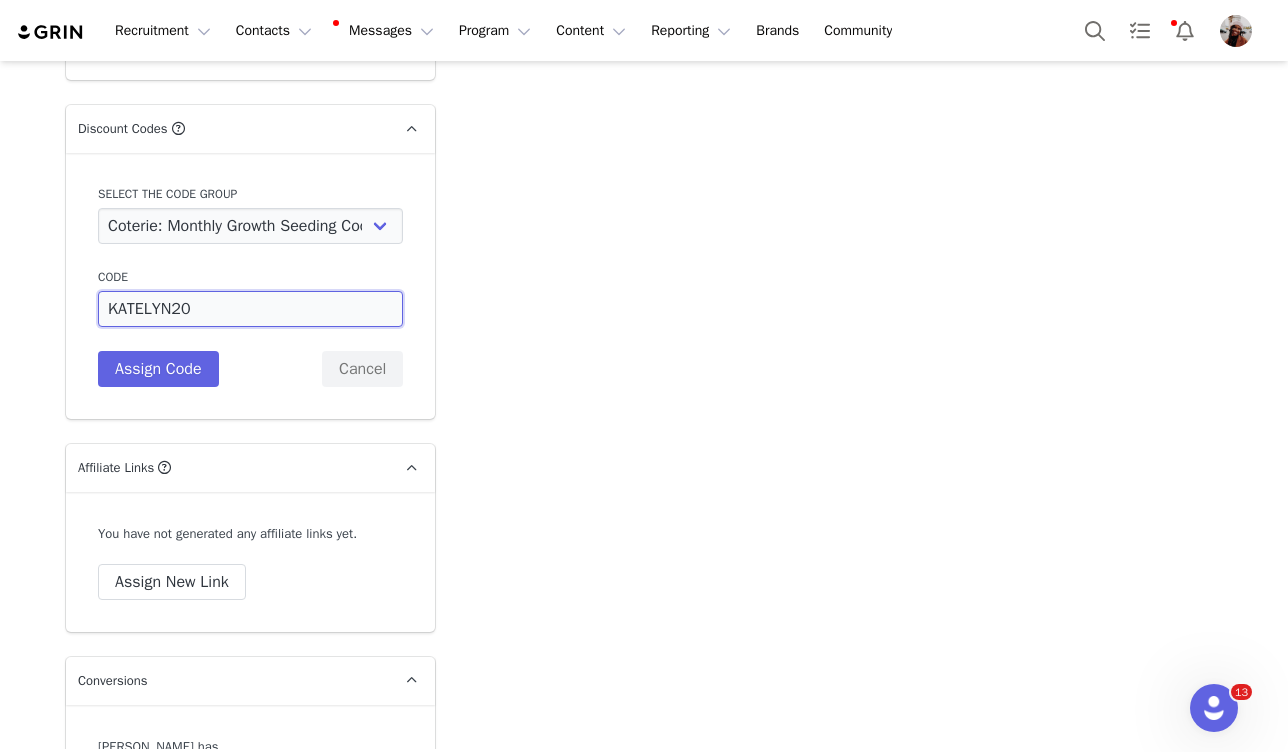 drag, startPoint x: 175, startPoint y: 306, endPoint x: 94, endPoint y: 306, distance: 81 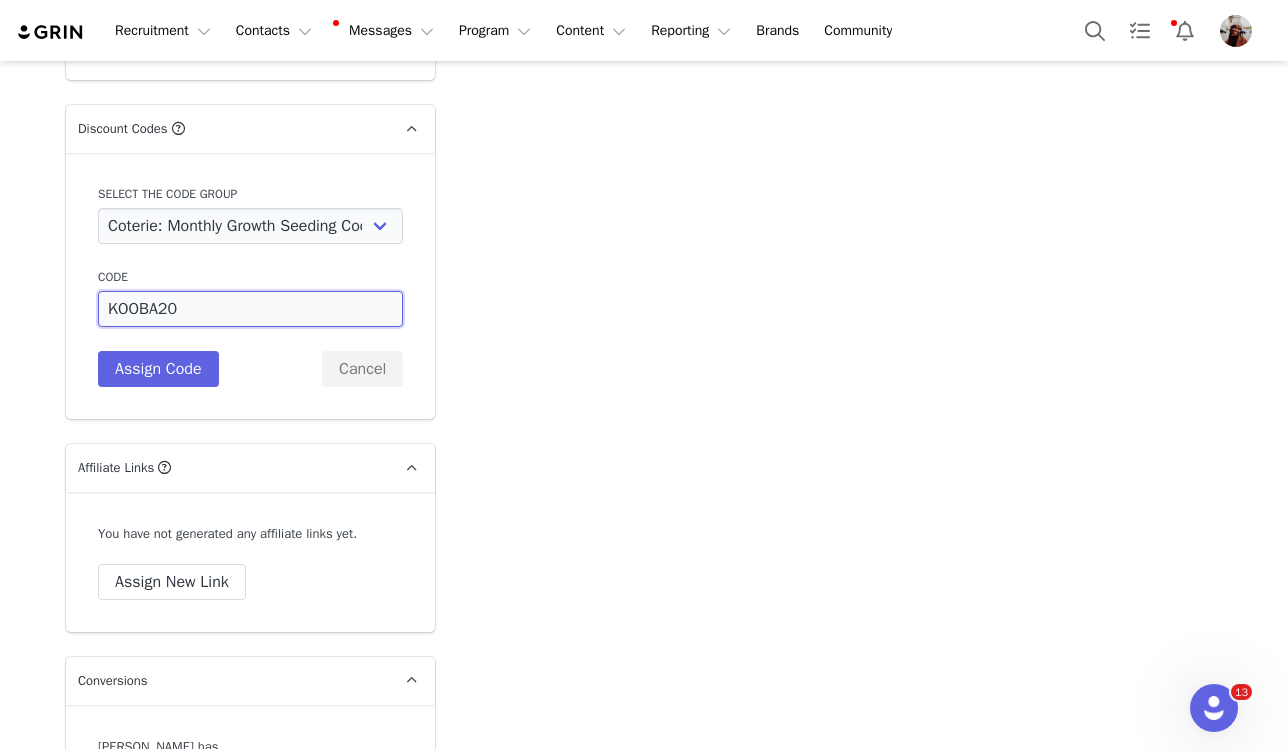 click on "KOOBA20" at bounding box center [250, 309] 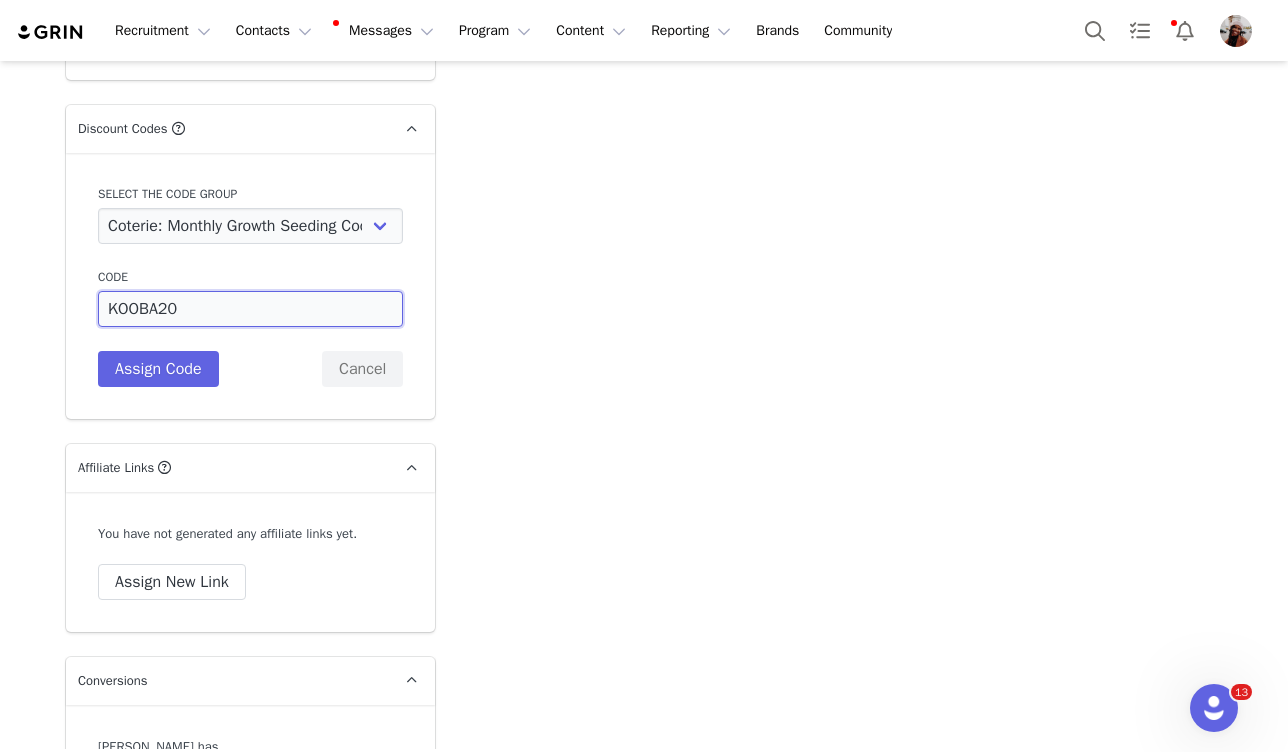 click on "KOOBA20" at bounding box center [250, 309] 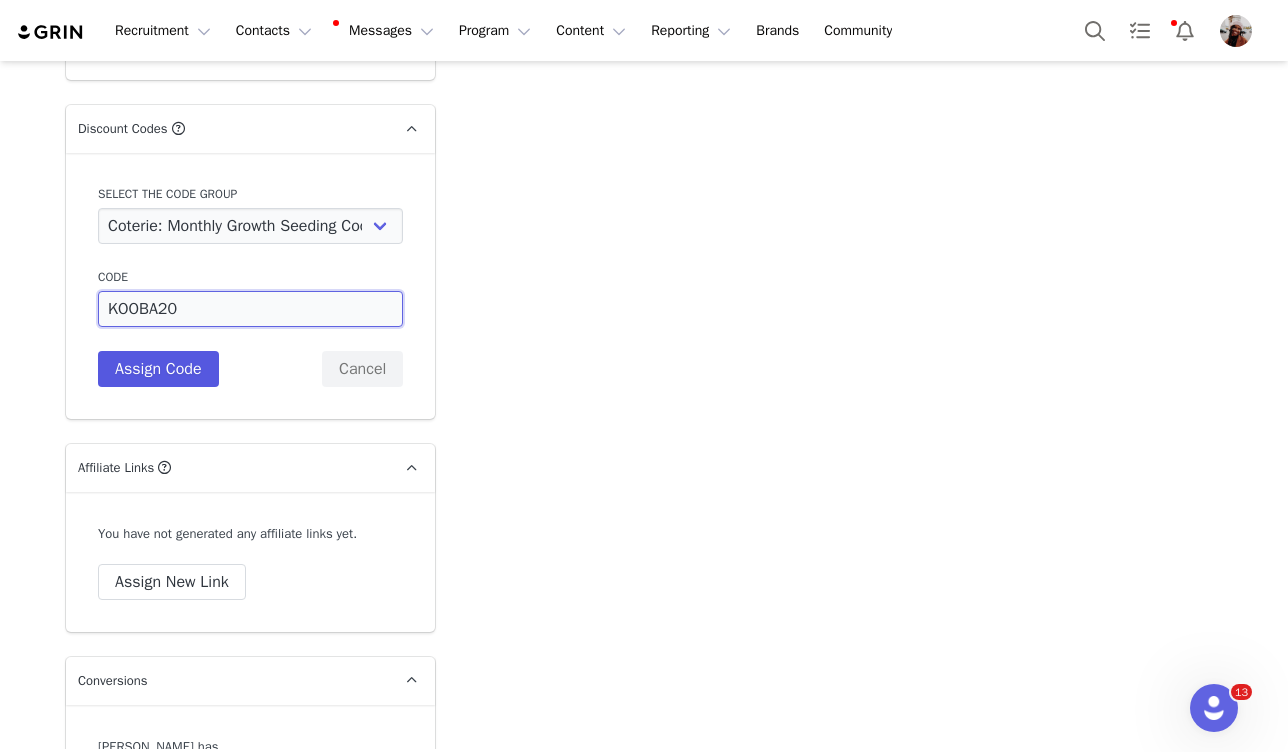 type on "KOOBA20" 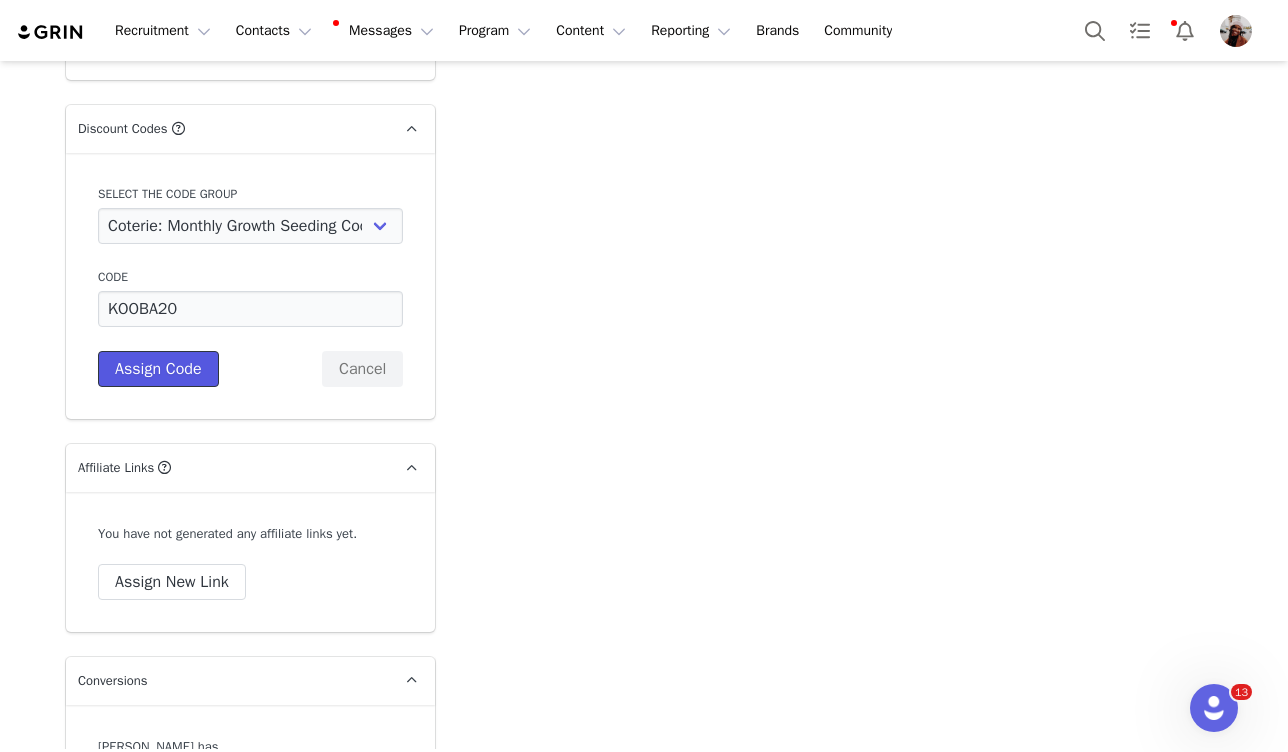 click on "Assign Code" at bounding box center (158, 369) 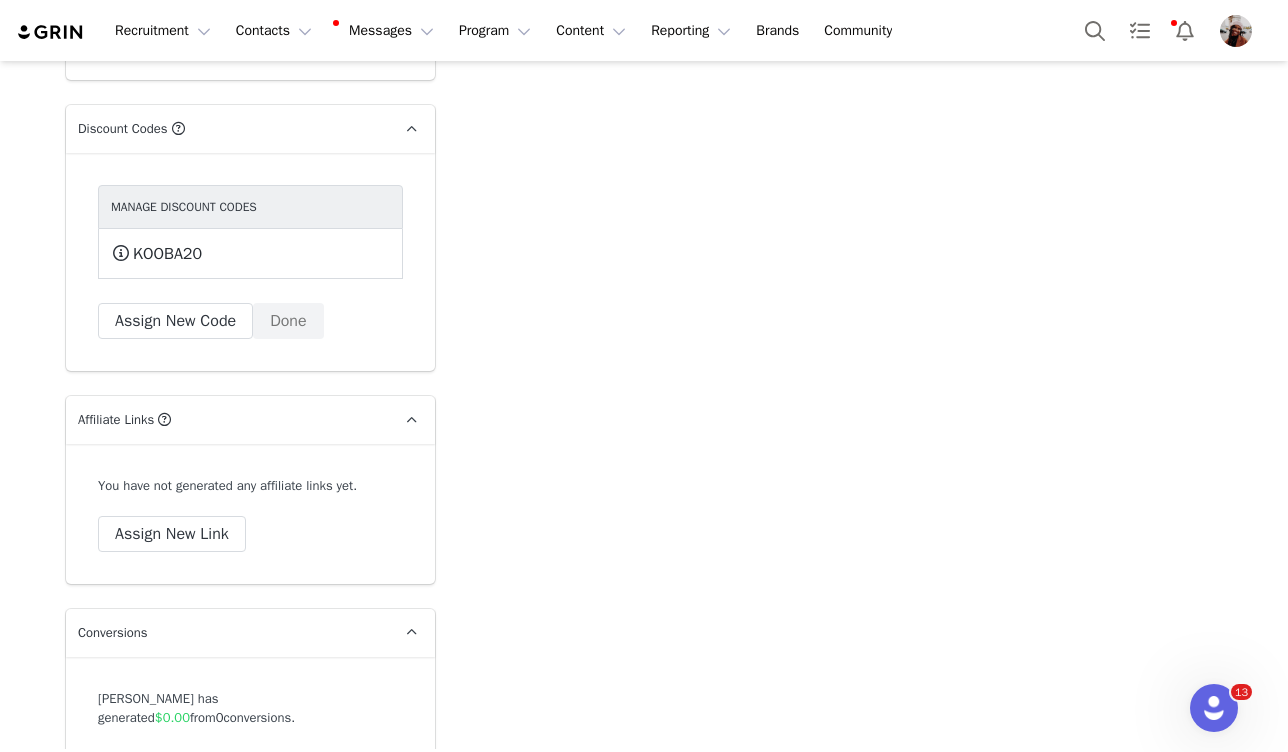 click on "You have not generated any affiliate links yet. Assign New Link" at bounding box center (250, 514) 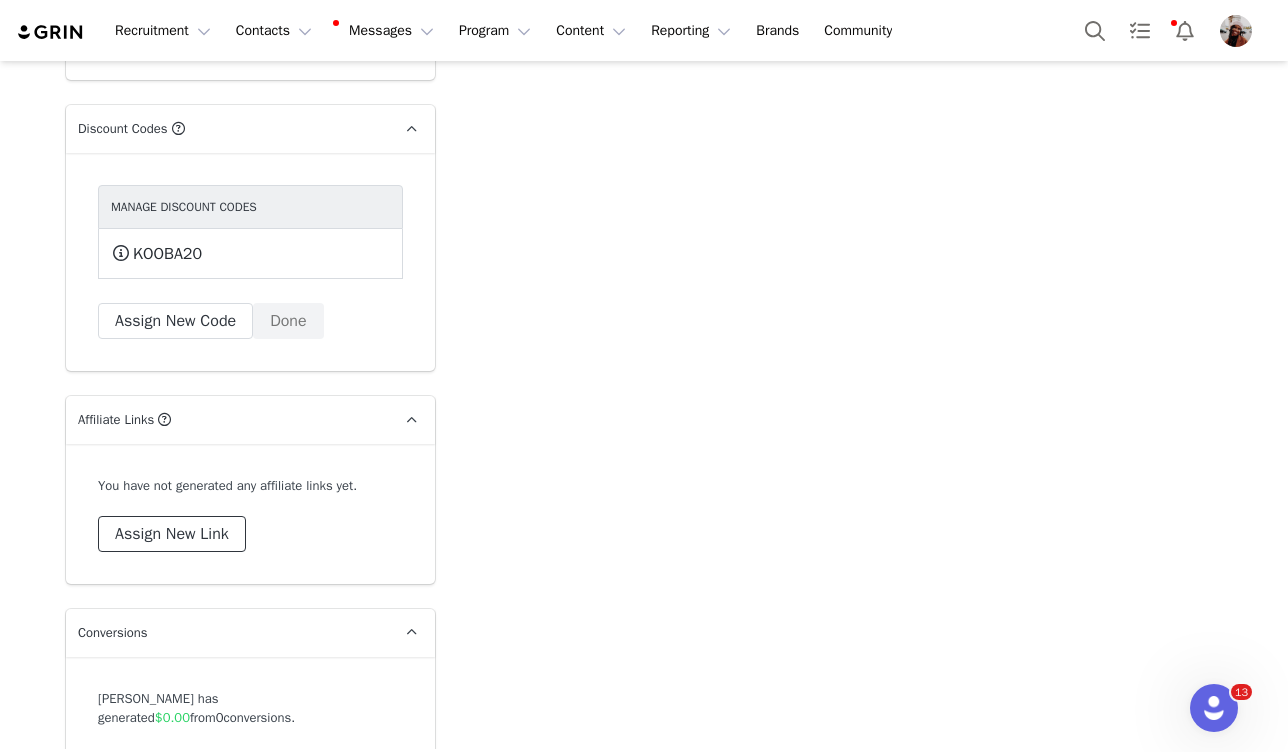 click on "Assign New Link" at bounding box center (172, 534) 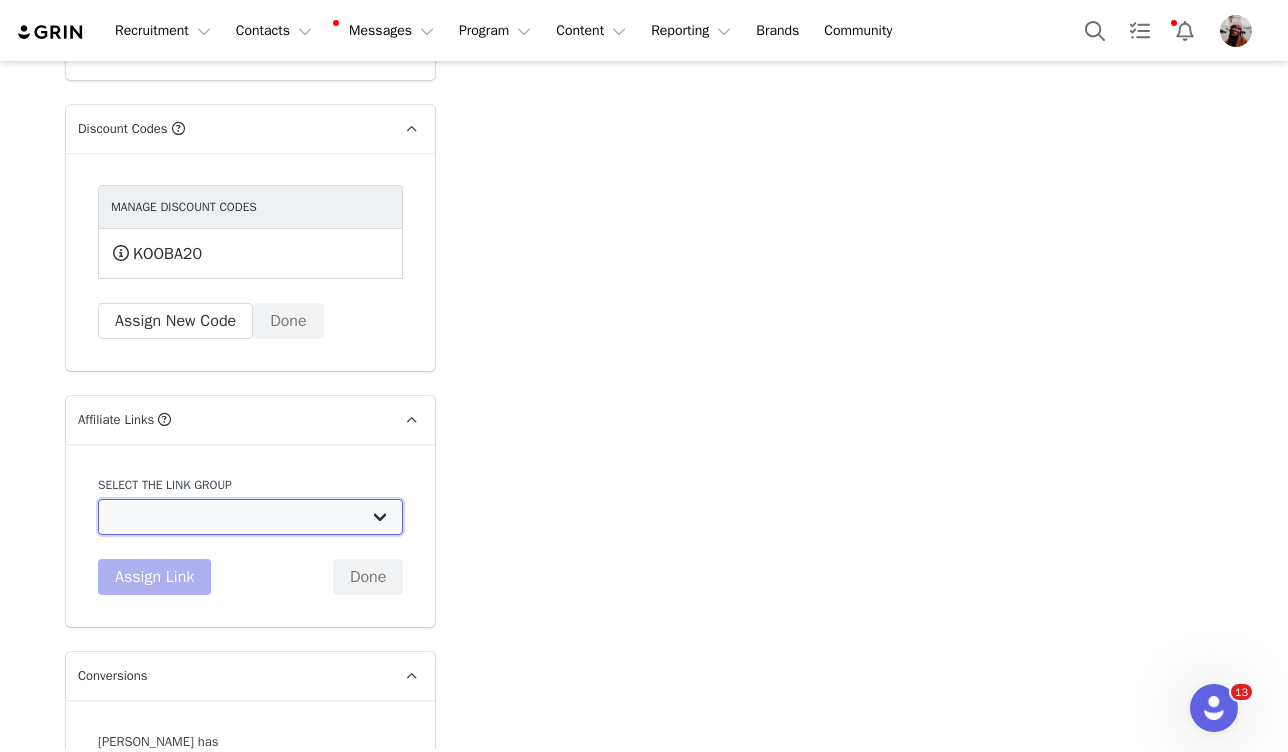 click on "Whole Foods Tracking Link: https://coteriebabyinc.myshopify.com/   Tracking Link: https://coteriebabyinc.myshopify.com/   April Micro Influencers: https://coteriebabyinc.myshopify.com/   Coterie Ambassador Affiliate Link: https://www.coterie.com/   Test linkj: https://coteriebabyinc.myshopify.com/discount/[discount_code_group_9146]   Test Copy - Coterie Ambassador Affiliate Link: https://www.coterie.com/discount/[discount_code_group_9276]   Coterie Community Links: https://www.coterie.com   Newborn Gist Set: https://www.coterie.com/   YouTube Links: https://www.coterie.com/products/the-diaper   Agentio: https://www.coterie.com/products/the-diaper   Coterie YouTube Affiliates (non-Agentio): https://www.coterie.com   Agentio Creators w 2 Links: https://www.coterie.com/products/the-diaper   Coterie YouTube SEO Creators: https://www.coterie.com" at bounding box center (250, 517) 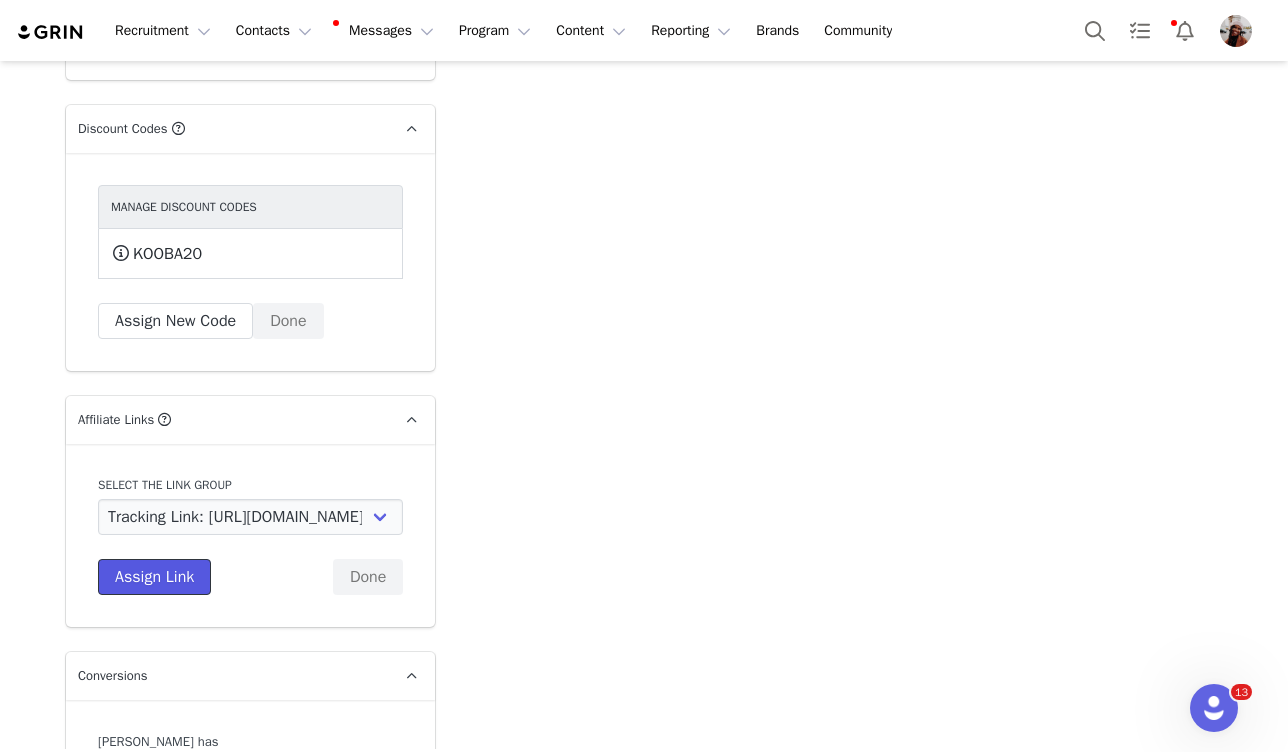 click on "Assign Link" at bounding box center [154, 577] 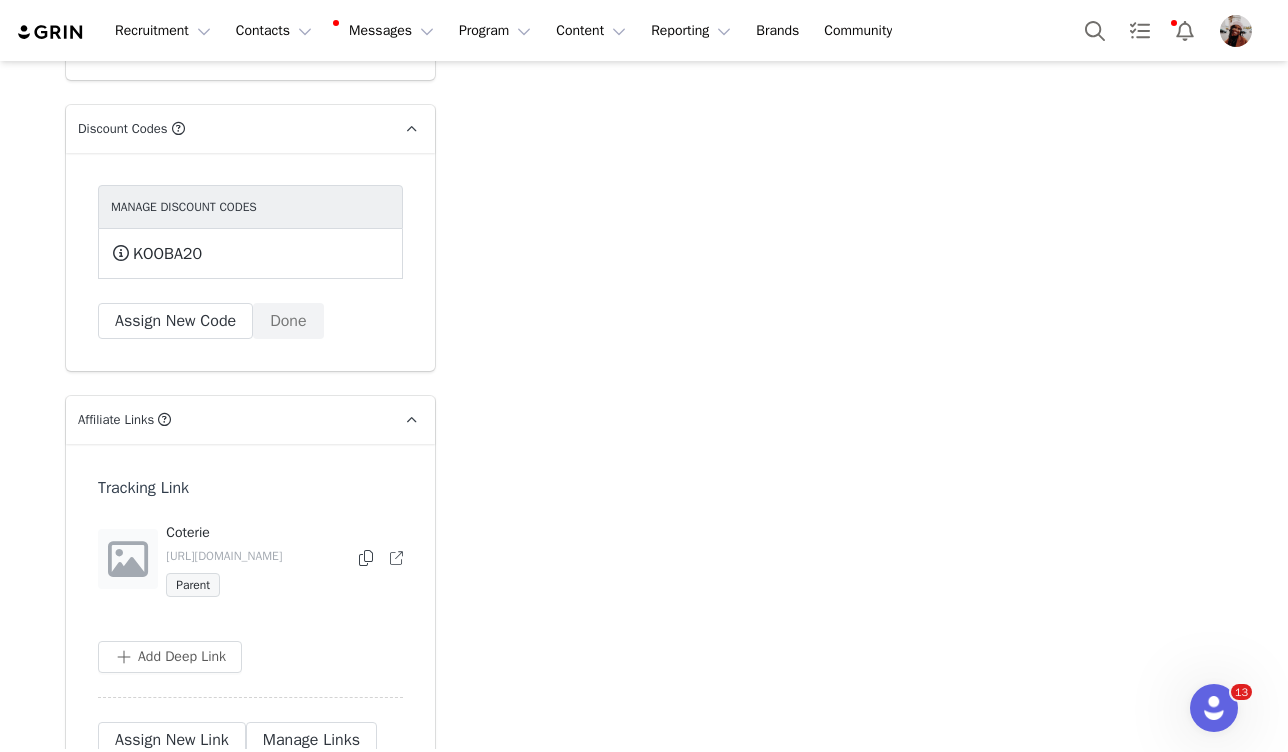 click at bounding box center (366, 558) 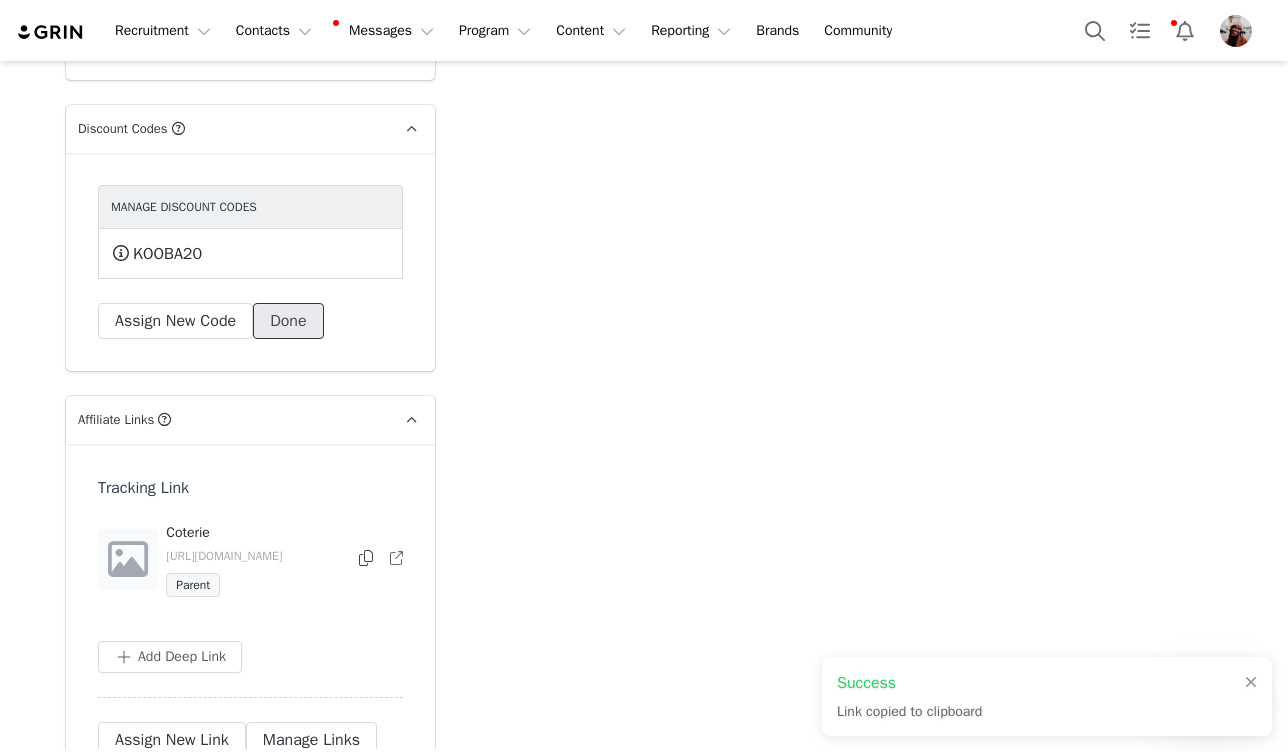 click on "Done" at bounding box center [288, 321] 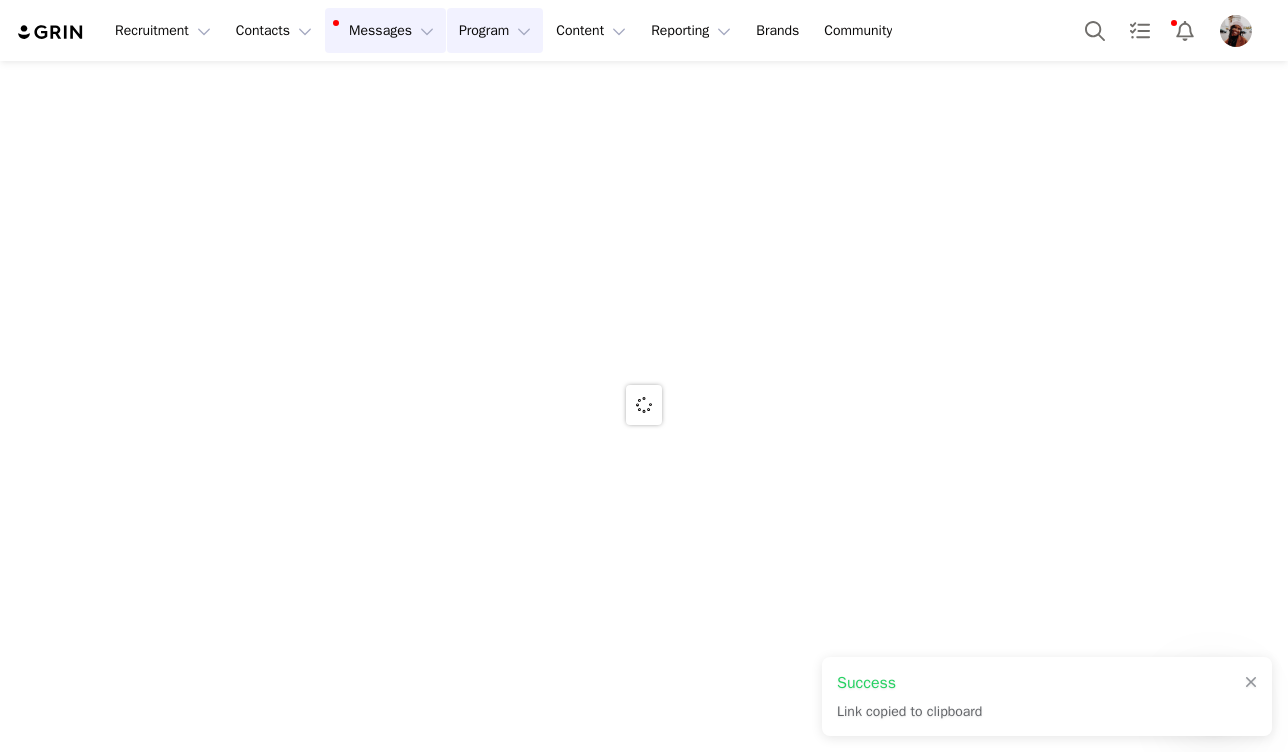 scroll, scrollTop: 0, scrollLeft: 0, axis: both 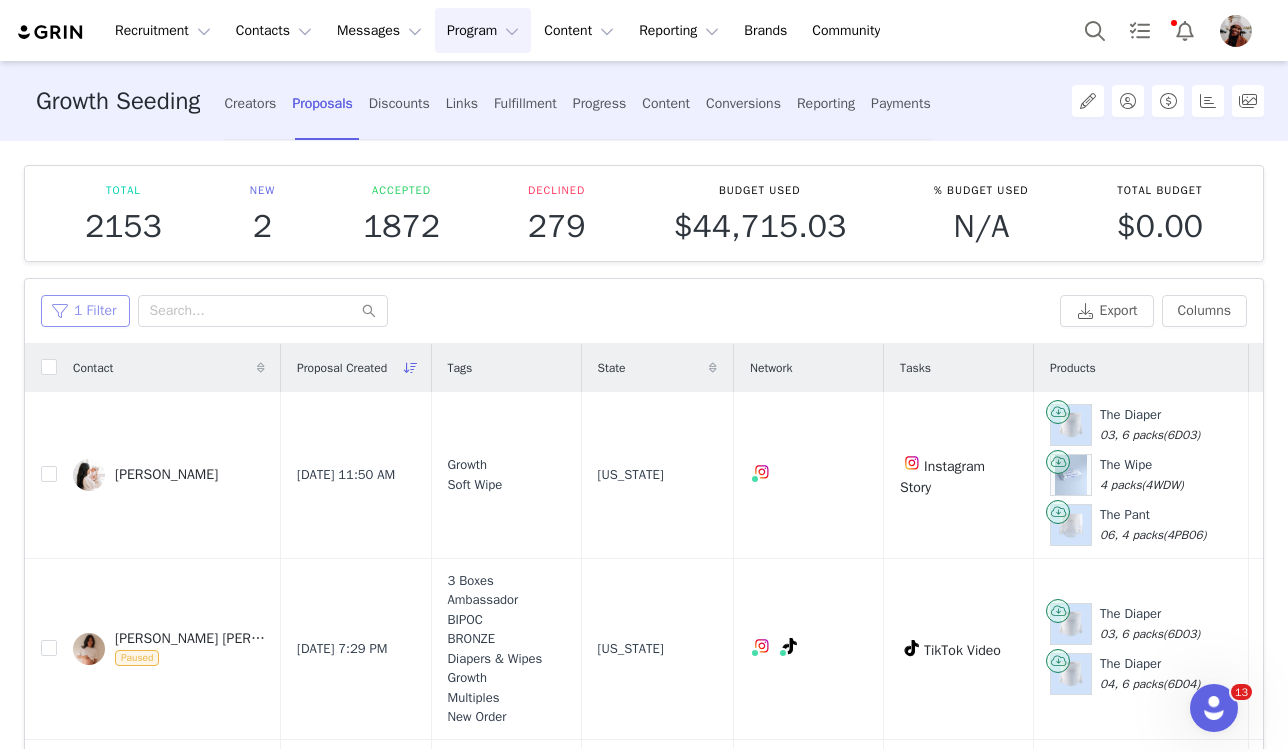 click on "1 Filter" at bounding box center [85, 311] 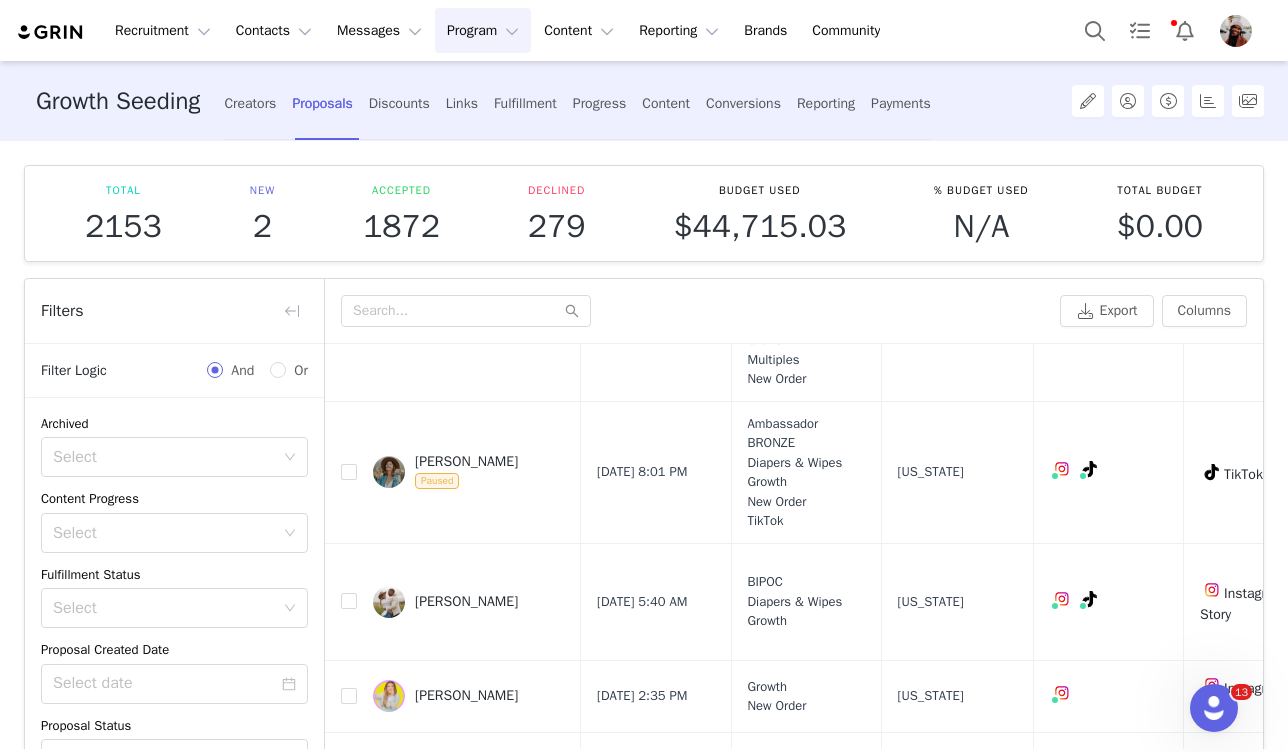scroll, scrollTop: 401, scrollLeft: 0, axis: vertical 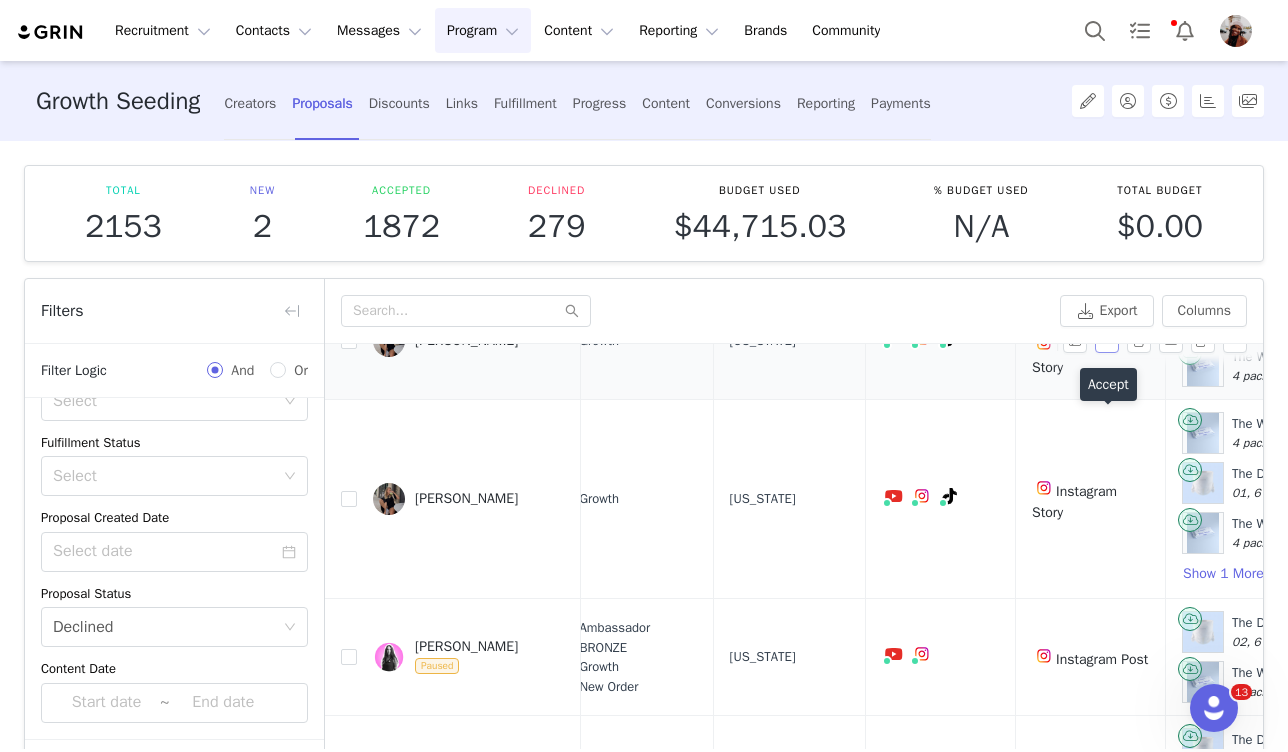 click at bounding box center [1107, 341] 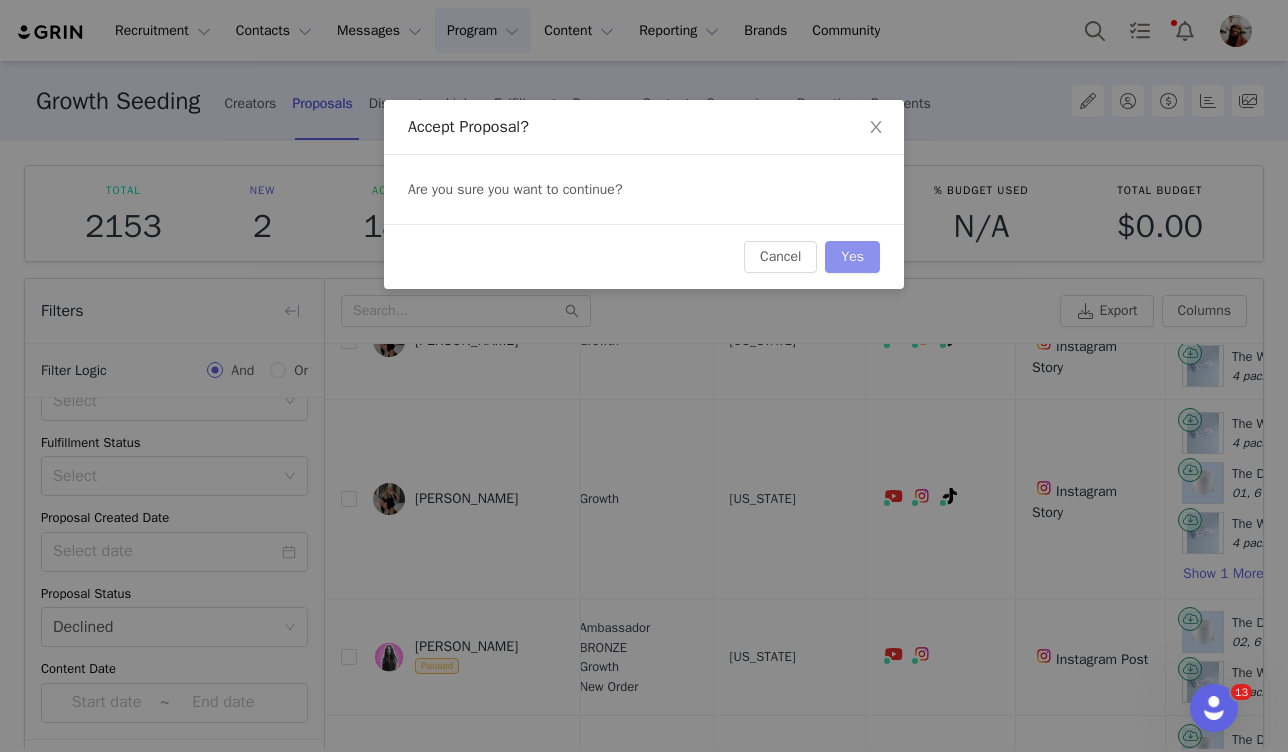 click on "Yes" at bounding box center [852, 257] 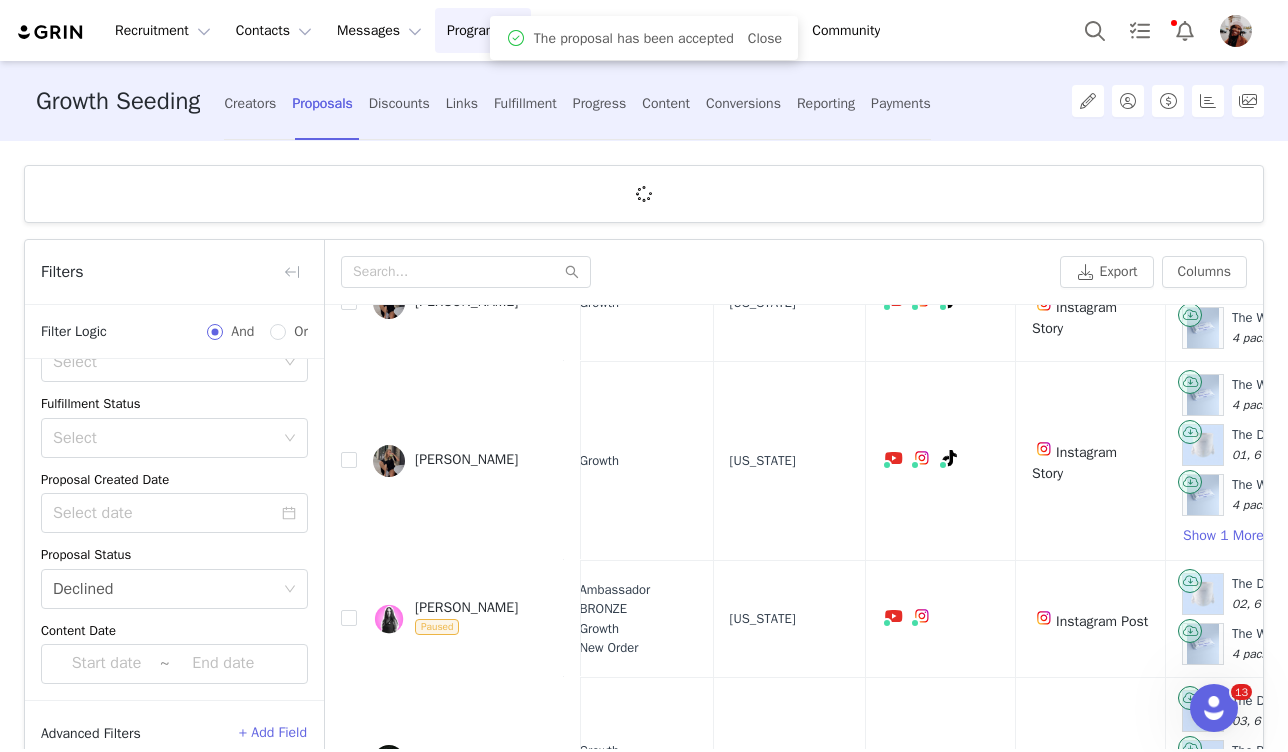 scroll, scrollTop: 0, scrollLeft: 0, axis: both 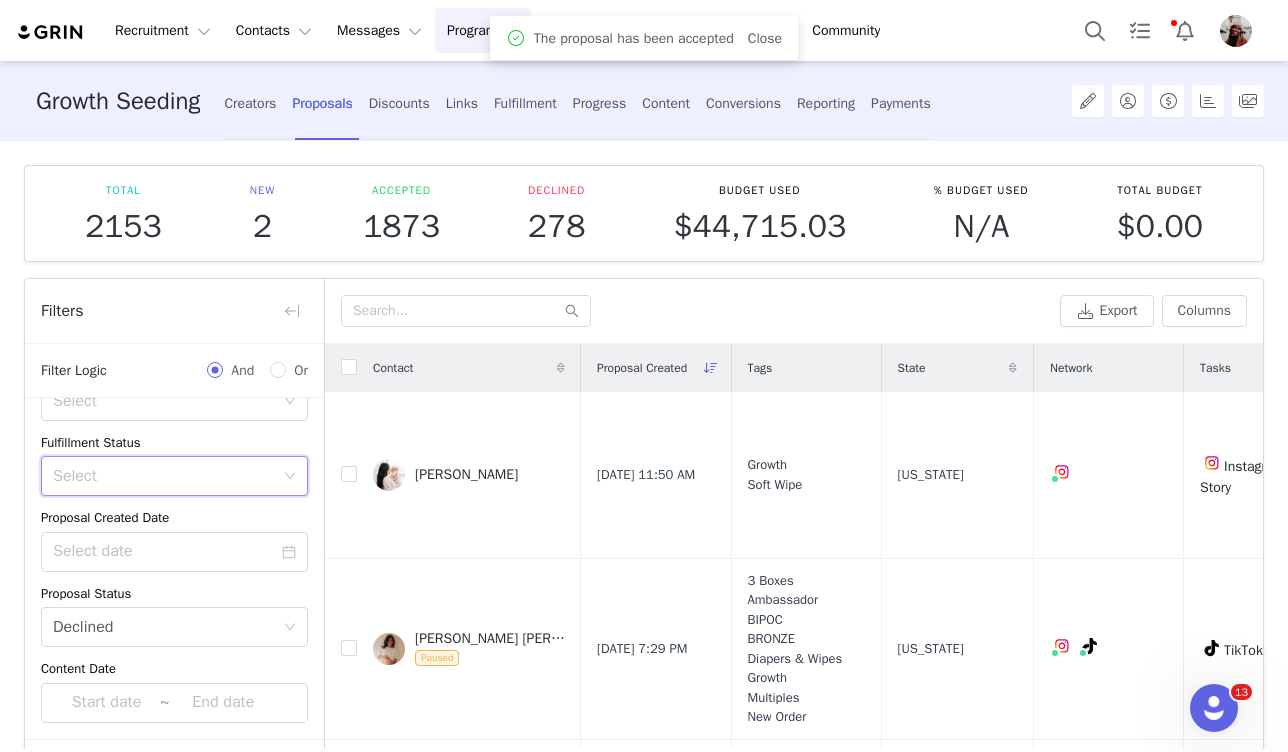 click on "Archived  Select  Content Progress  Select  Fulfillment Status  Select  Proposal Created Date   Proposal Status  Select Declined  Content Date   ~" at bounding box center [174, 502] 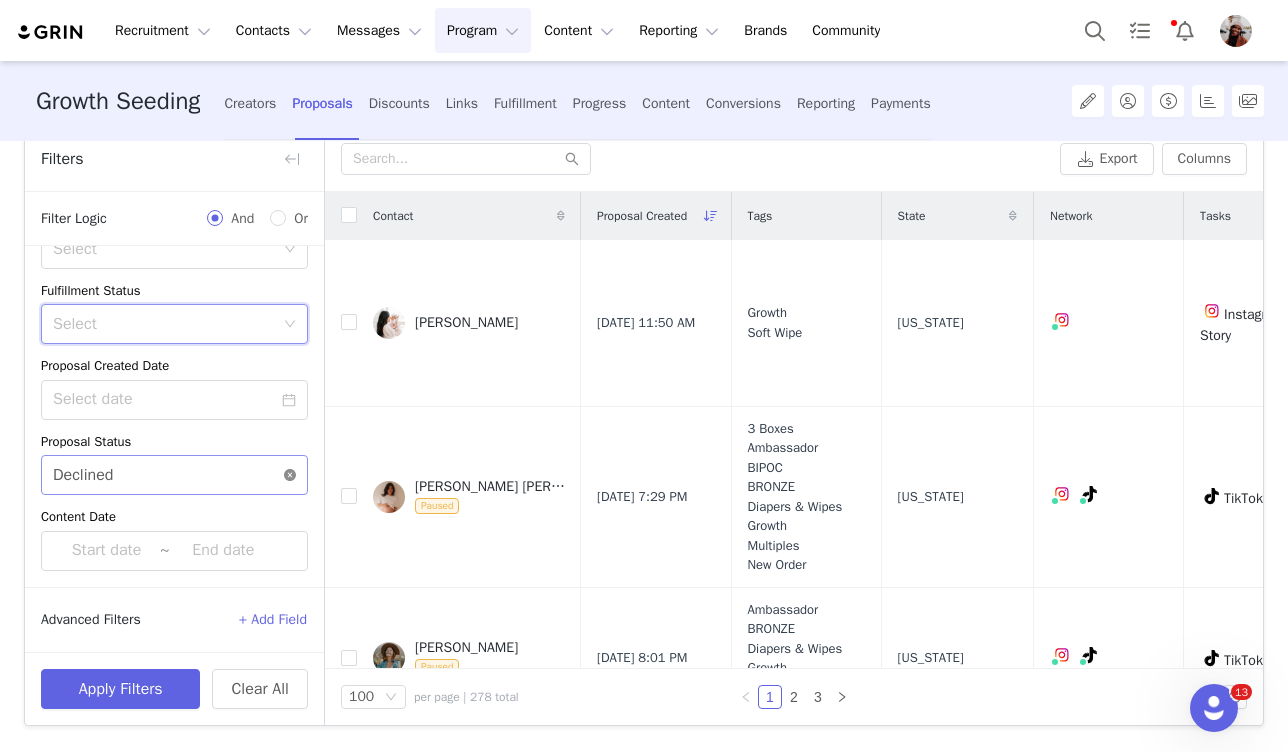 click 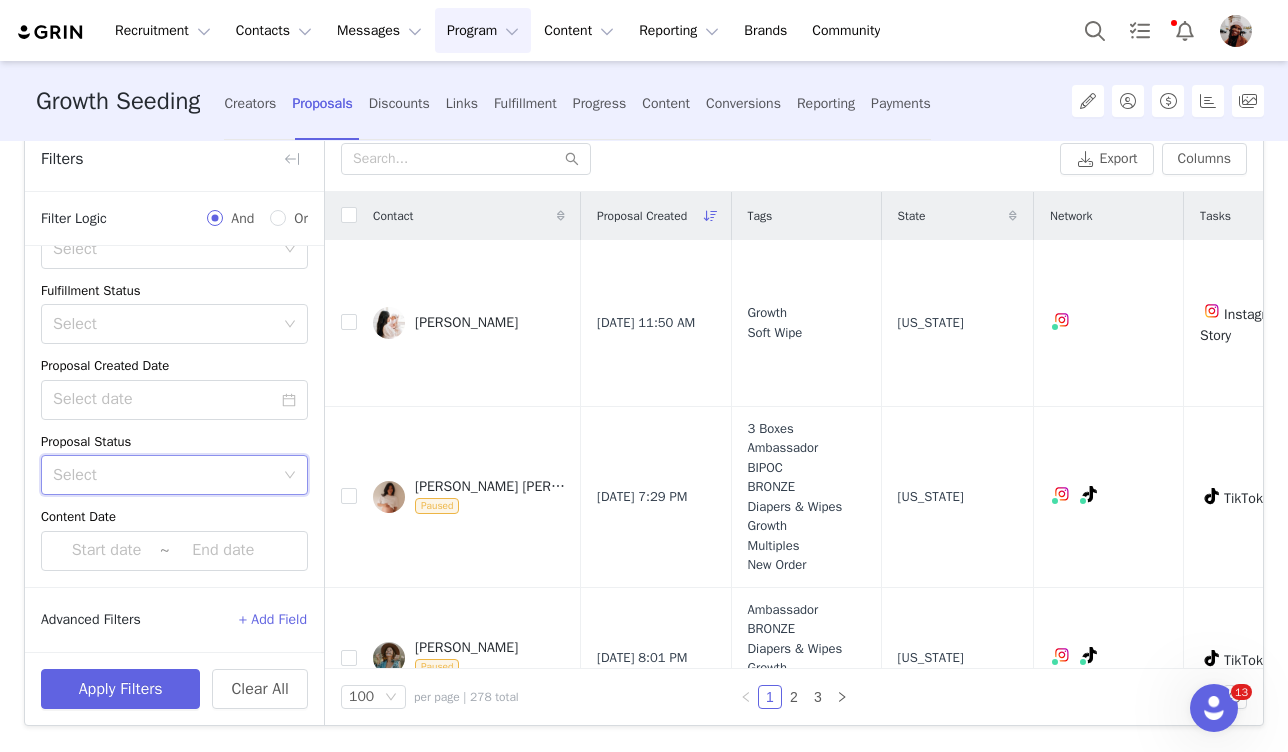 click on "Select" at bounding box center (163, 475) 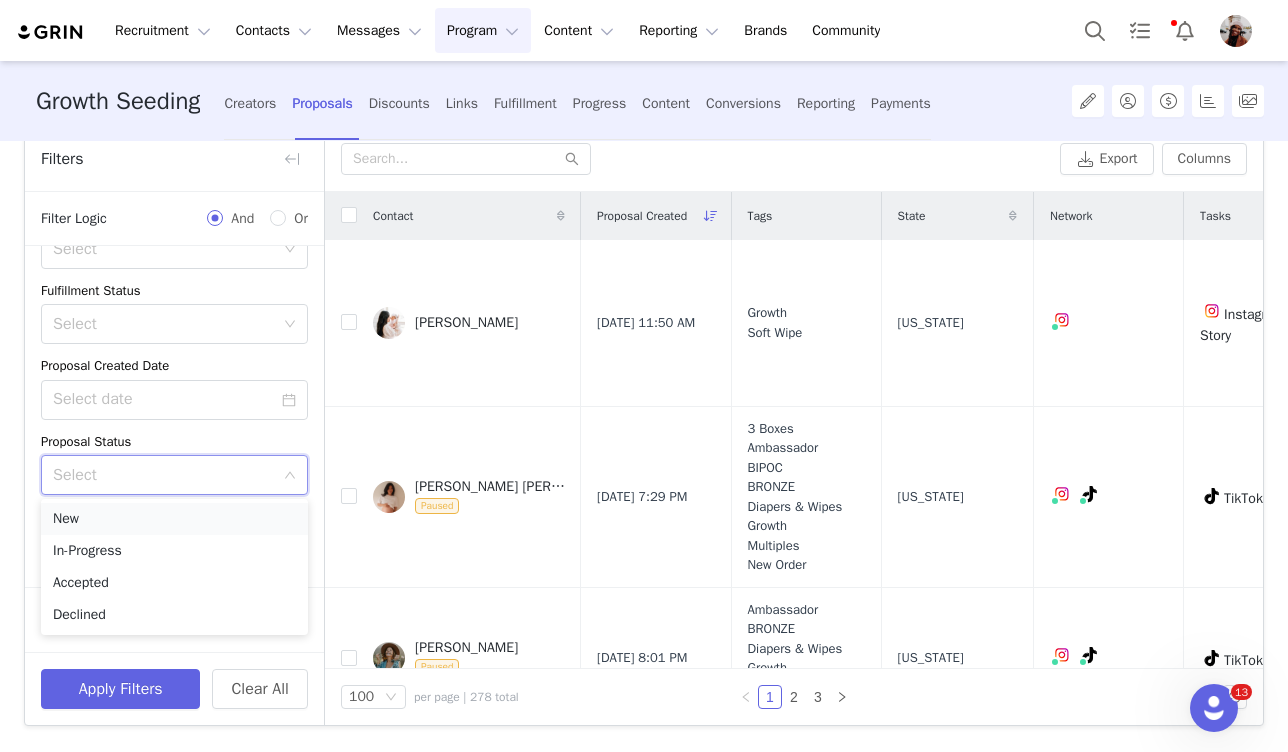 click on "New" at bounding box center [174, 519] 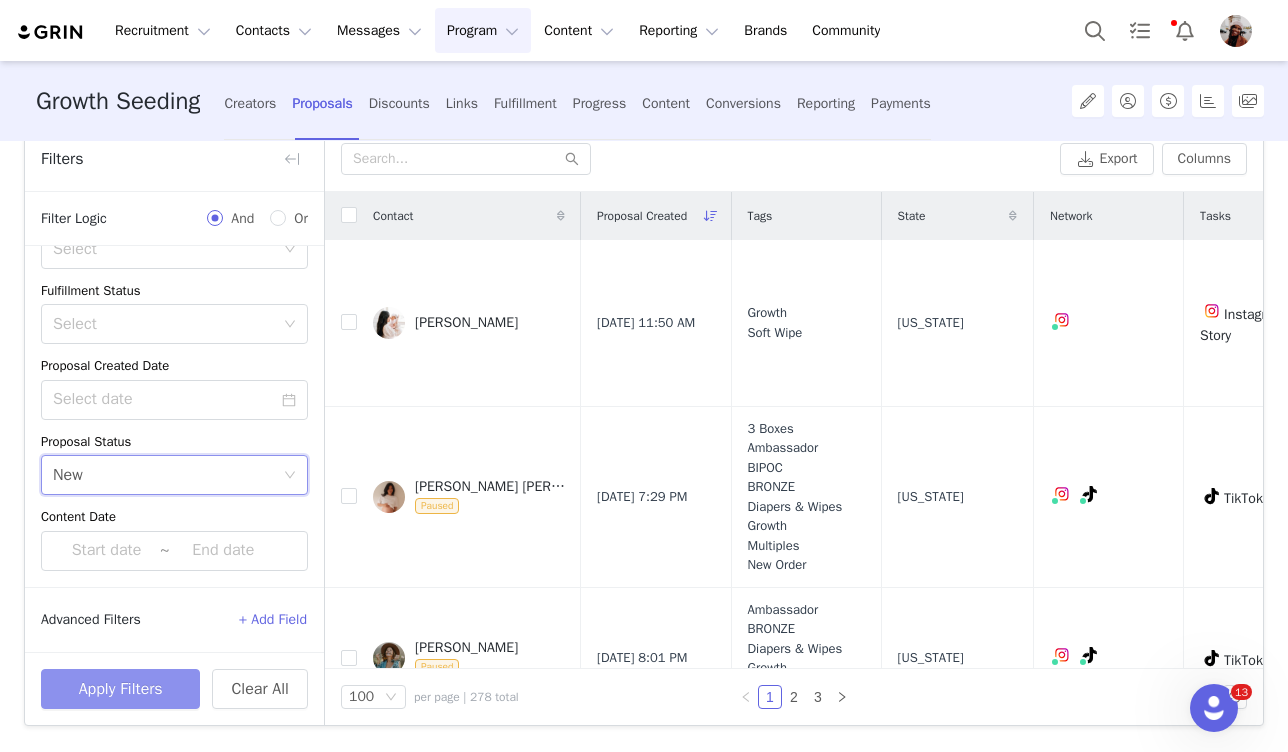 click on "Apply Filters" at bounding box center [120, 689] 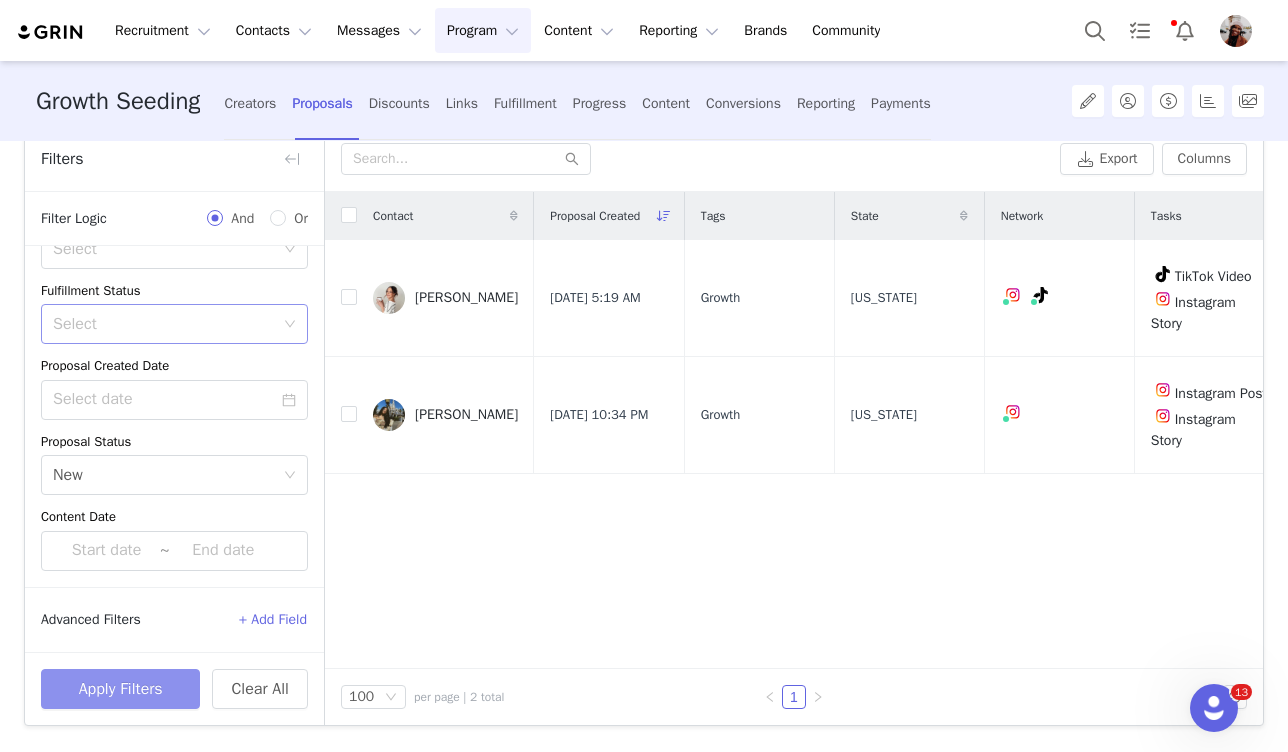 scroll, scrollTop: 0, scrollLeft: 0, axis: both 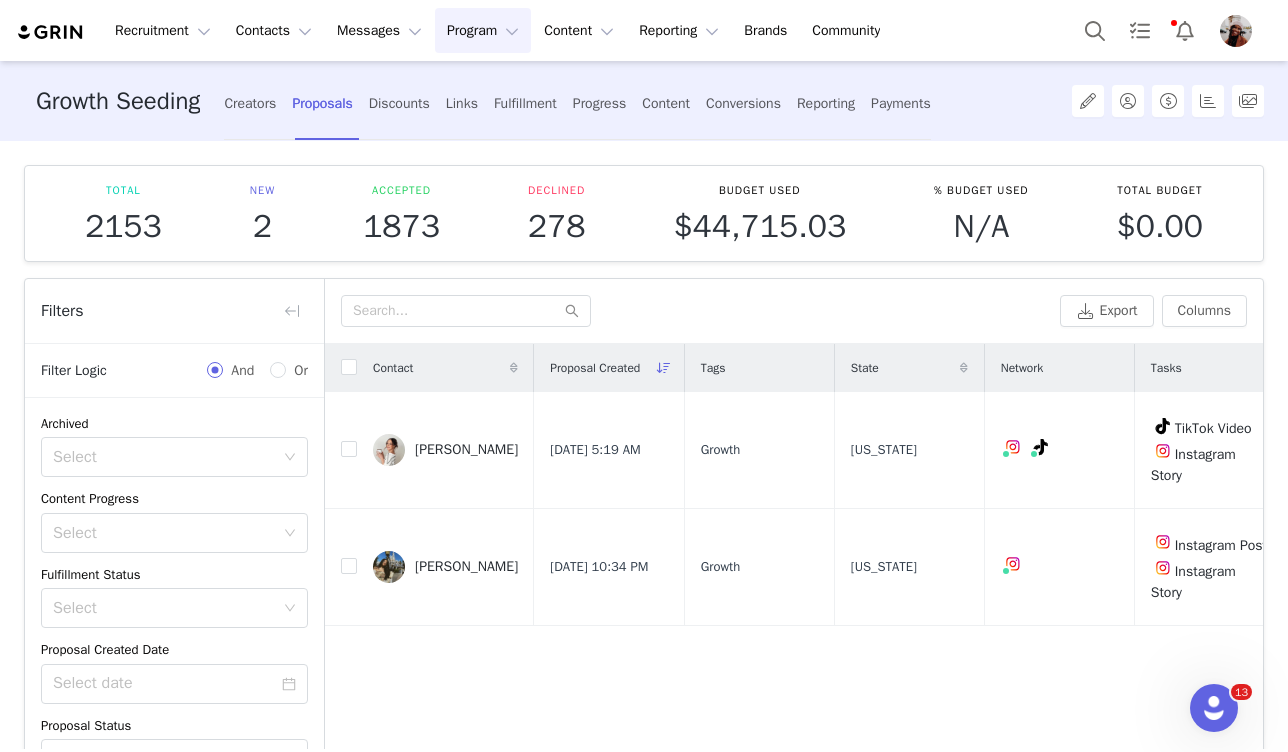 click on "Contact" at bounding box center (445, 368) 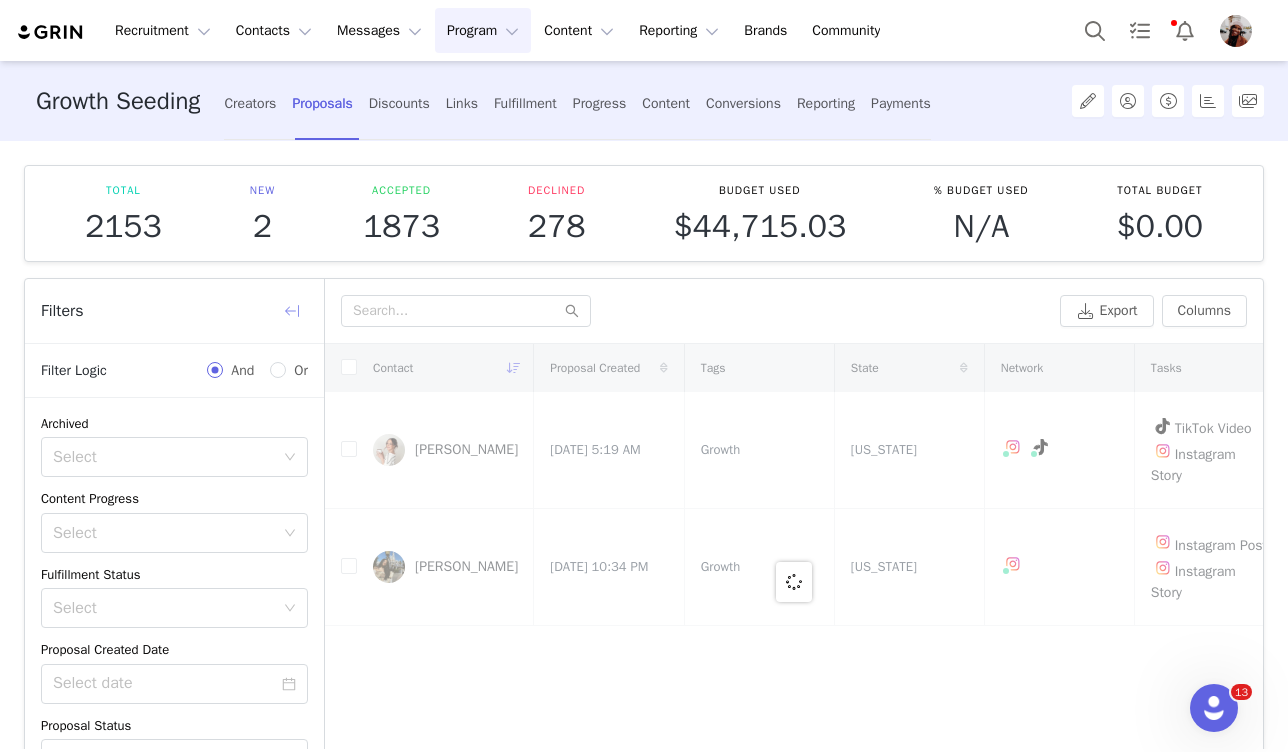 click at bounding box center [292, 311] 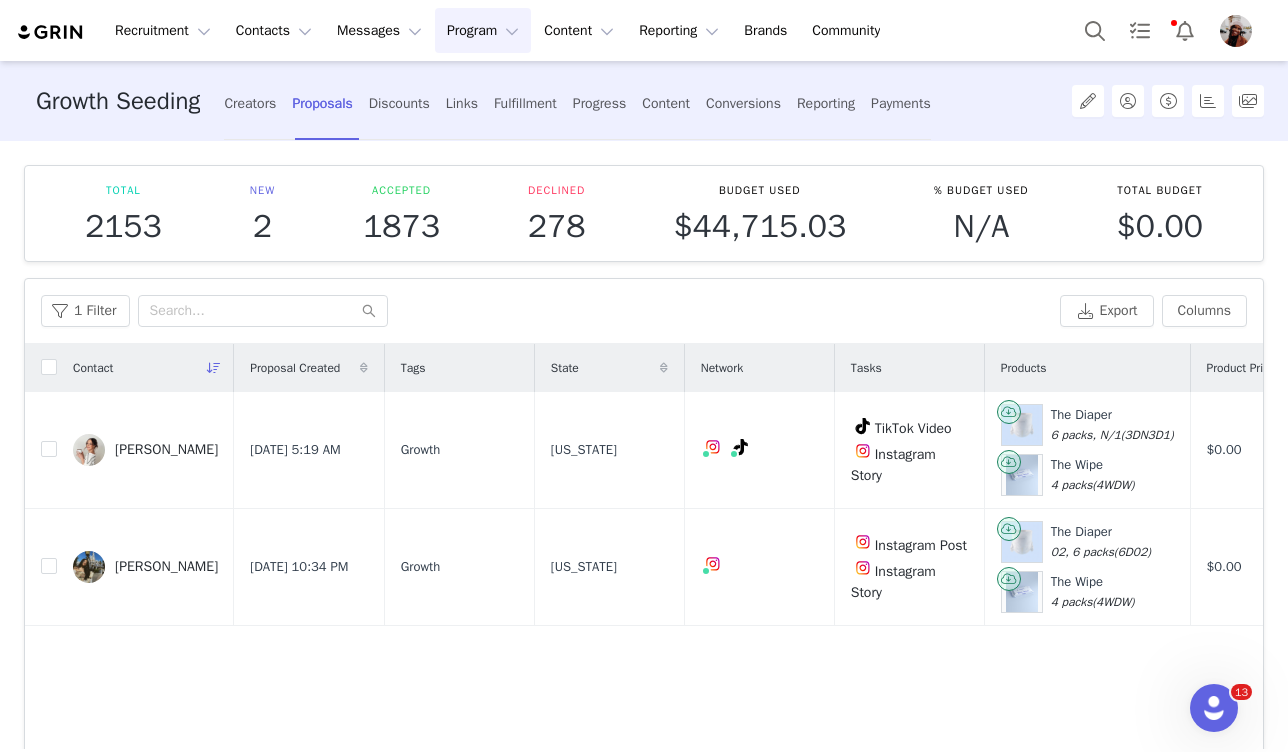 click on "Contact" at bounding box center [145, 368] 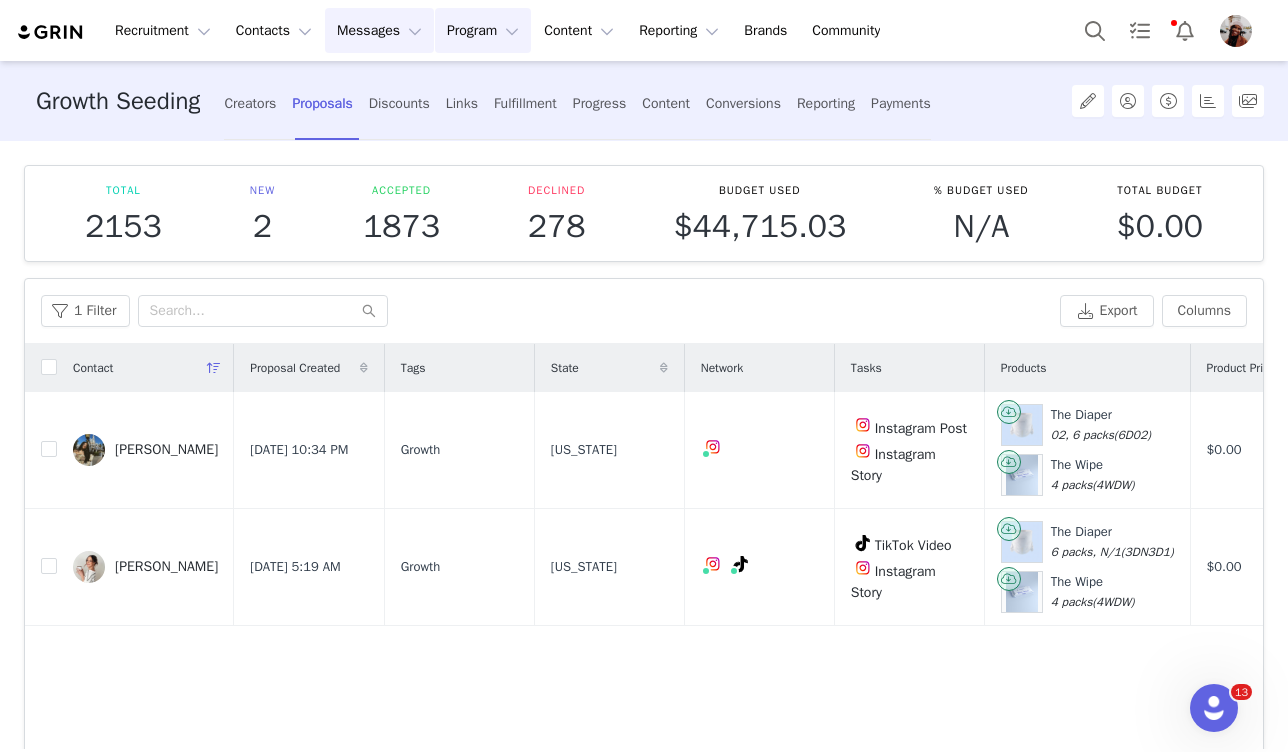 click on "Messages Messages" at bounding box center [379, 30] 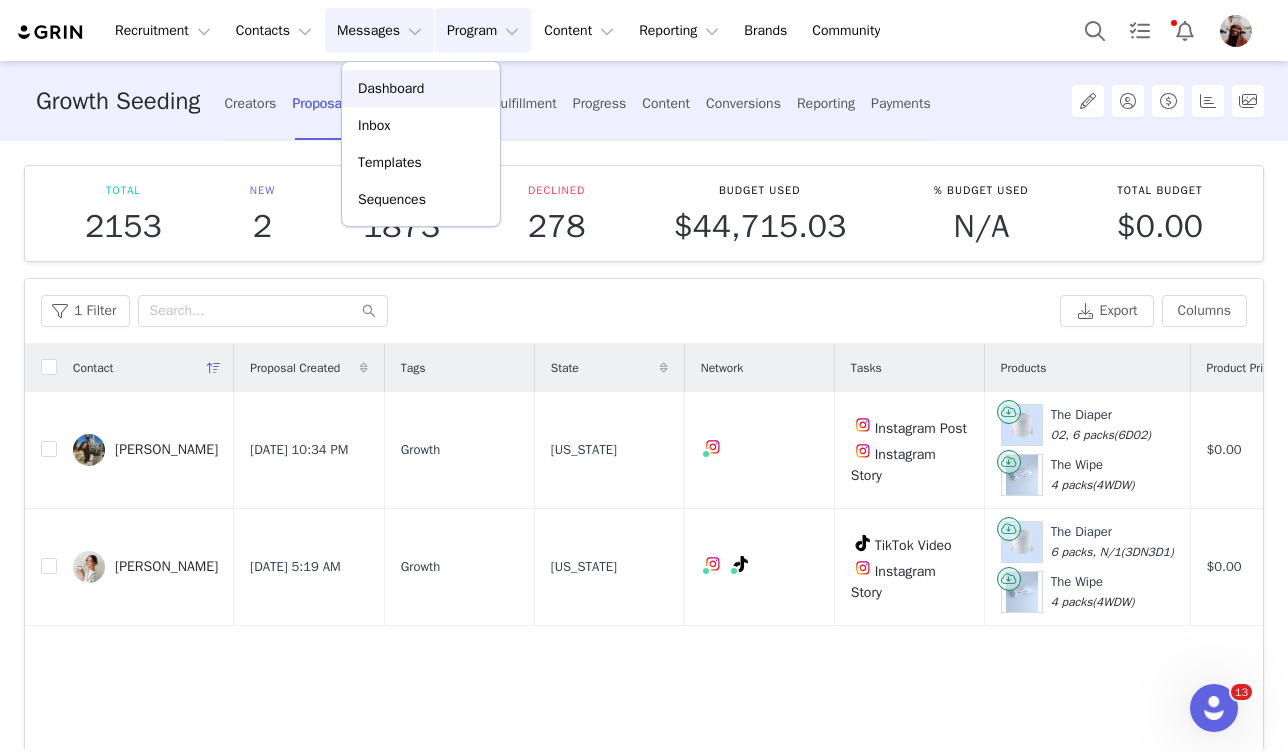 click on "Dashboard" at bounding box center (421, 88) 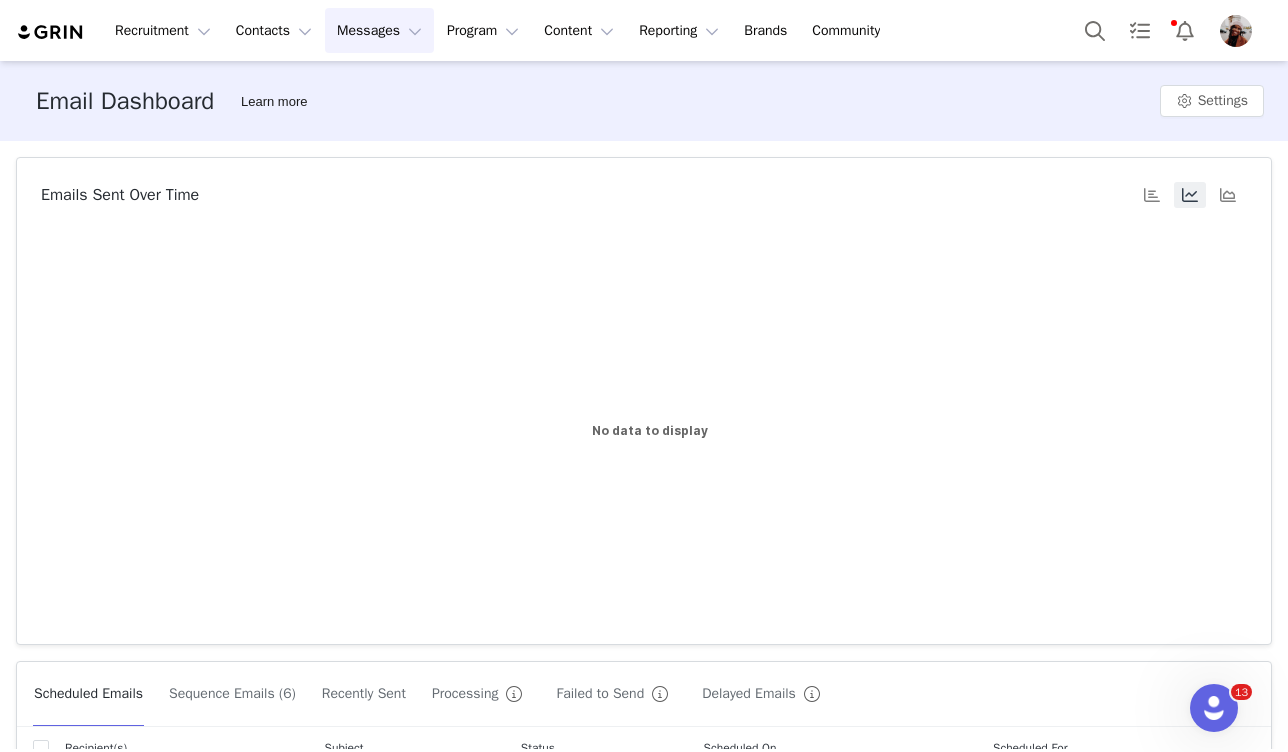 click on "Messages Messages" at bounding box center [379, 30] 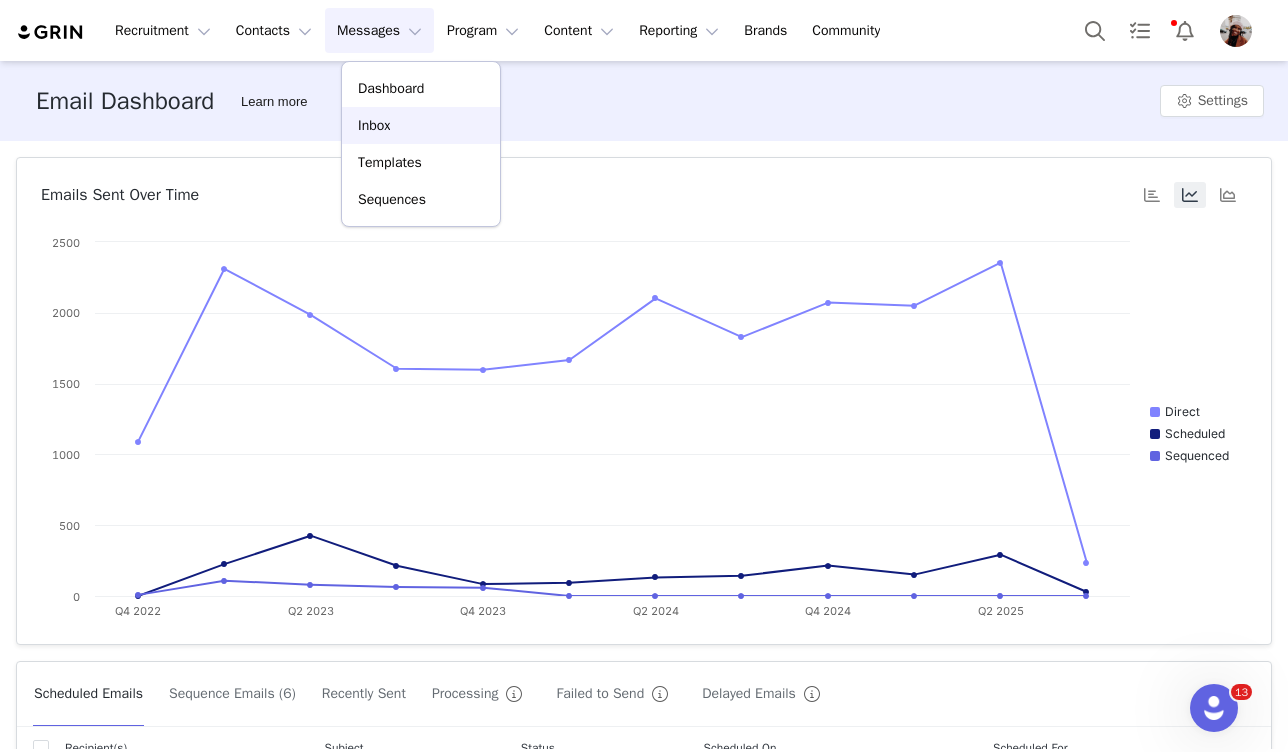 click on "Inbox" at bounding box center (421, 125) 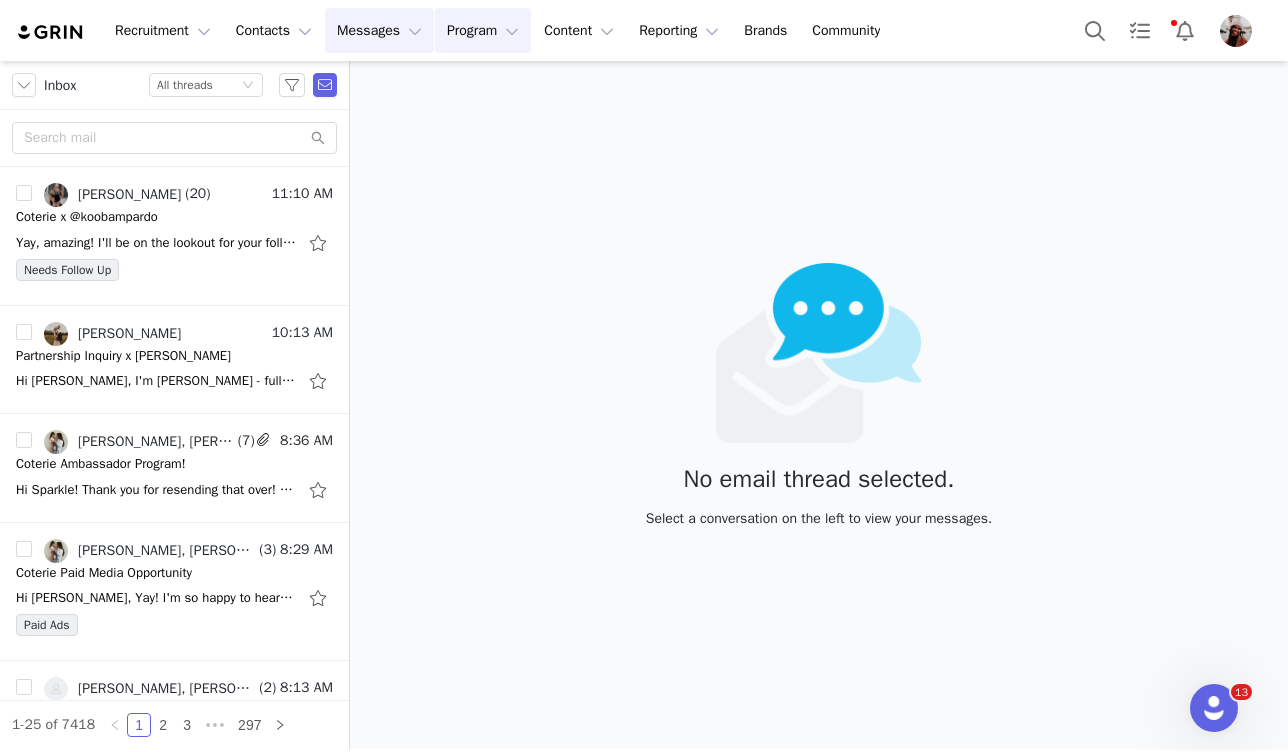 click on "Program Program" at bounding box center [483, 30] 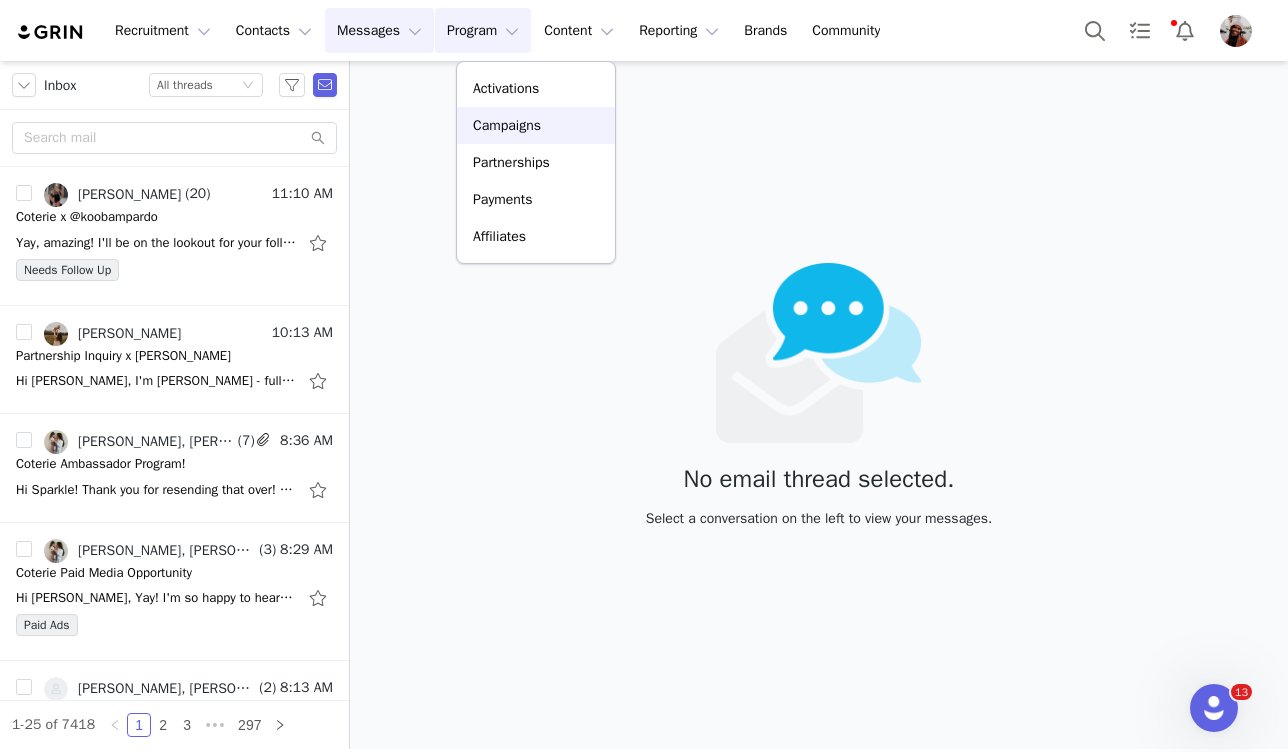 click on "Campaigns" at bounding box center [507, 125] 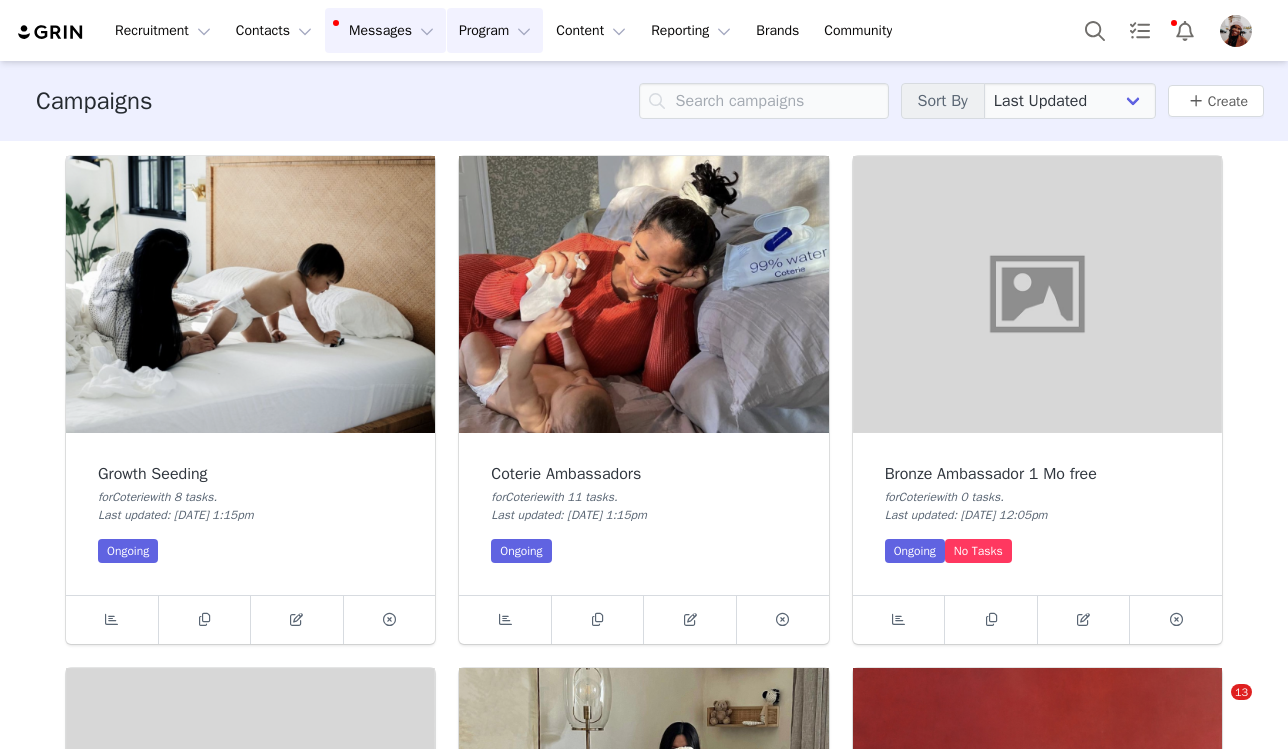 scroll, scrollTop: 0, scrollLeft: 0, axis: both 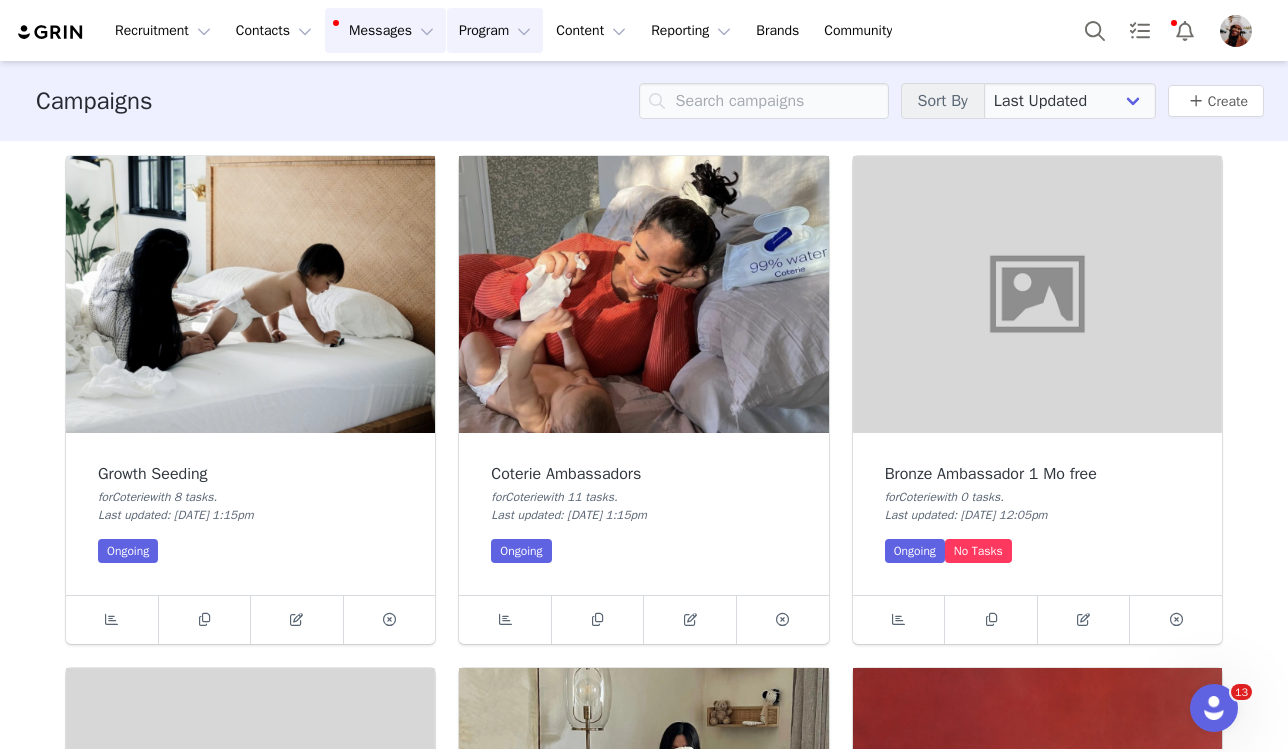 click on "Messages Messages" at bounding box center [385, 30] 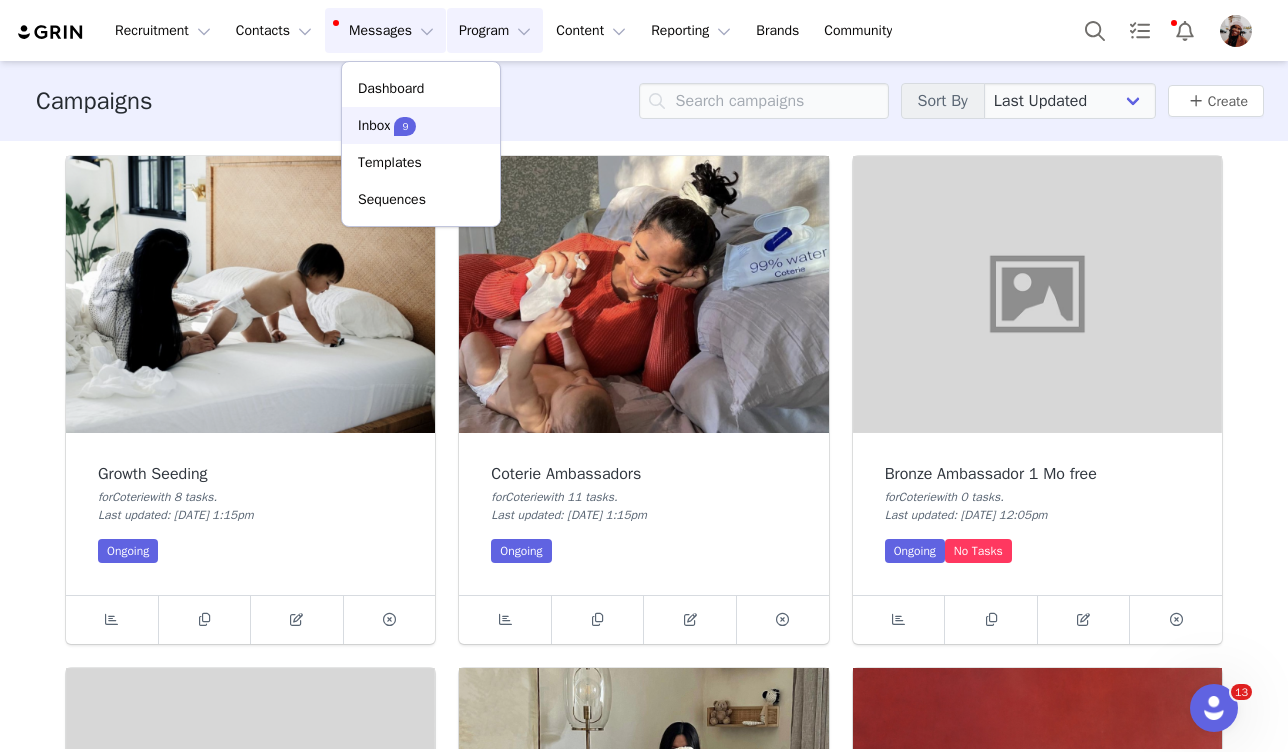 click on "Inbox 9" at bounding box center [387, 125] 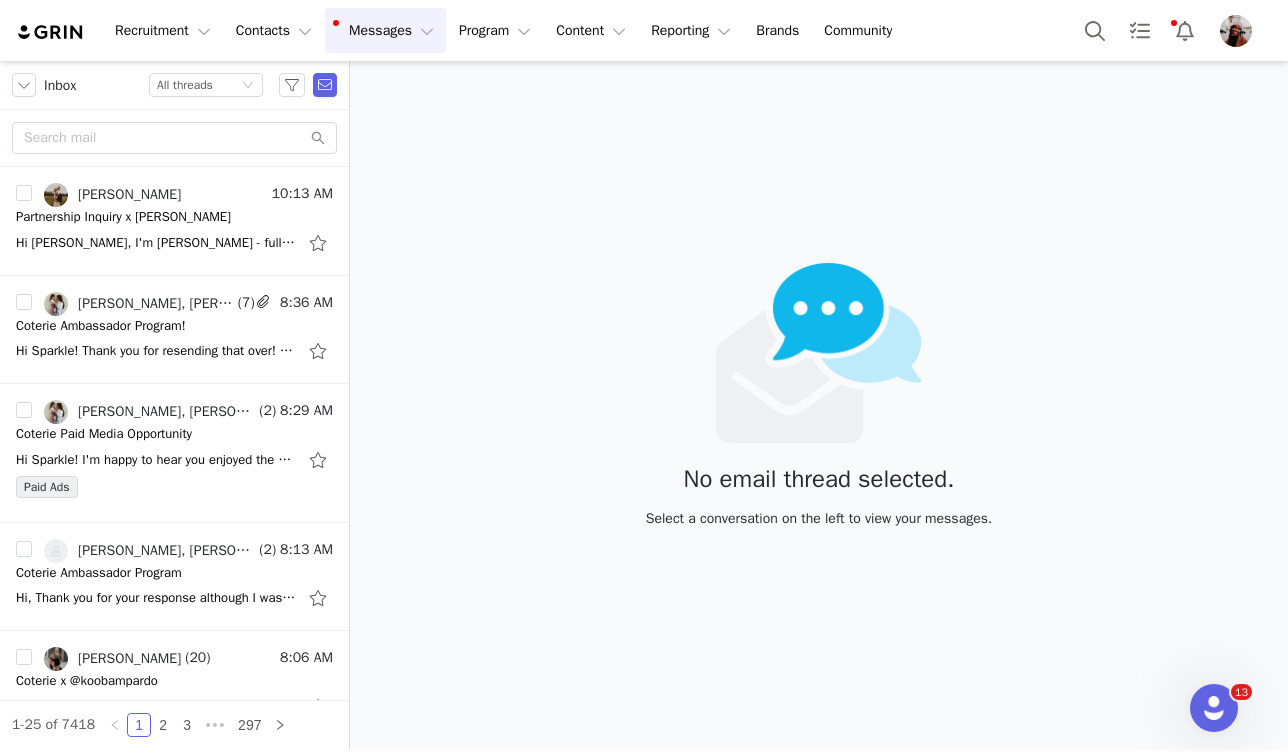 scroll, scrollTop: 136, scrollLeft: 0, axis: vertical 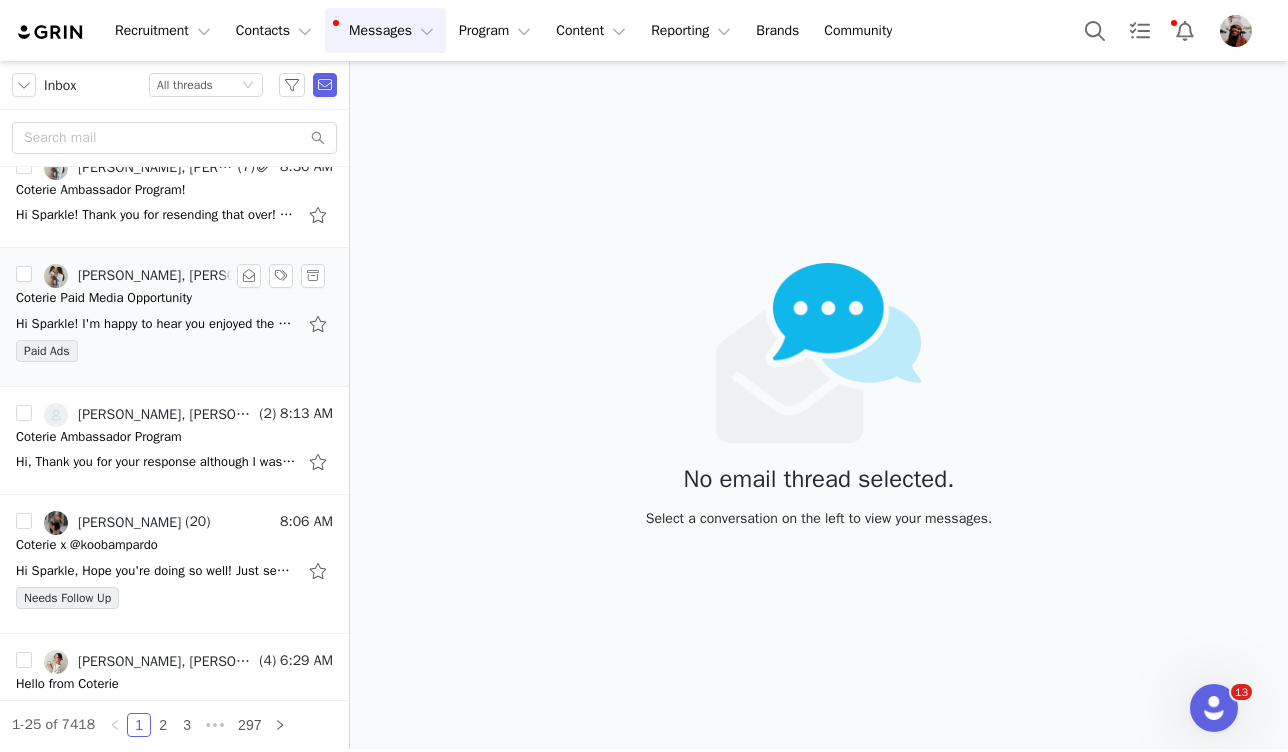 click on "Hi Sparkle! I'm happy to hear you enjoyed the content. How long would the ad run? My fees are as follows: For the tiktok and/or raw footage = $600 For usage = $180 per month up to 1 year. (After 1" at bounding box center (174, 324) 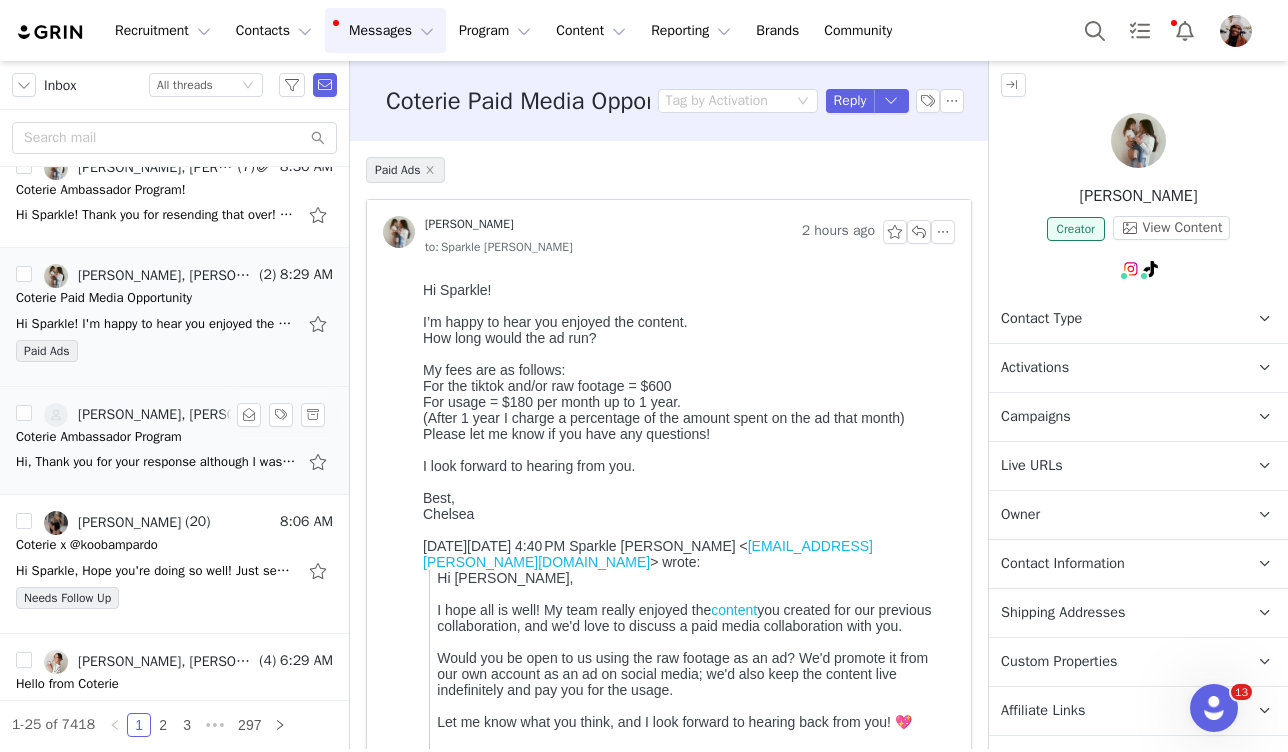 scroll, scrollTop: 0, scrollLeft: 0, axis: both 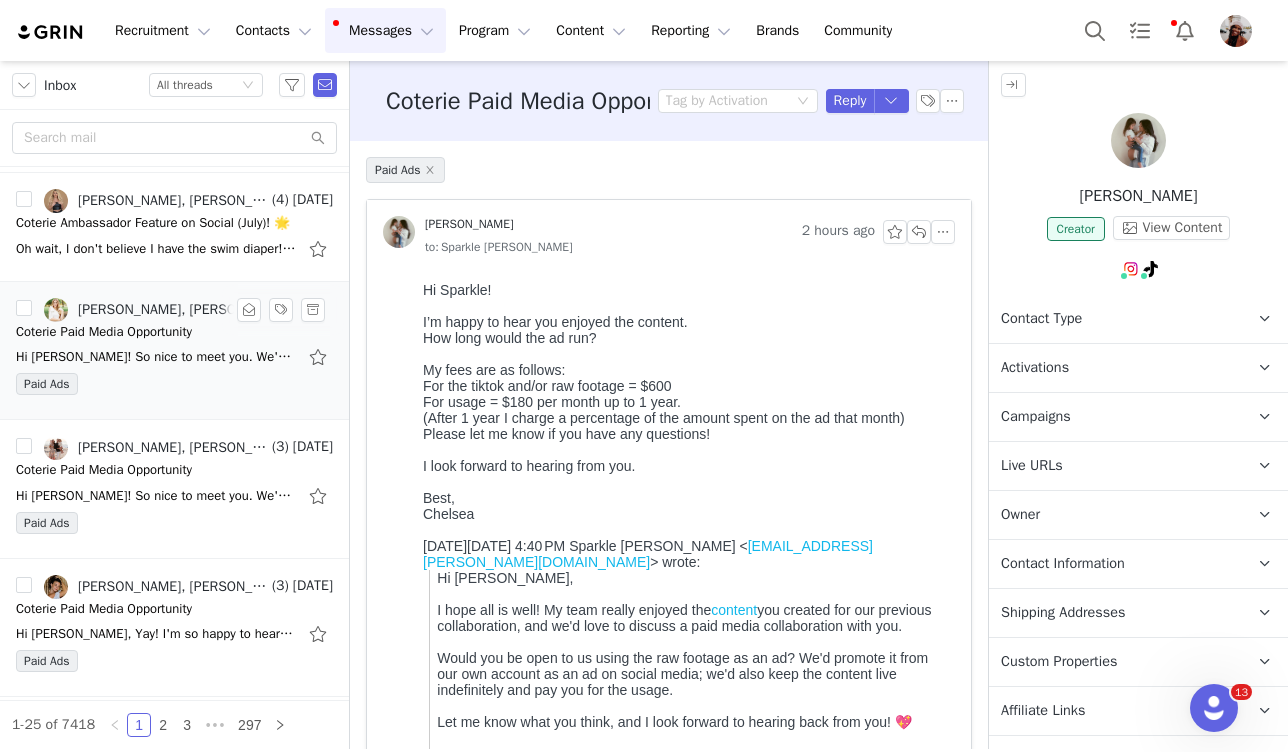 click on "Hi [PERSON_NAME]! So nice to meet you. We'd love to use that video you made in ads! Our budget is $500 and we send you some more diaper and wipes (just let me know which size and your address). If that" at bounding box center (156, 357) 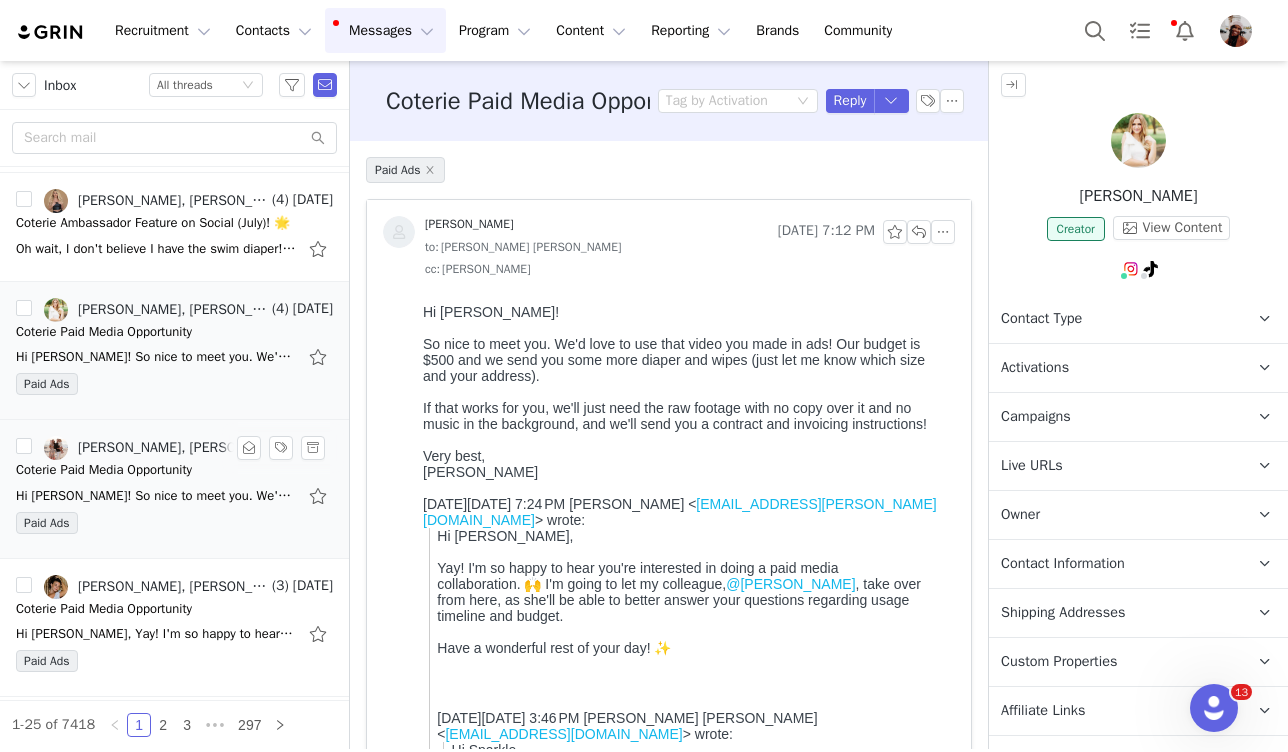 scroll, scrollTop: 0, scrollLeft: 0, axis: both 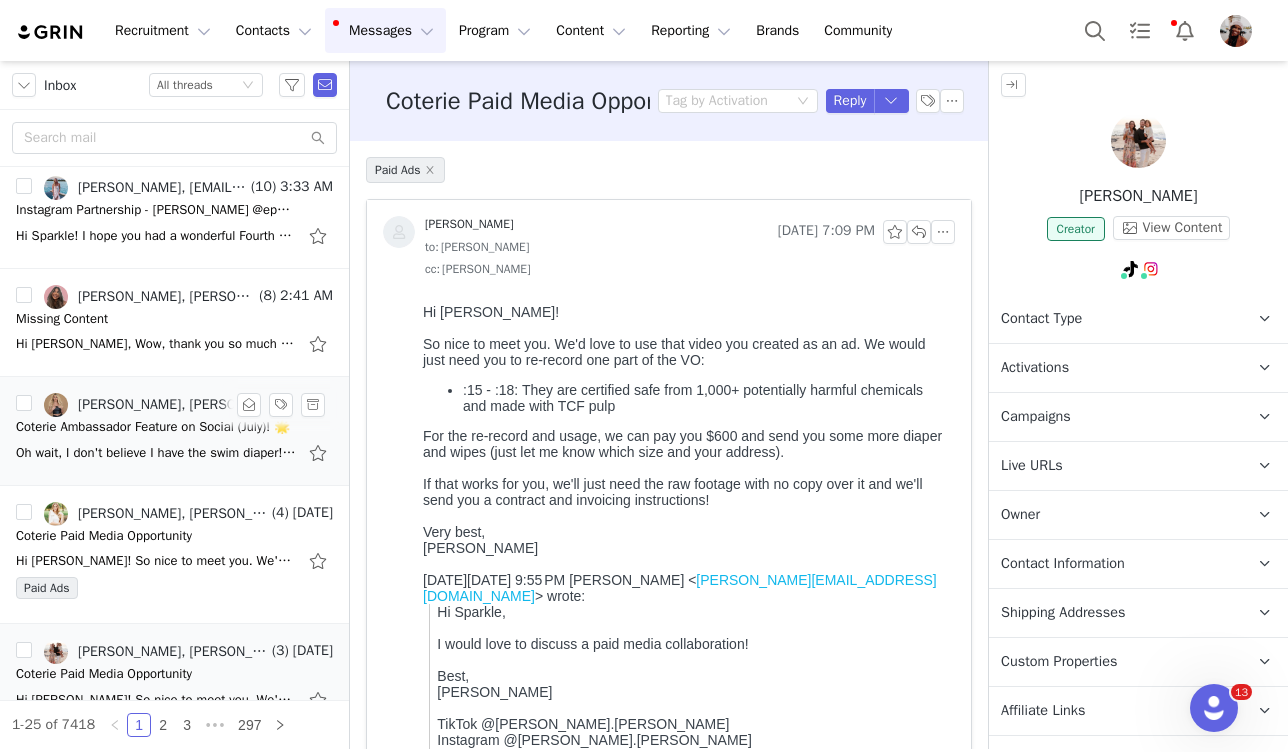 click on "[PERSON_NAME], [PERSON_NAME], [PERSON_NAME]" at bounding box center (173, 405) 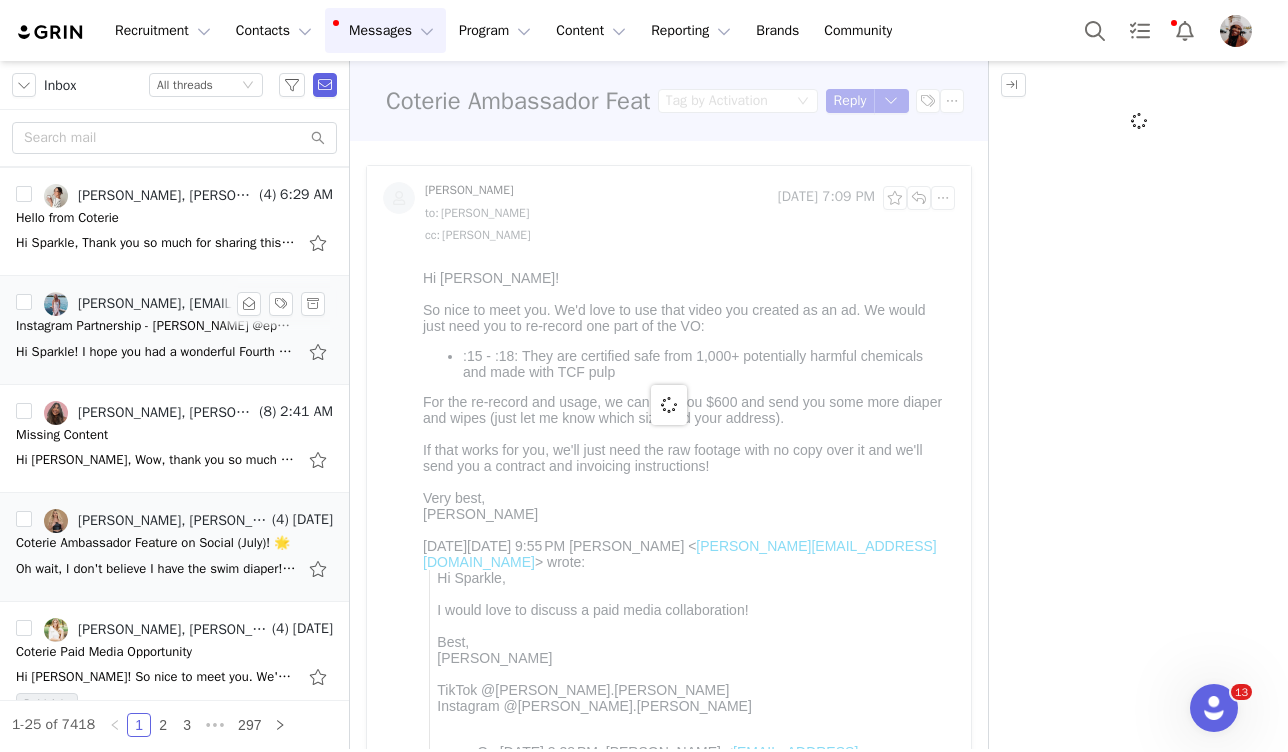 scroll, scrollTop: 601, scrollLeft: 0, axis: vertical 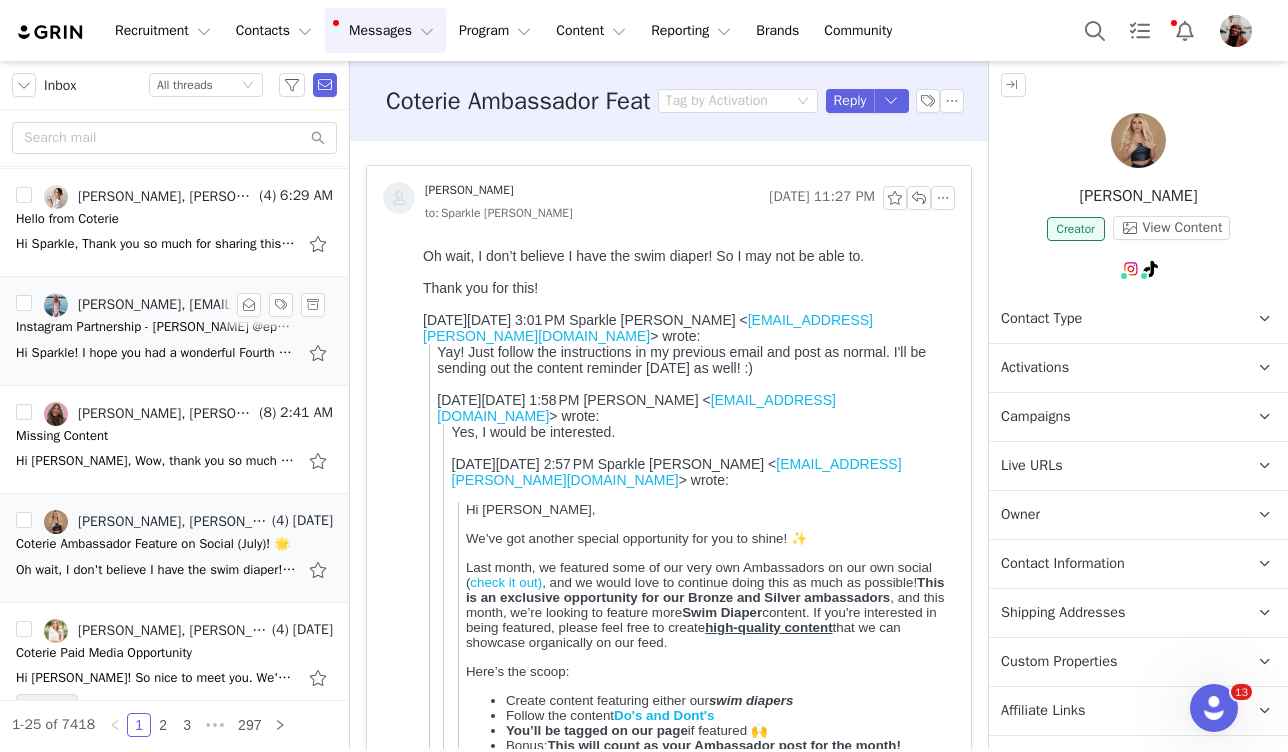 click on "Hi Sparkle! I hope you had a wonderful Fourth of July! I am very excited to get the ball rolling regarding our partnership. What are the next steps for GRIN? Best, [PERSON_NAME] On [DATE], at" at bounding box center (156, 353) 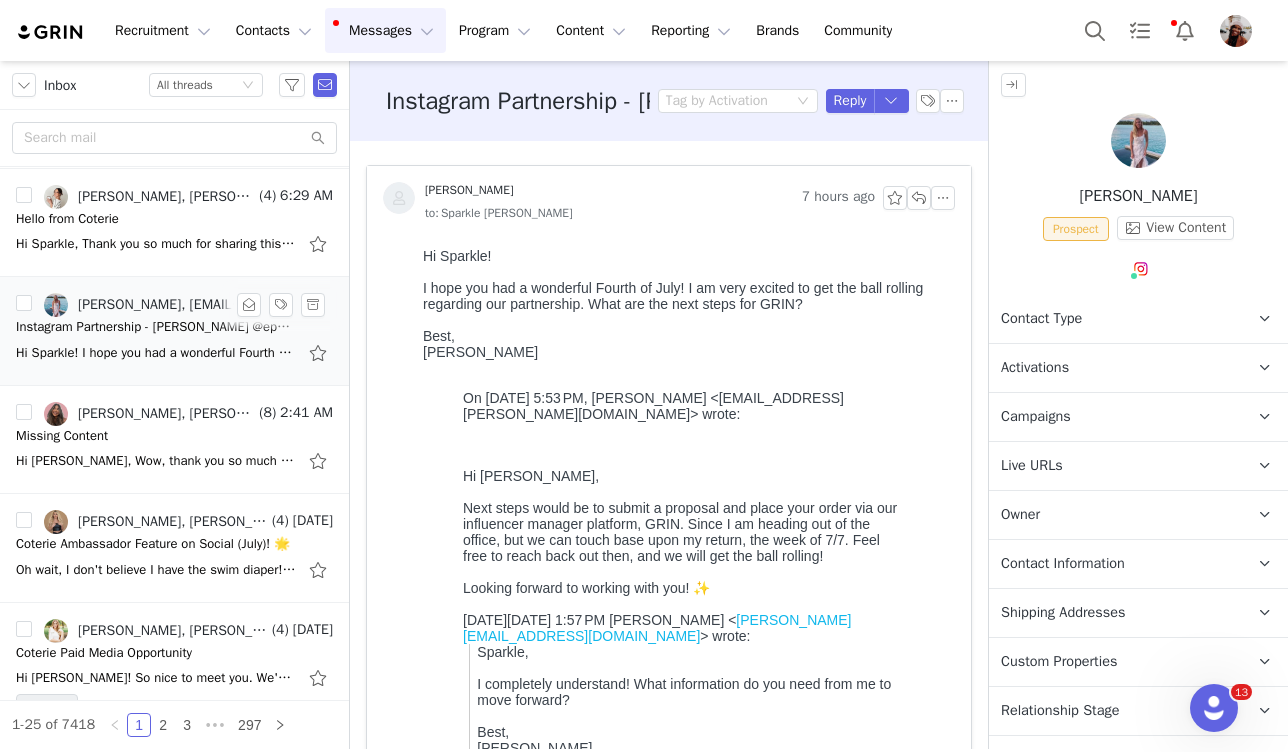 scroll, scrollTop: 0, scrollLeft: 0, axis: both 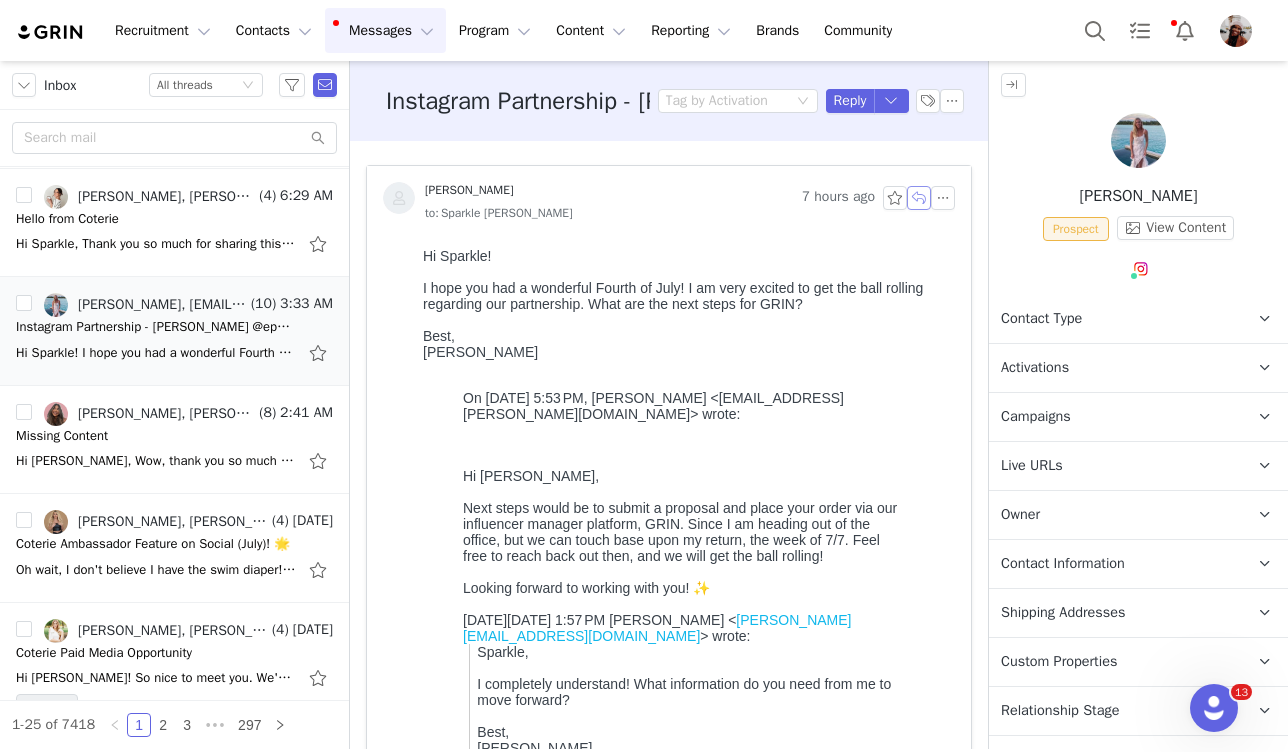 click at bounding box center [919, 198] 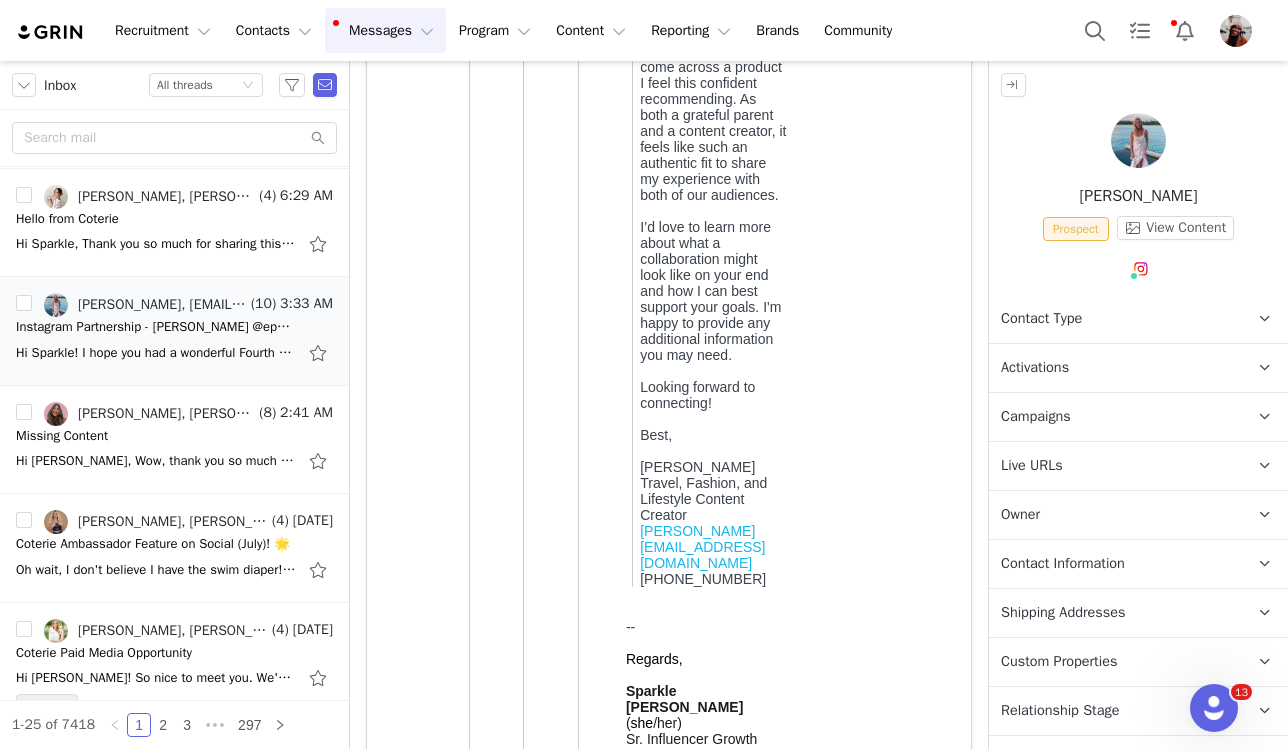 scroll, scrollTop: 5176, scrollLeft: 0, axis: vertical 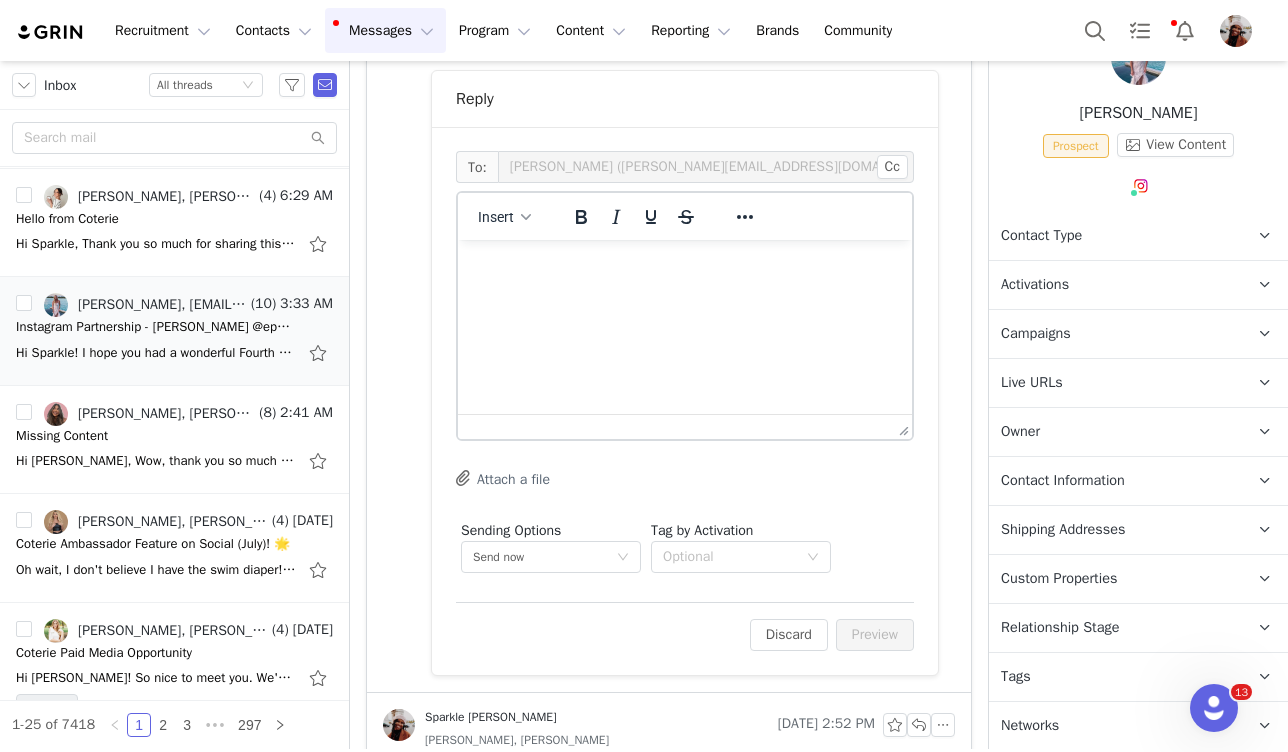 click on "Tags  Keep track of your contacts by assigning them tags. You can then filter your contacts by tag." at bounding box center [1114, 677] 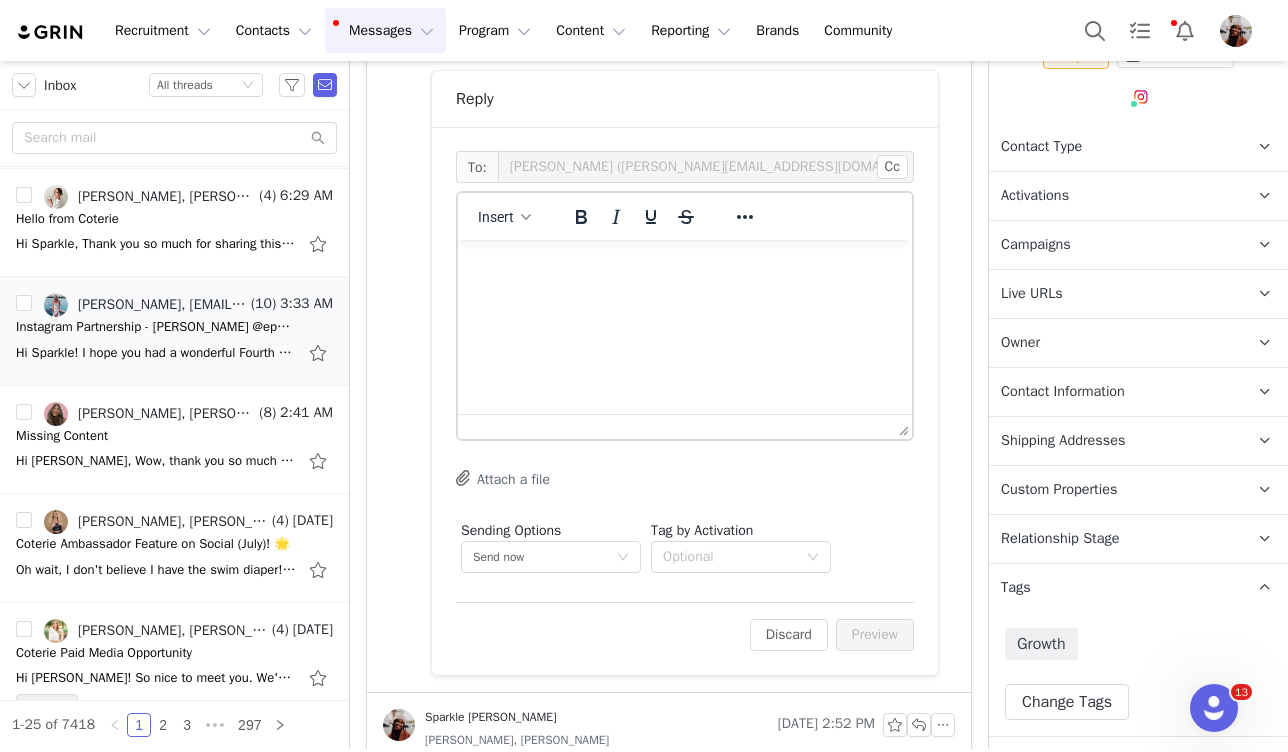 scroll, scrollTop: 186, scrollLeft: 0, axis: vertical 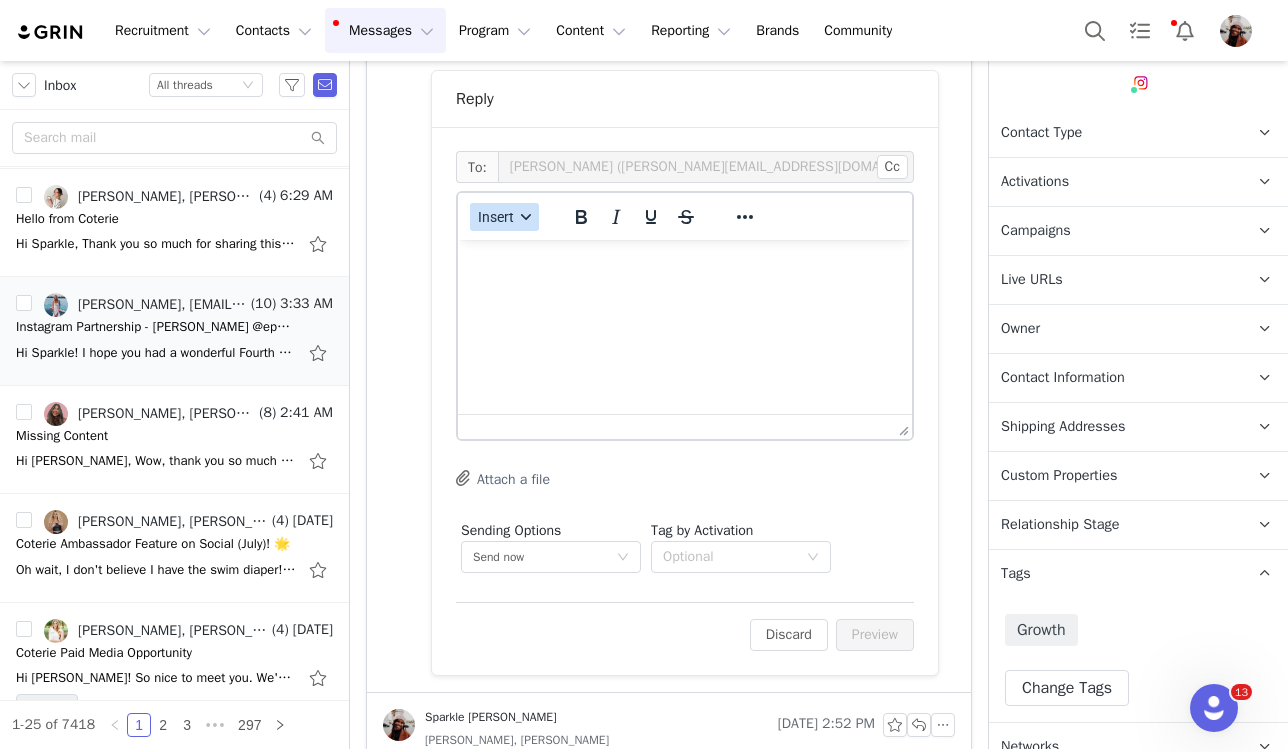 click on "Insert" at bounding box center (496, 217) 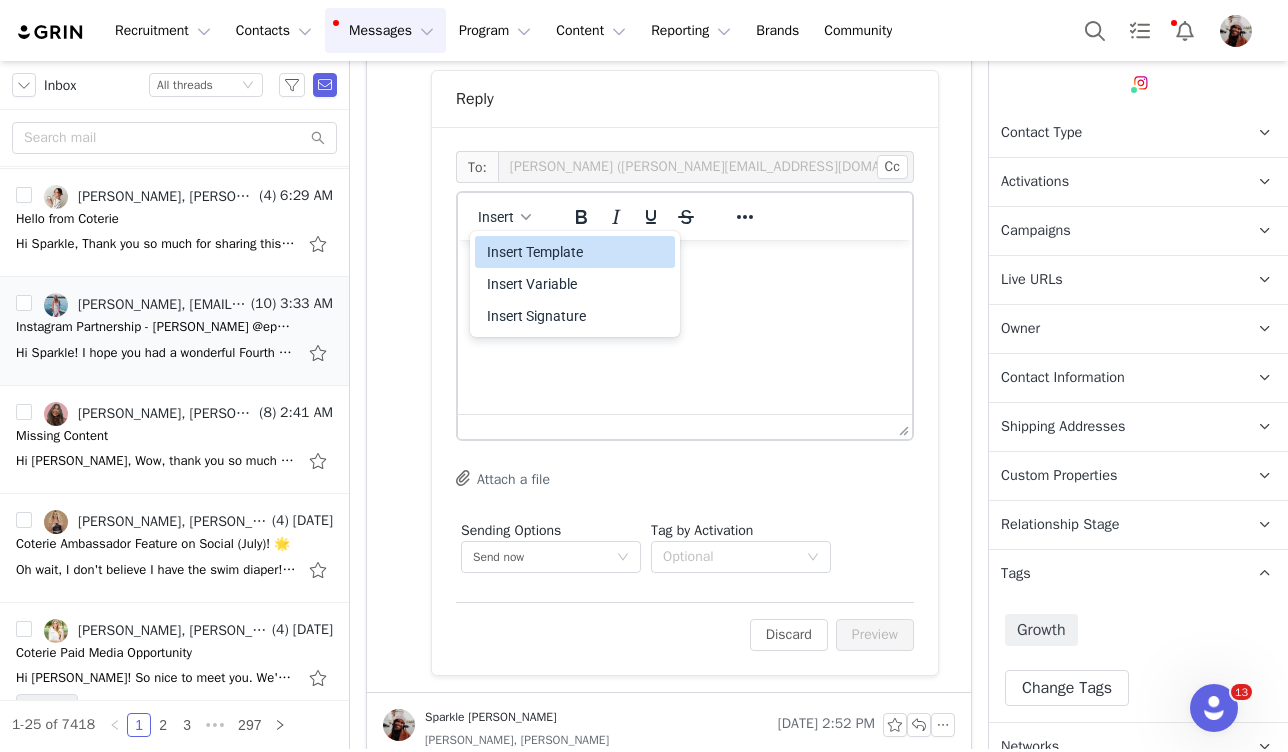 click on "Insert Template" at bounding box center (577, 252) 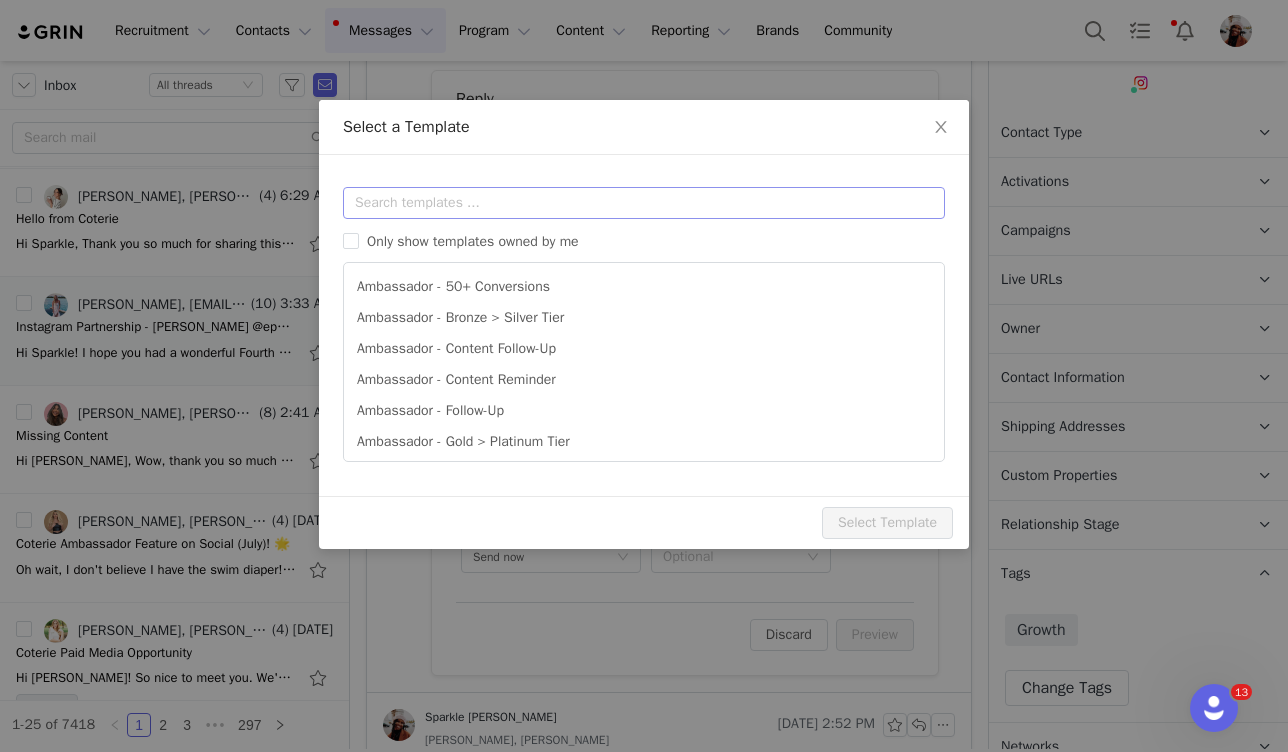 scroll, scrollTop: 0, scrollLeft: 0, axis: both 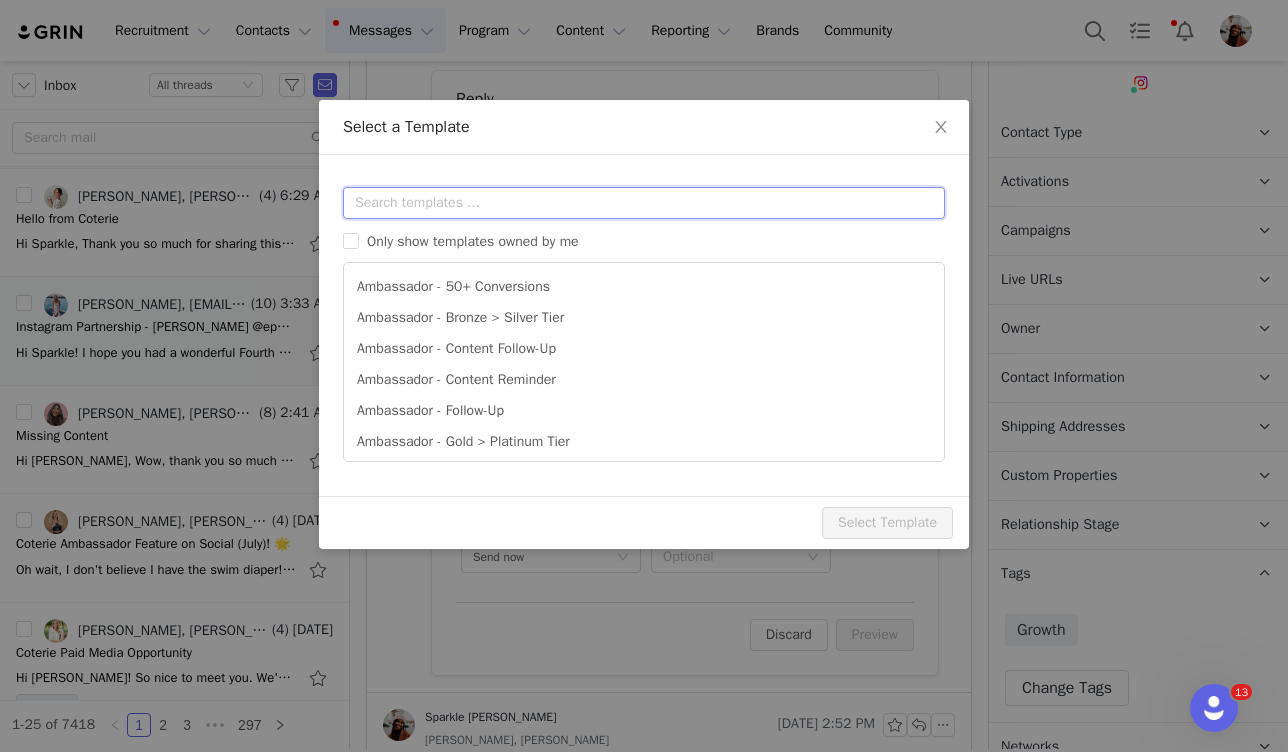 click at bounding box center (644, 203) 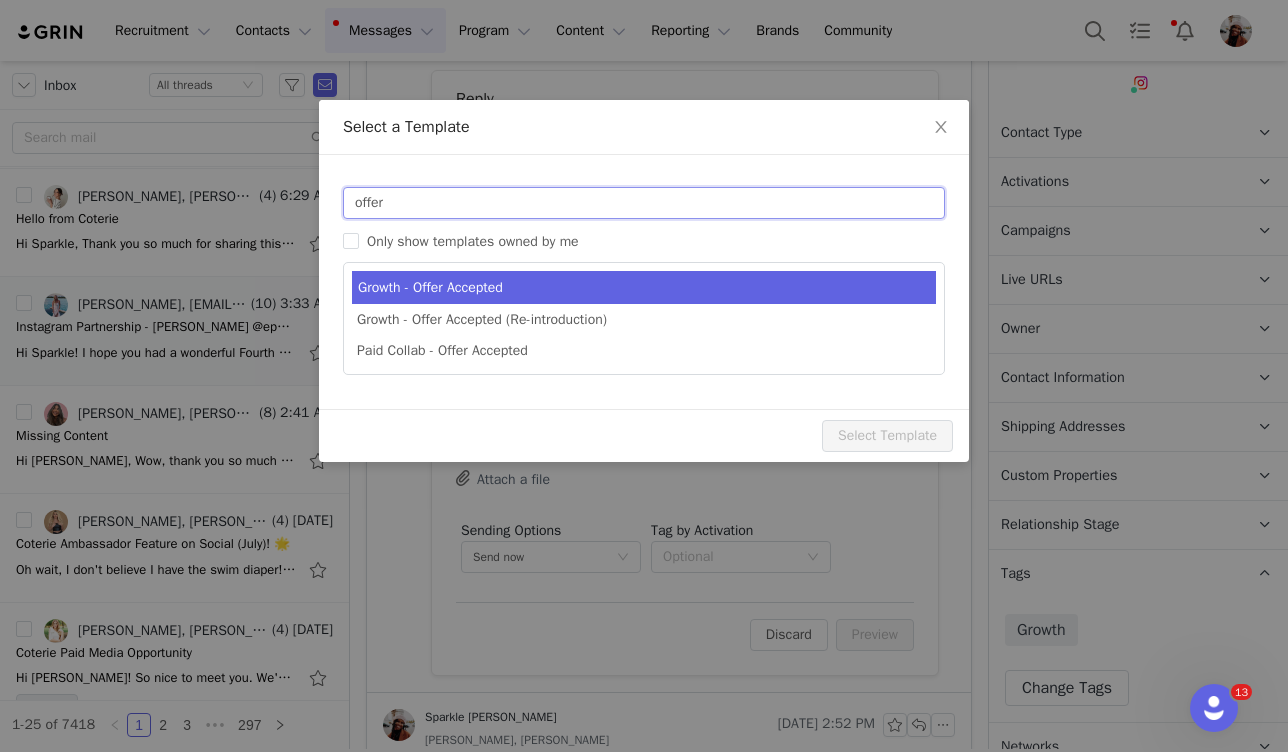 type on "offer" 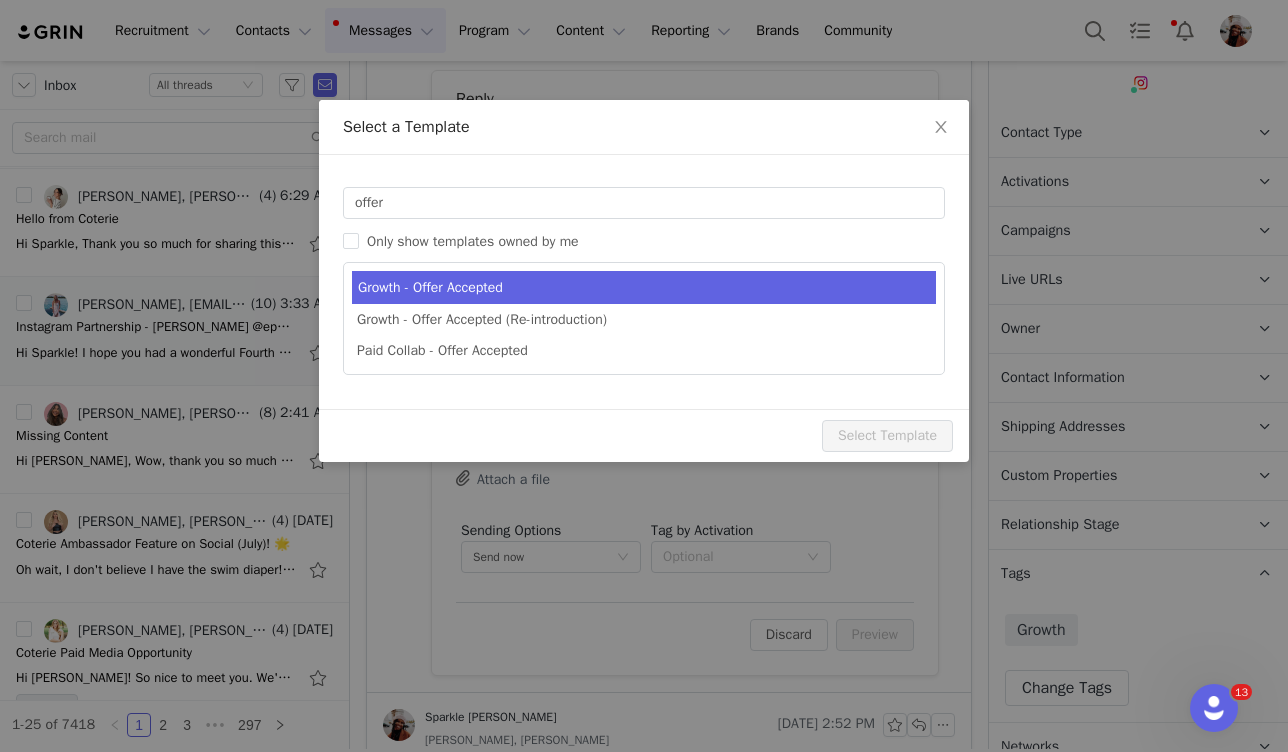 type on "Hello from Coterie" 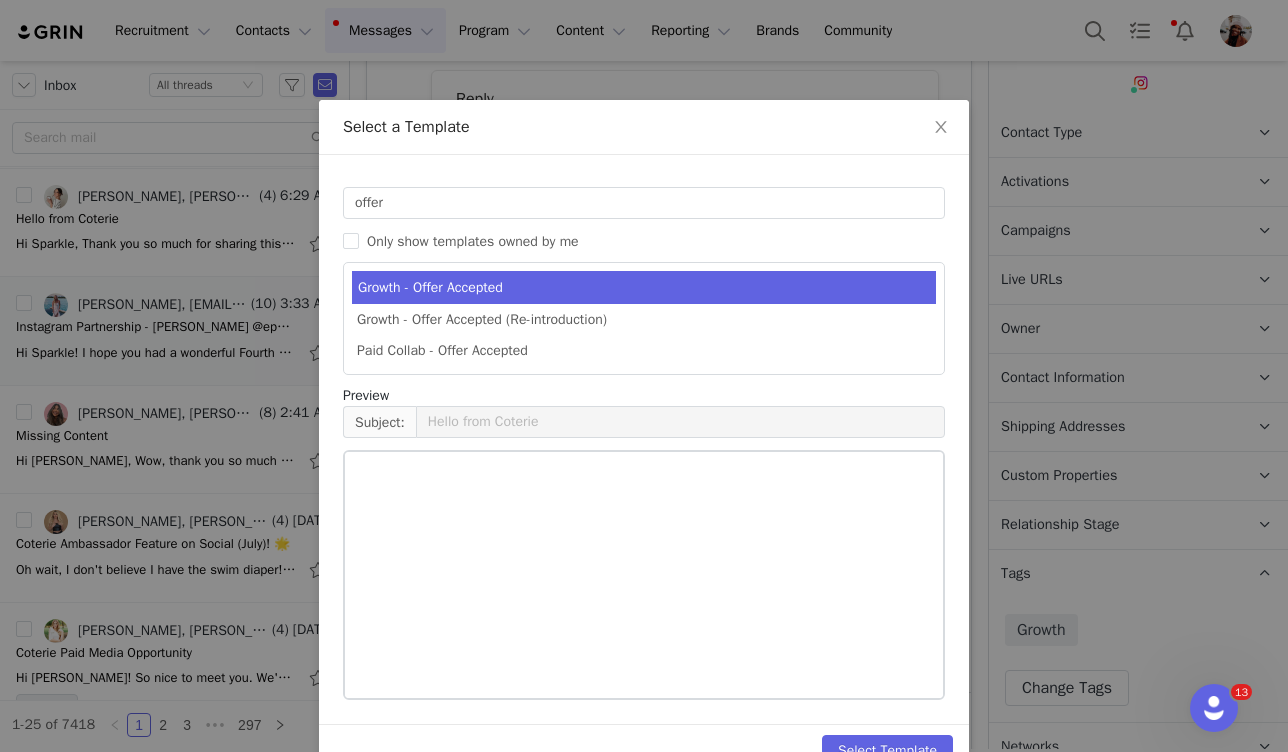 click on "Growth - Offer Accepted" at bounding box center [644, 287] 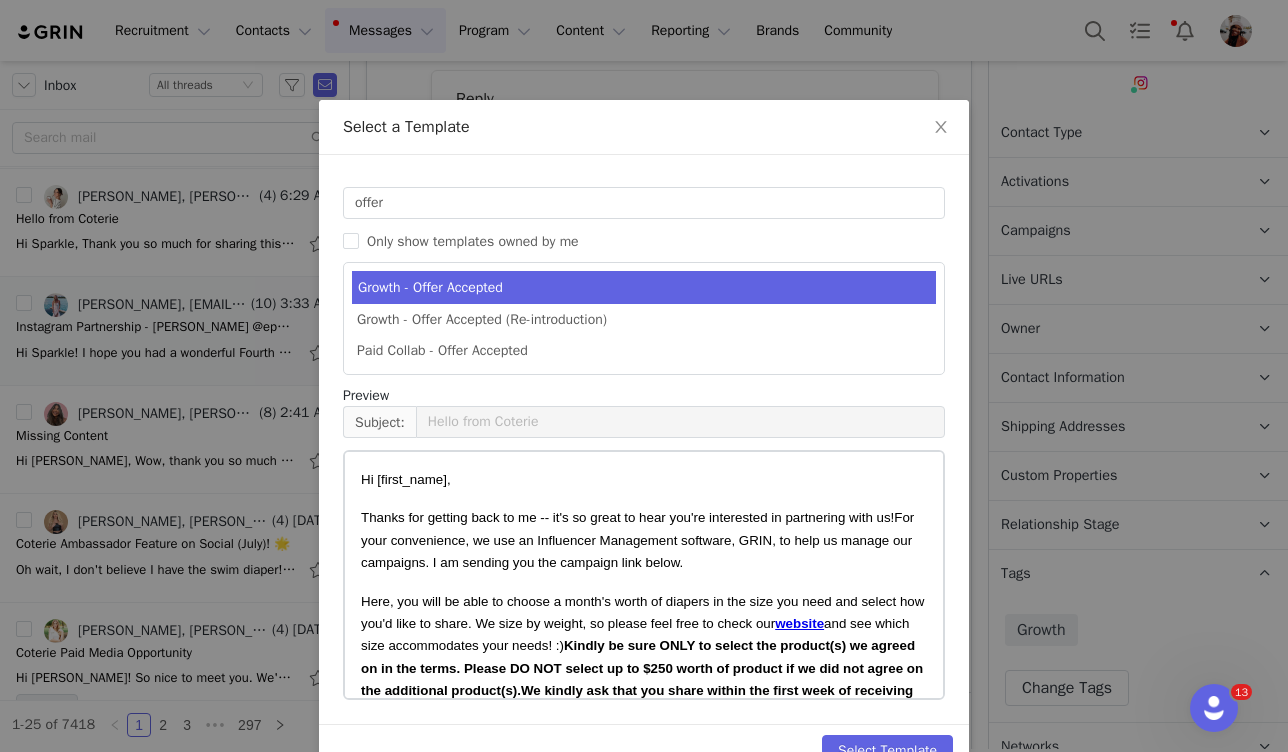 scroll, scrollTop: 49, scrollLeft: 0, axis: vertical 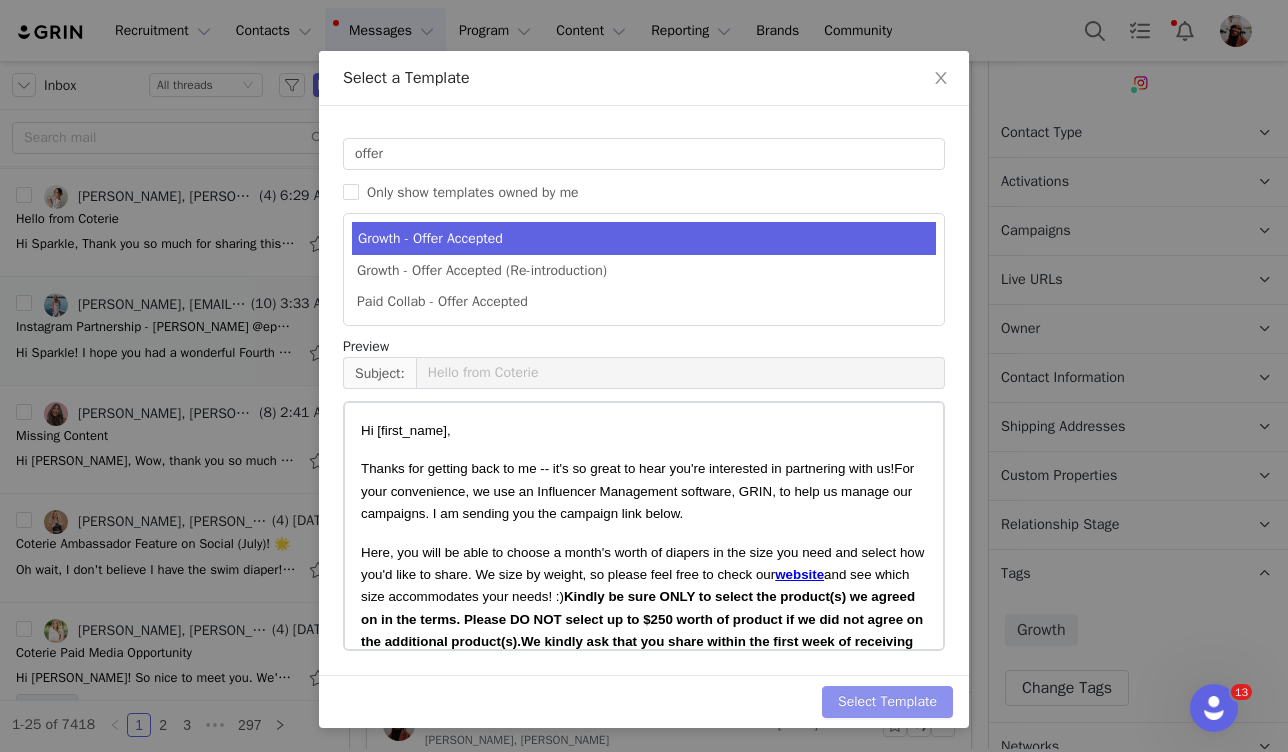 click on "Select Template" at bounding box center (887, 702) 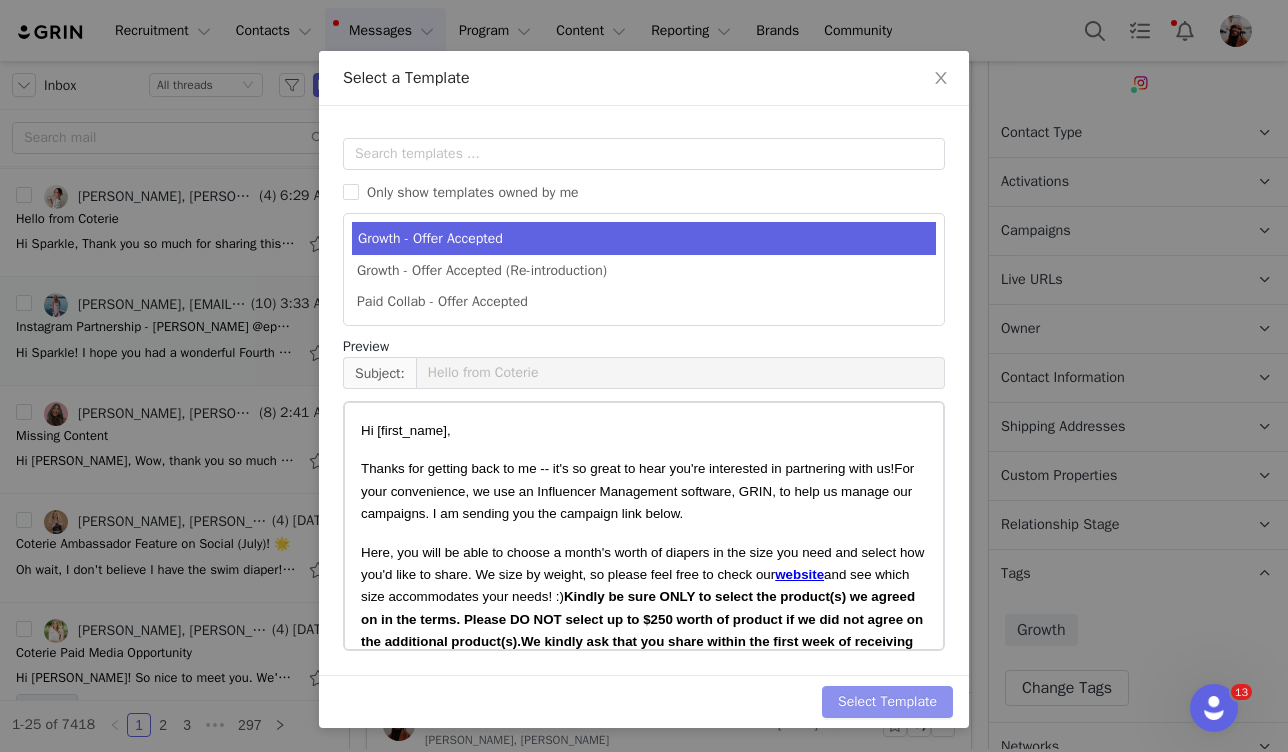scroll, scrollTop: 0, scrollLeft: 0, axis: both 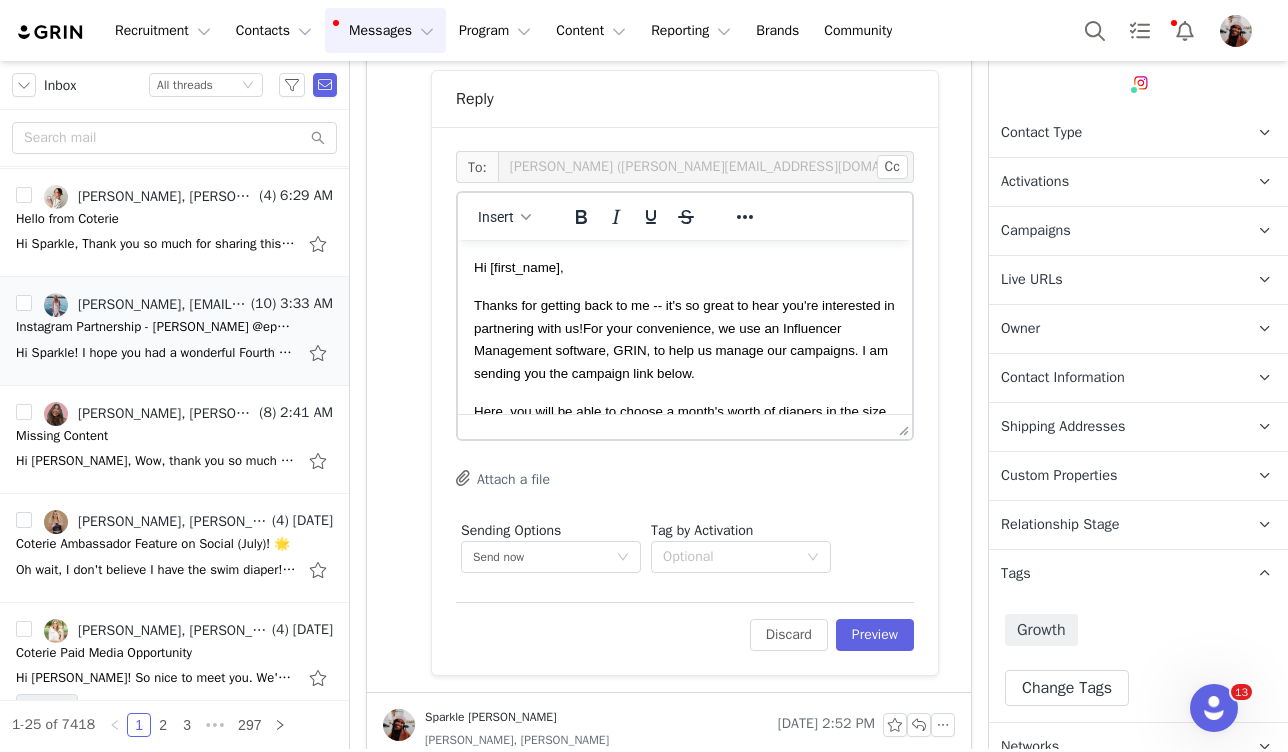 click on "Thanks for getting back to me -- it's so great to hear you're interested in partnering with us!  For your convenience, we use an Influencer Management software, GRIN, to help us manage our campaigns. I am sending you the campaign link below." at bounding box center (685, 339) 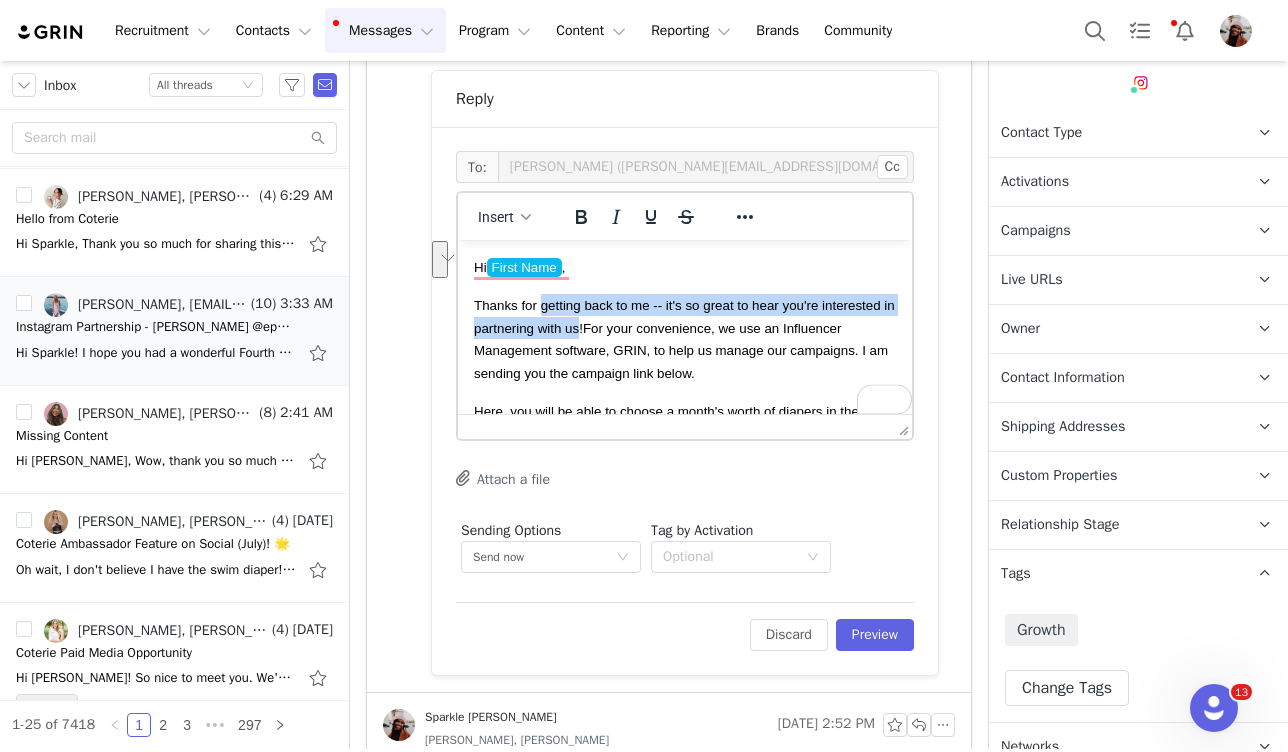 drag, startPoint x: 579, startPoint y: 331, endPoint x: 543, endPoint y: 313, distance: 40.24922 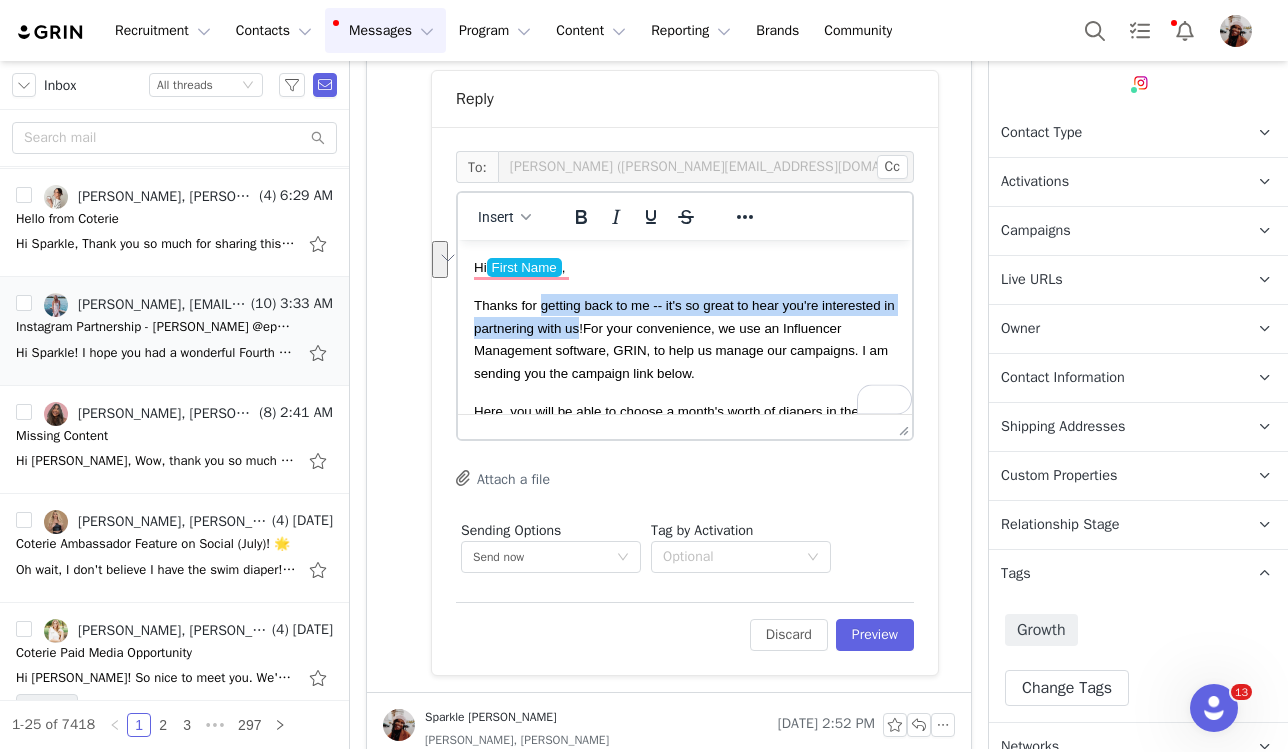 click on "Thanks for getting back to me -- it's so great to hear you're interested in partnering with us!" at bounding box center (684, 316) 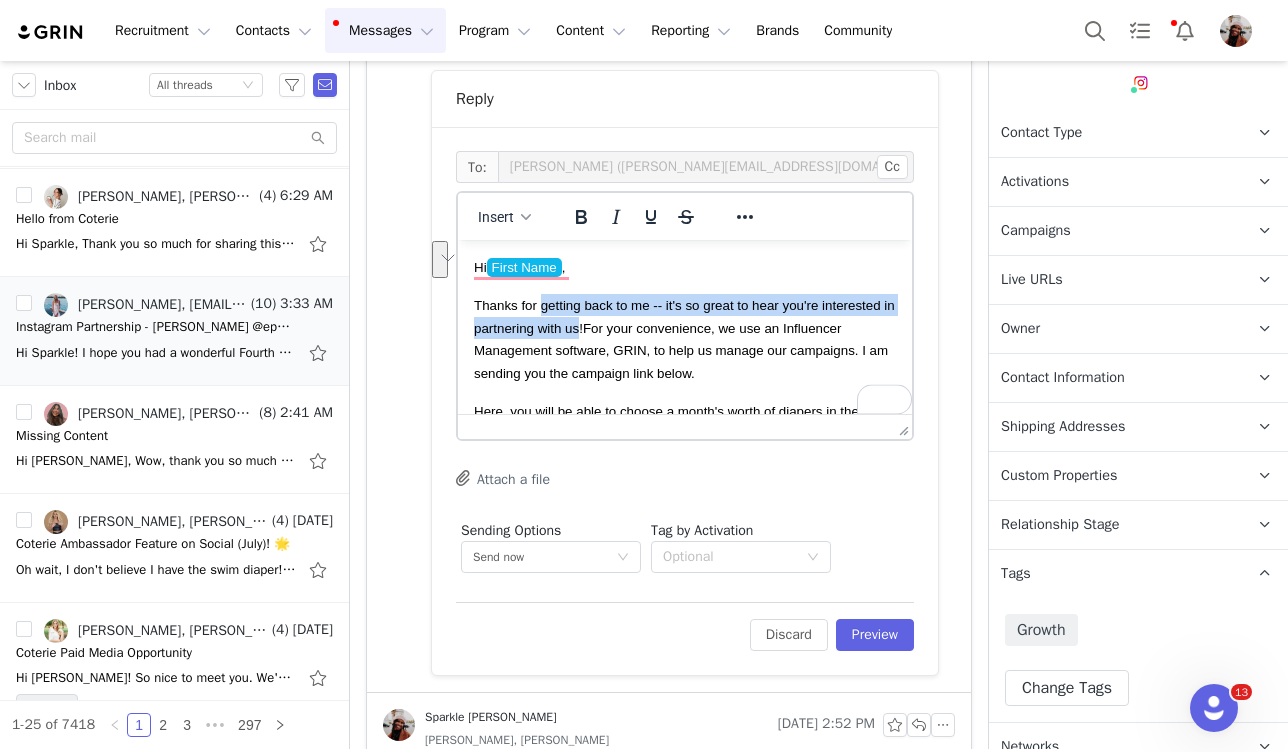 type 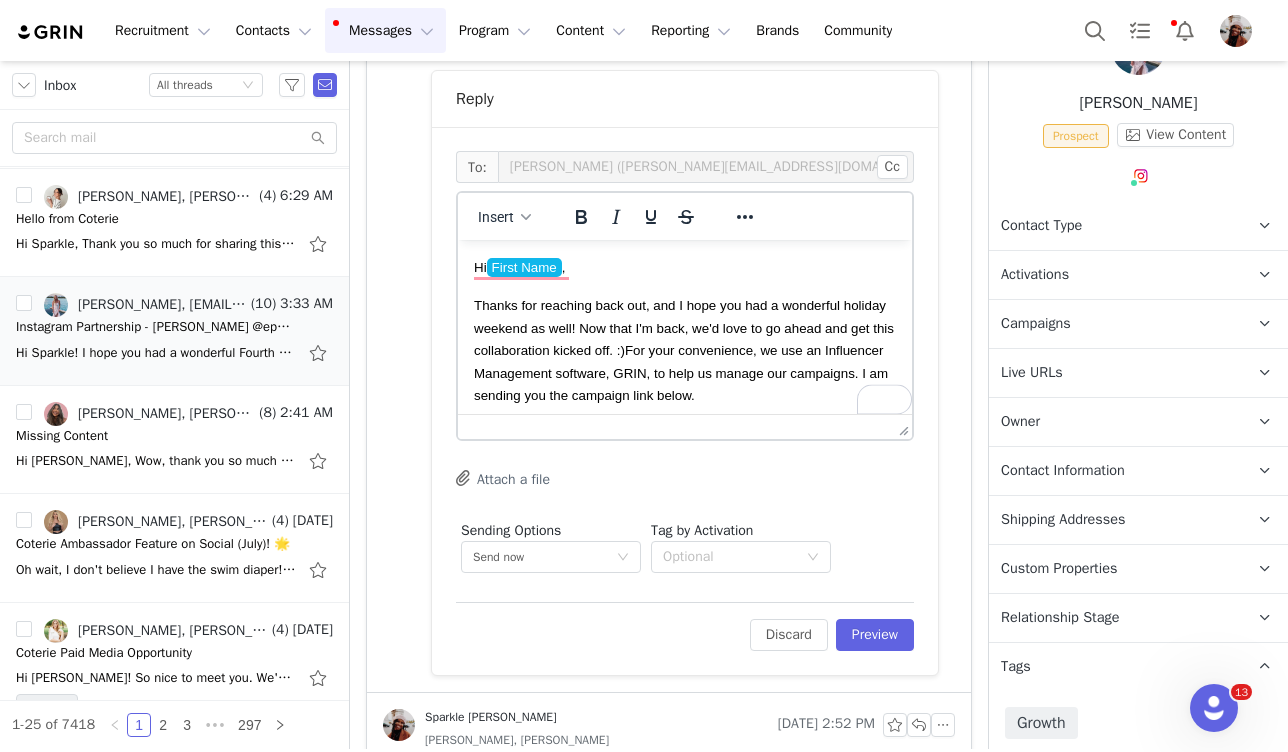 scroll, scrollTop: 0, scrollLeft: 0, axis: both 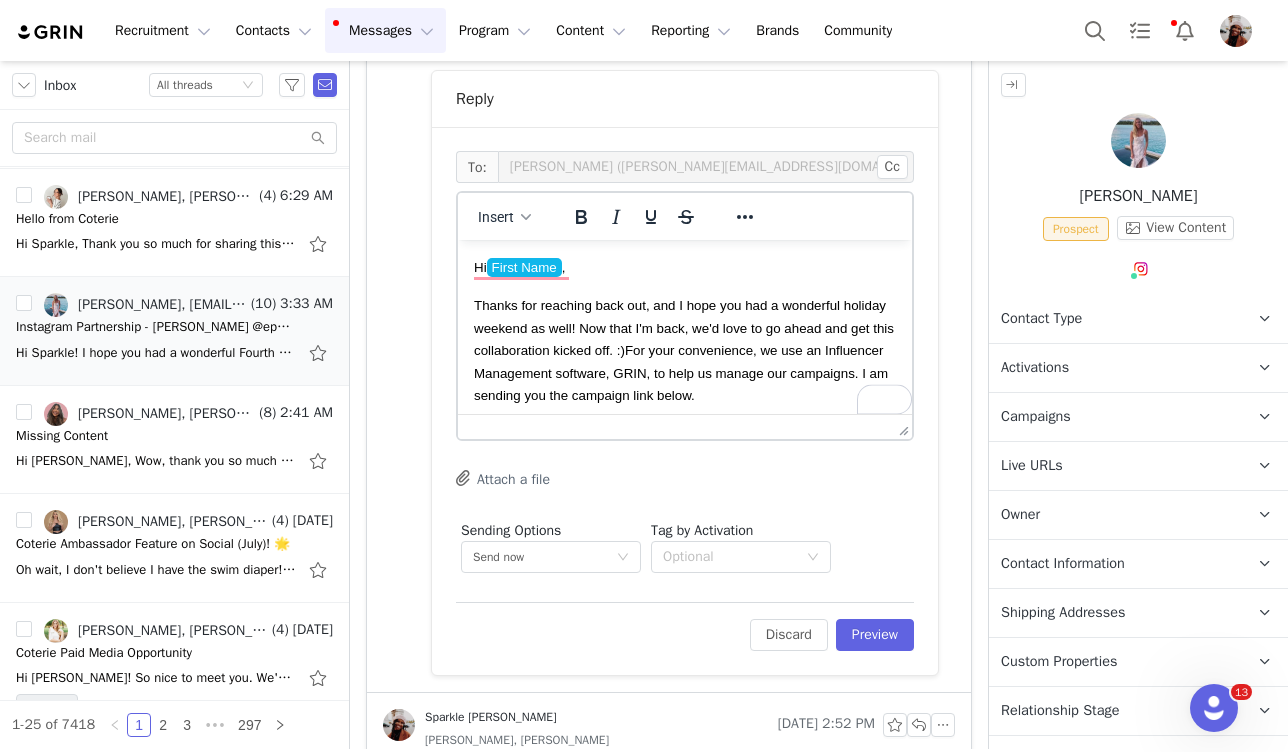 click on "Contact Type" at bounding box center (1041, 319) 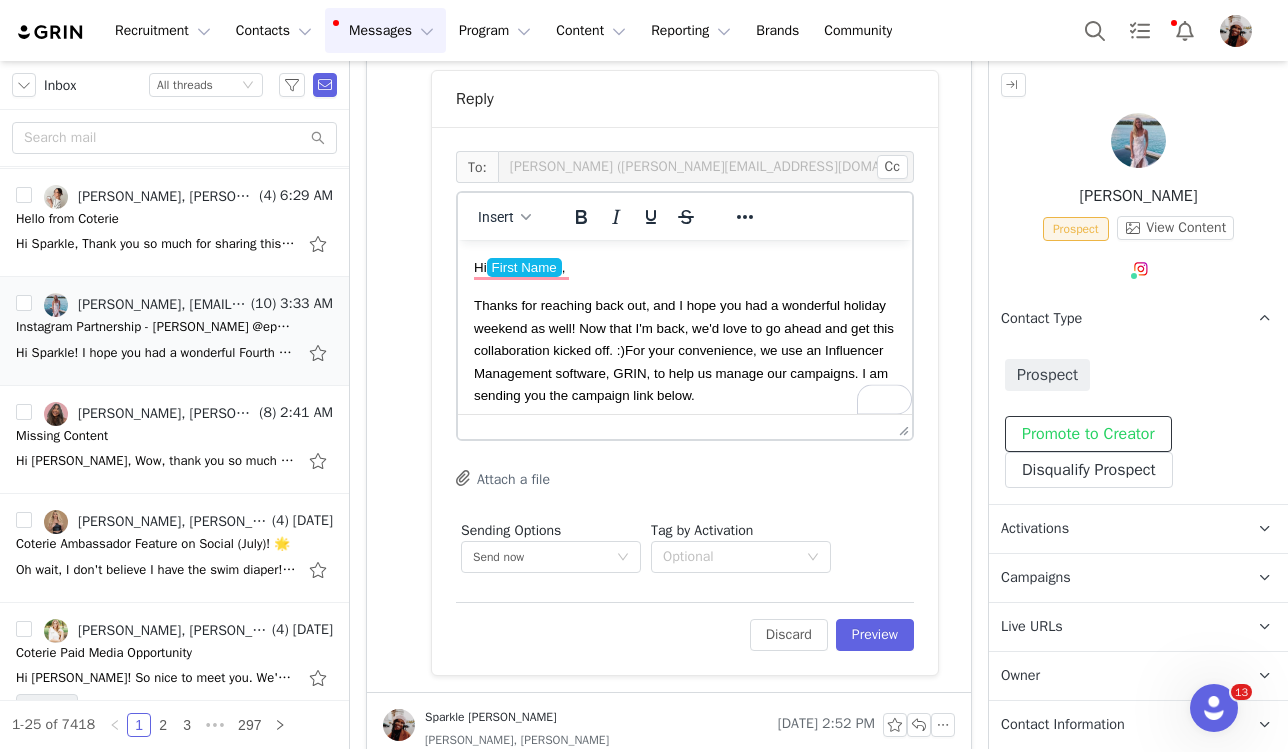 click on "Promote to Creator" at bounding box center (1088, 434) 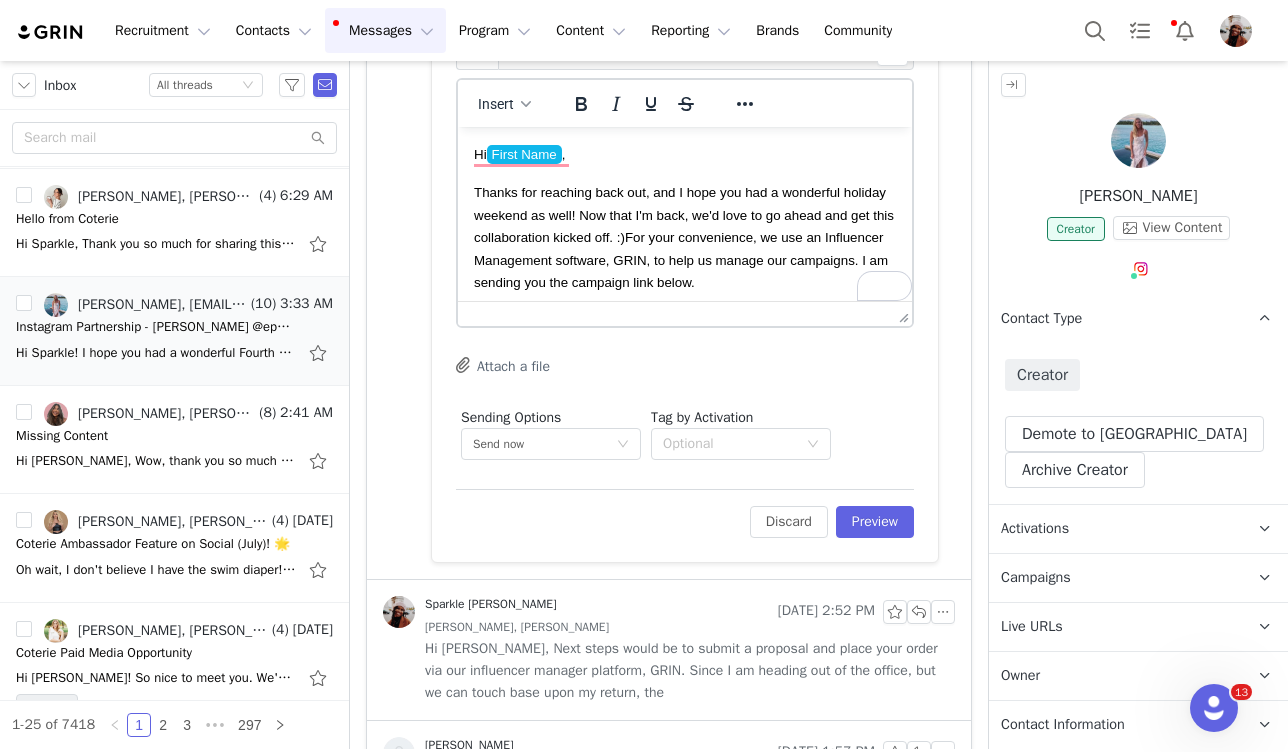 scroll, scrollTop: 5288, scrollLeft: 0, axis: vertical 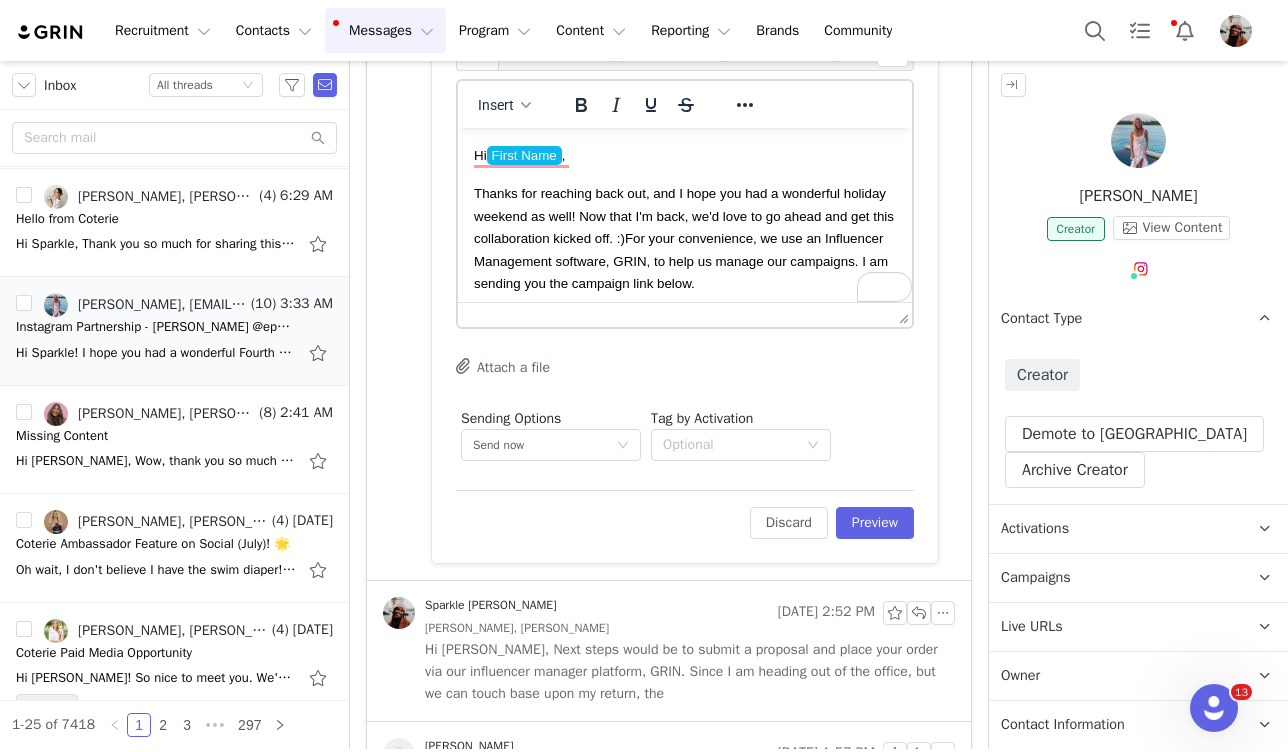 click on "Campaigns  Any campaigns associated with a contact will be available to them via their Live URL." at bounding box center (1114, 578) 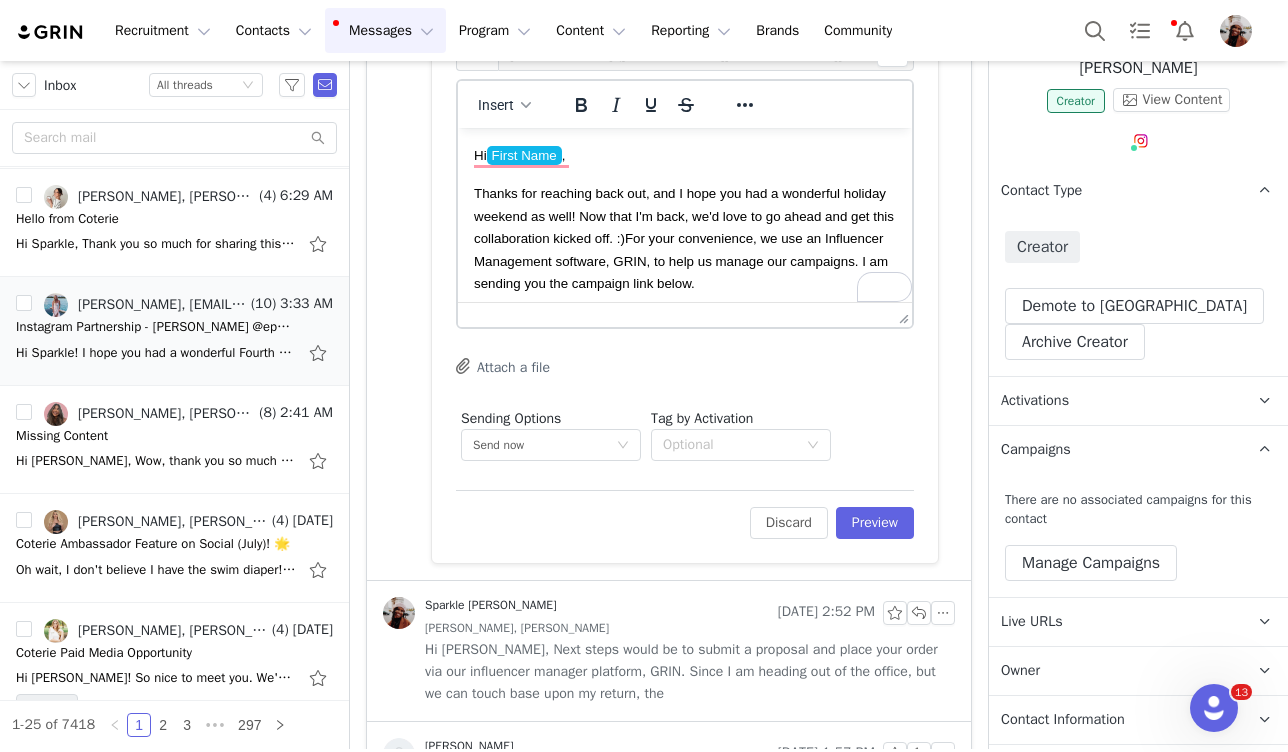 scroll, scrollTop: 186, scrollLeft: 0, axis: vertical 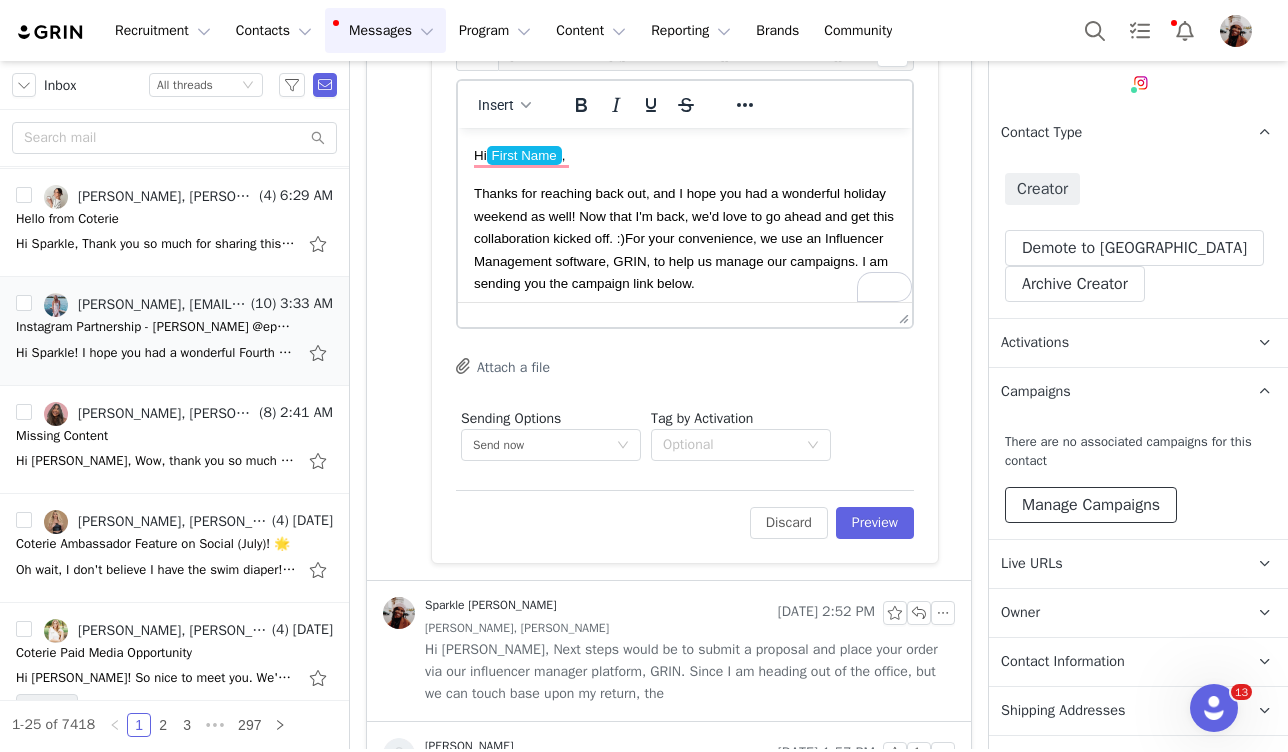 click on "Manage Campaigns" at bounding box center (1091, 505) 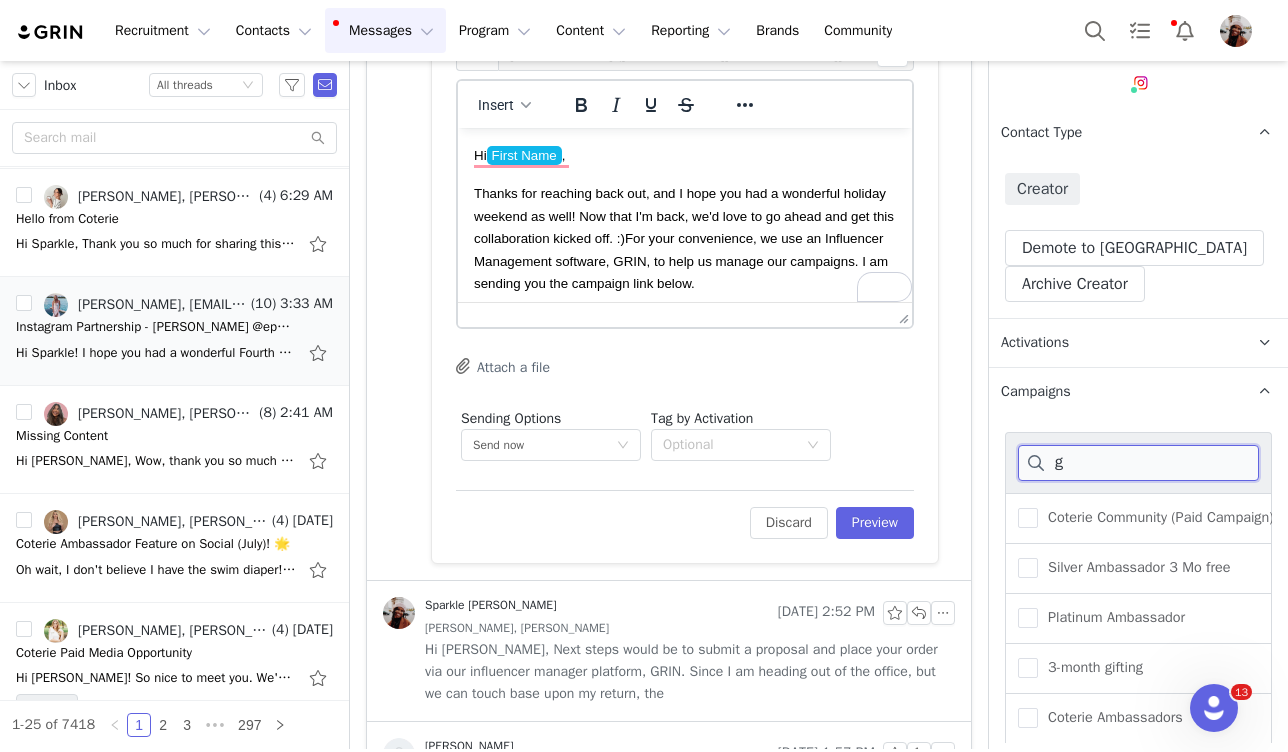click on "g" at bounding box center (1138, 463) 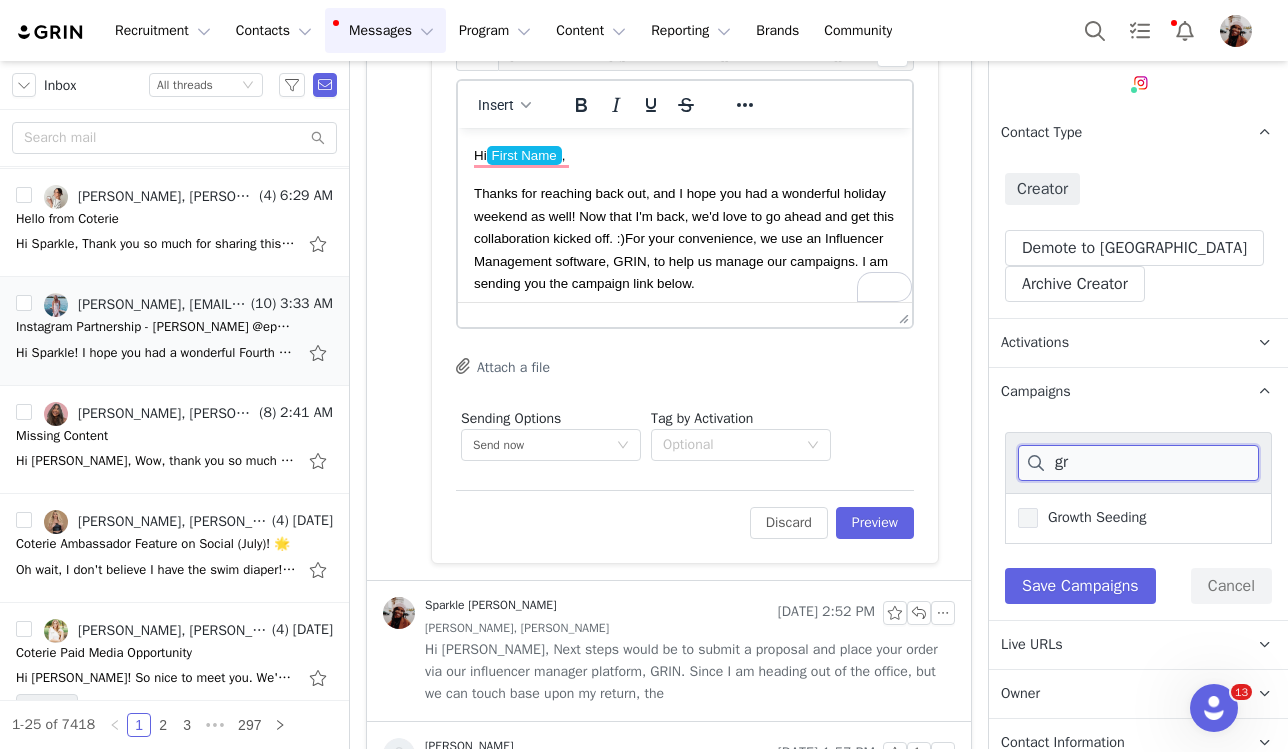 type on "gr" 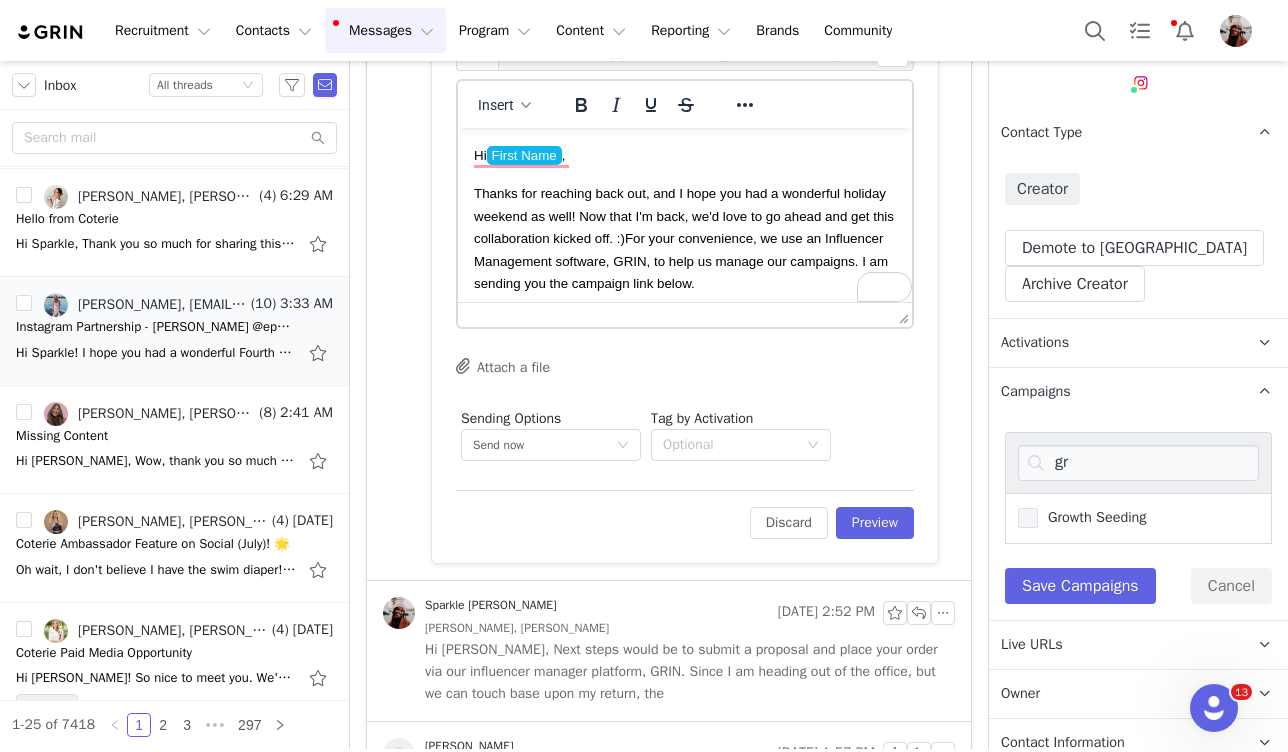 click on "Growth Seeding" at bounding box center (1092, 517) 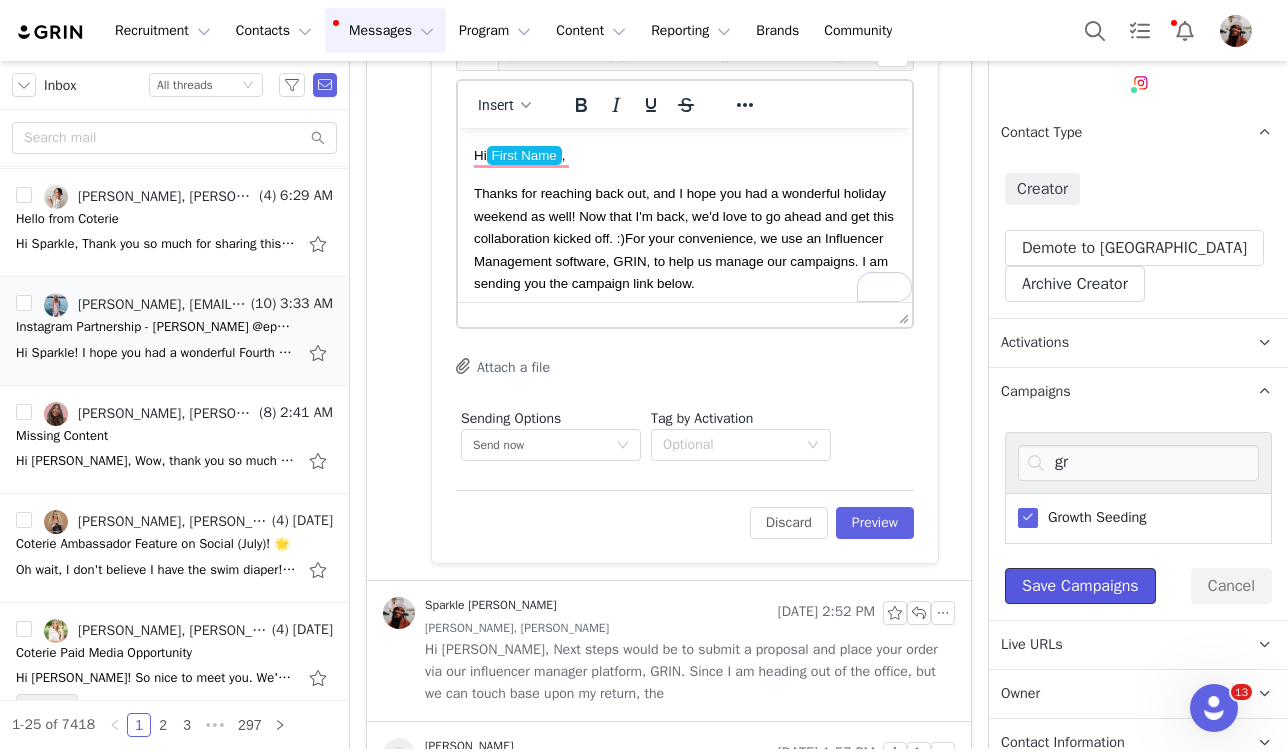 click on "Save Campaigns" at bounding box center (1080, 586) 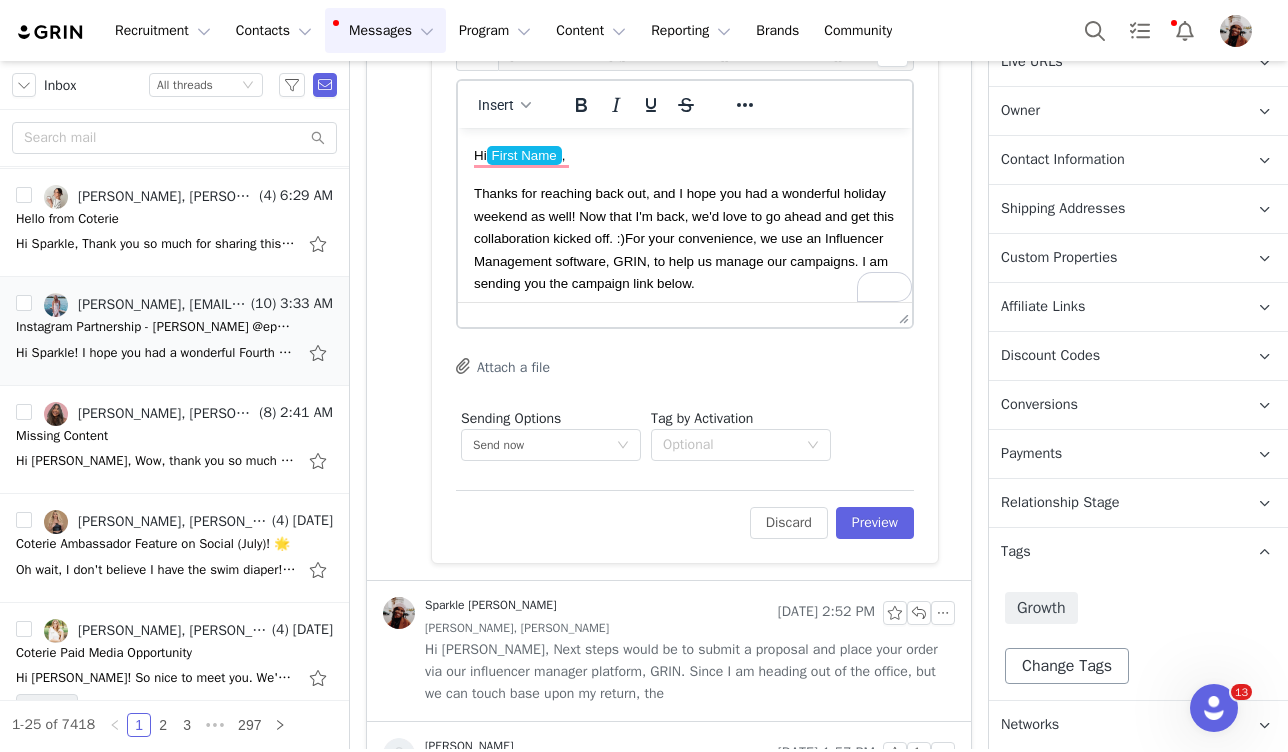 scroll, scrollTop: 676, scrollLeft: 0, axis: vertical 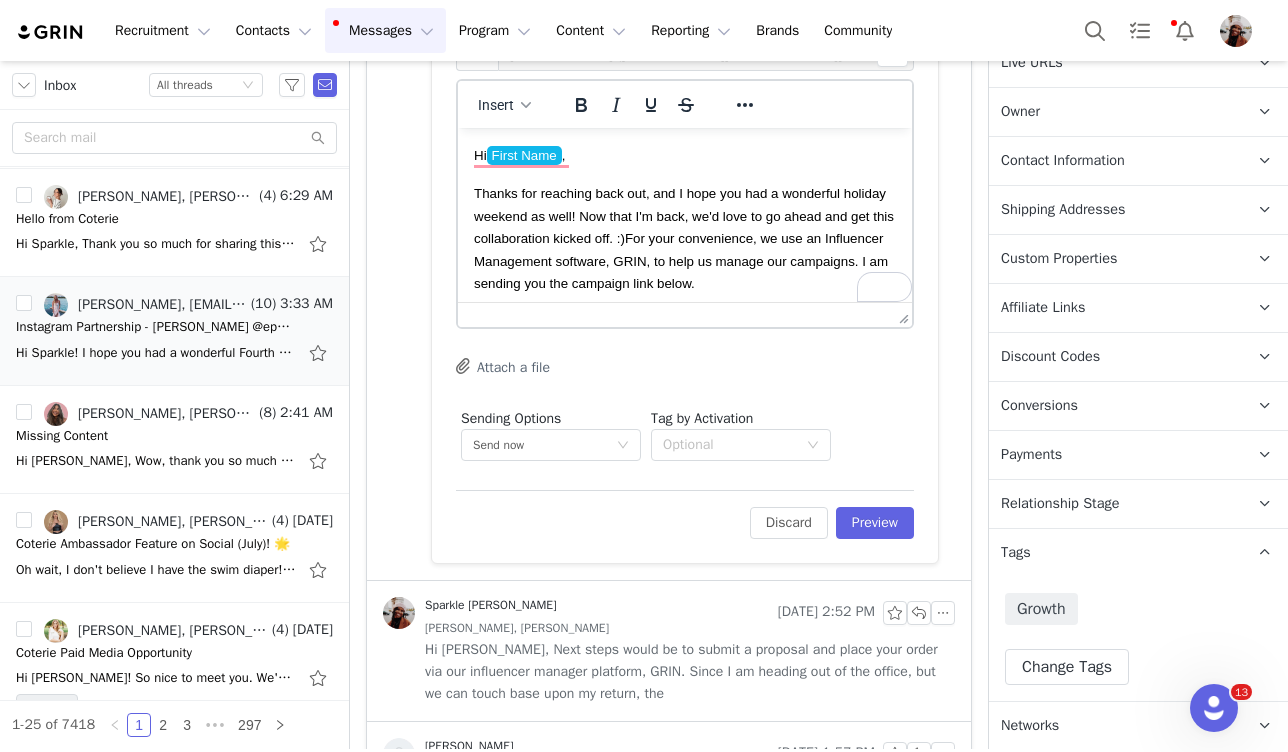 click on "Tags  Keep track of your contacts by assigning them tags. You can then filter your contacts by tag." at bounding box center (1114, 553) 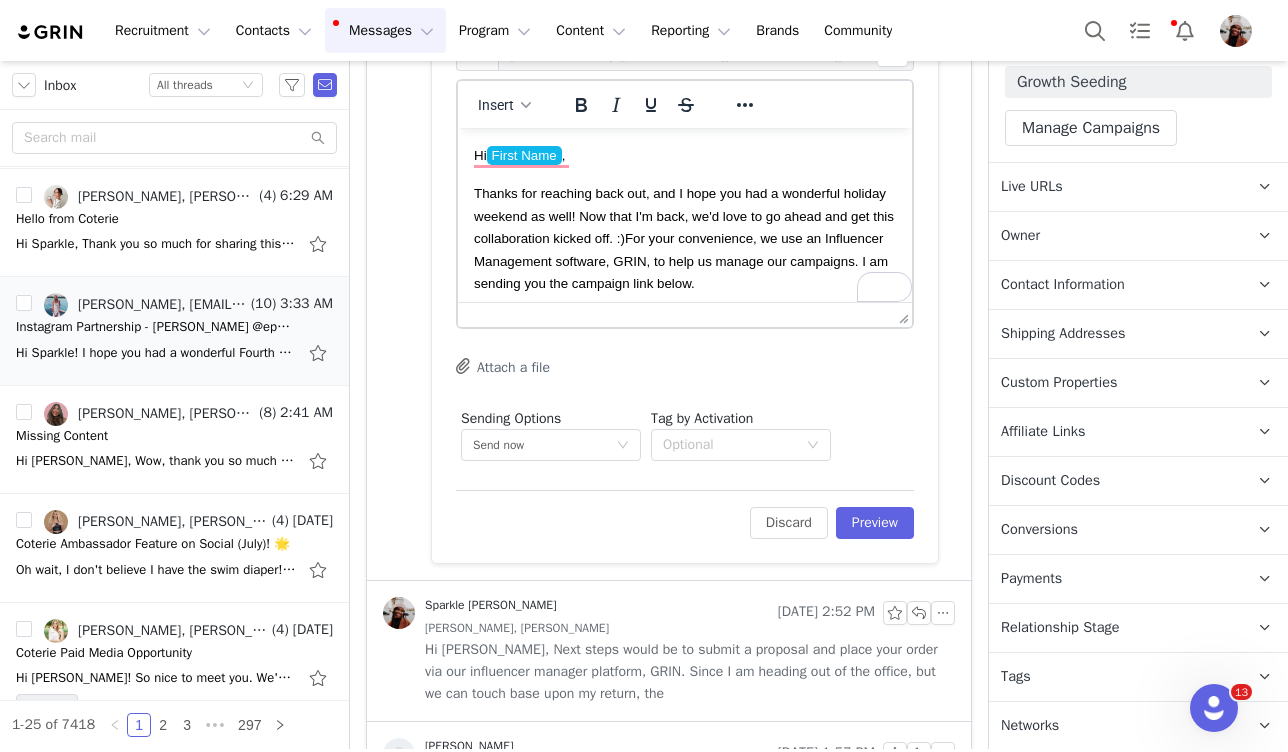 click on "Relationship Stage" at bounding box center (1060, 628) 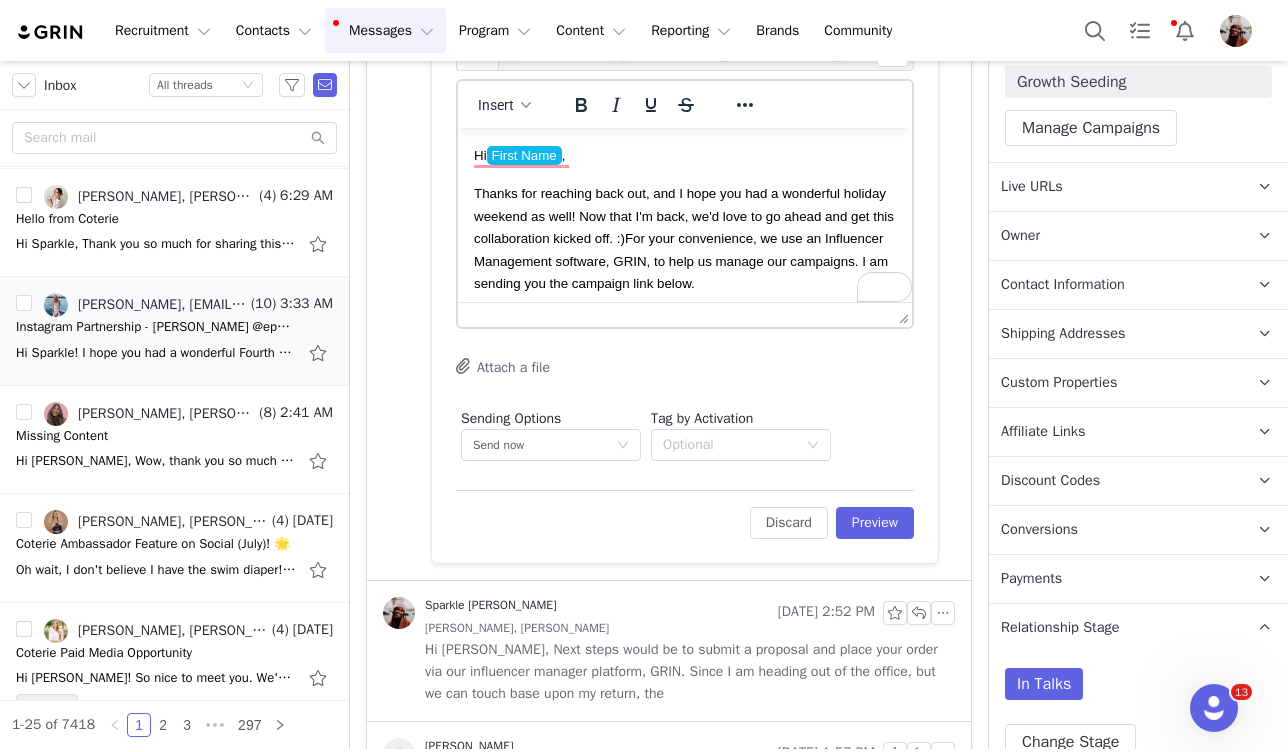 scroll, scrollTop: 676, scrollLeft: 0, axis: vertical 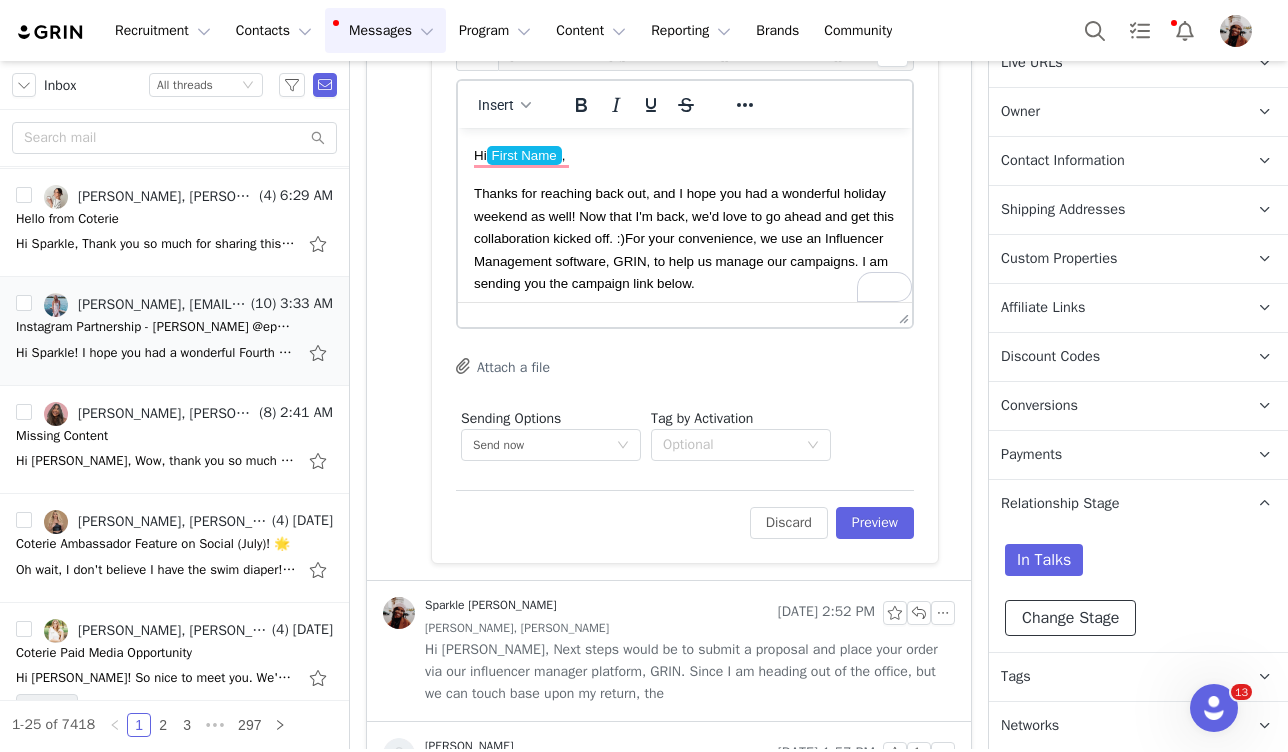 click on "Change Stage" at bounding box center (1070, 618) 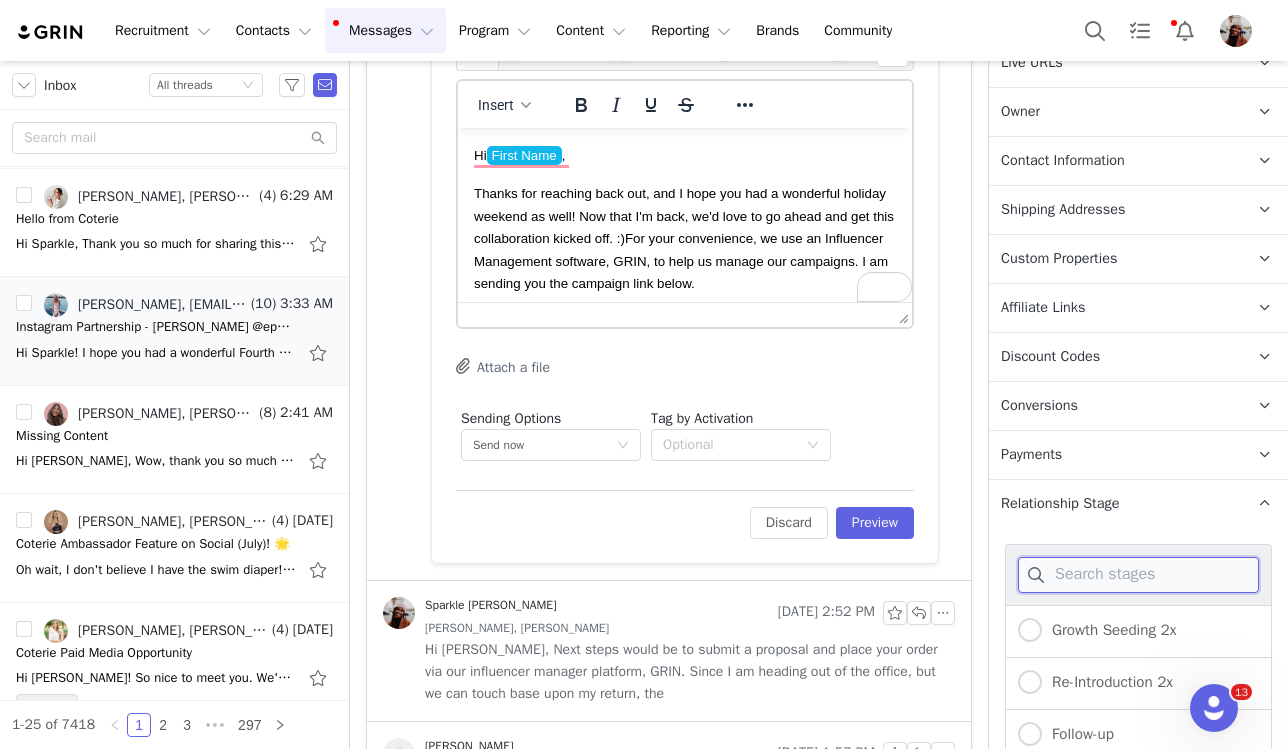 click at bounding box center [1138, 575] 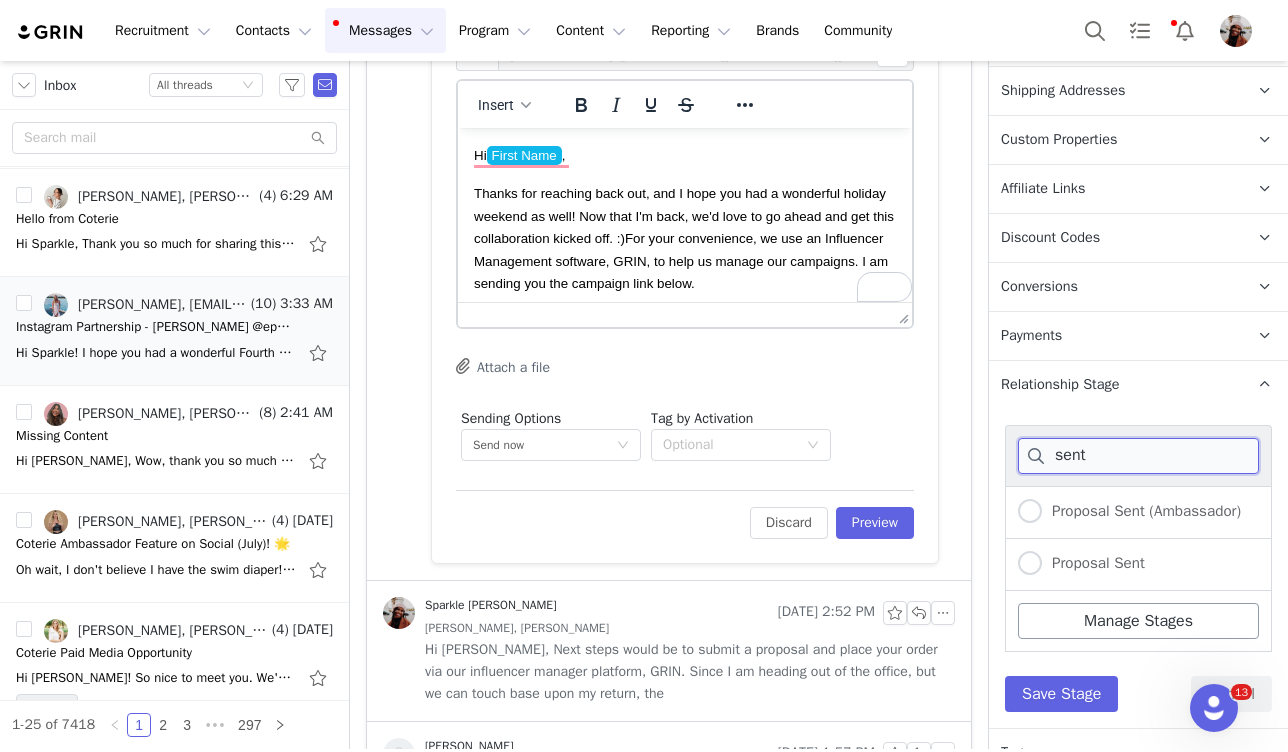 scroll, scrollTop: 862, scrollLeft: 0, axis: vertical 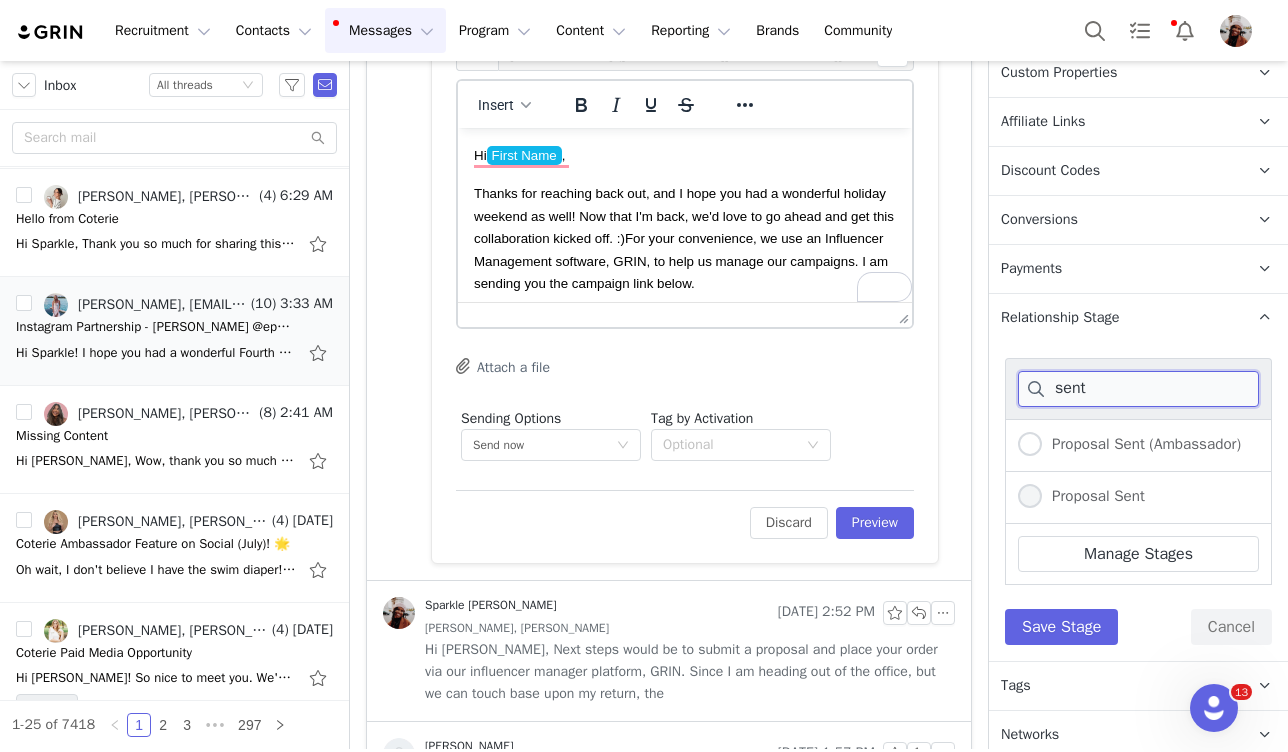 type on "sent" 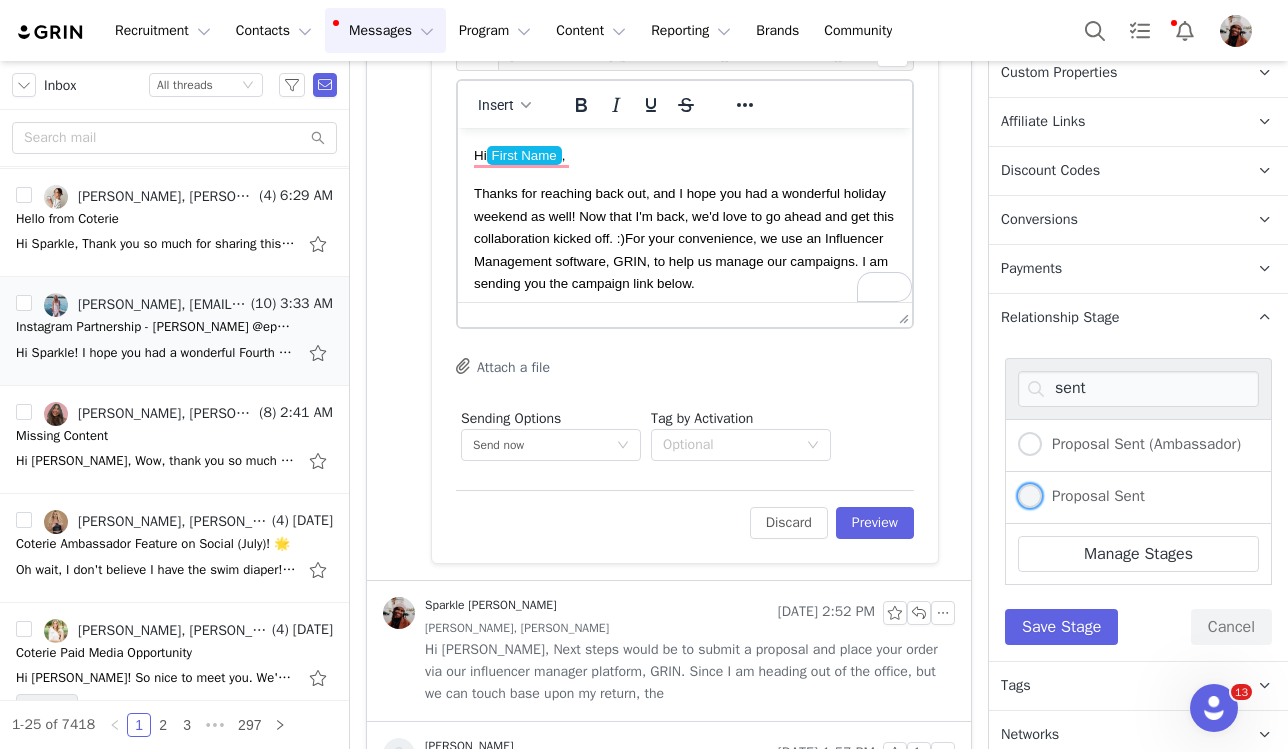 click on "Proposal Sent" at bounding box center [1093, 496] 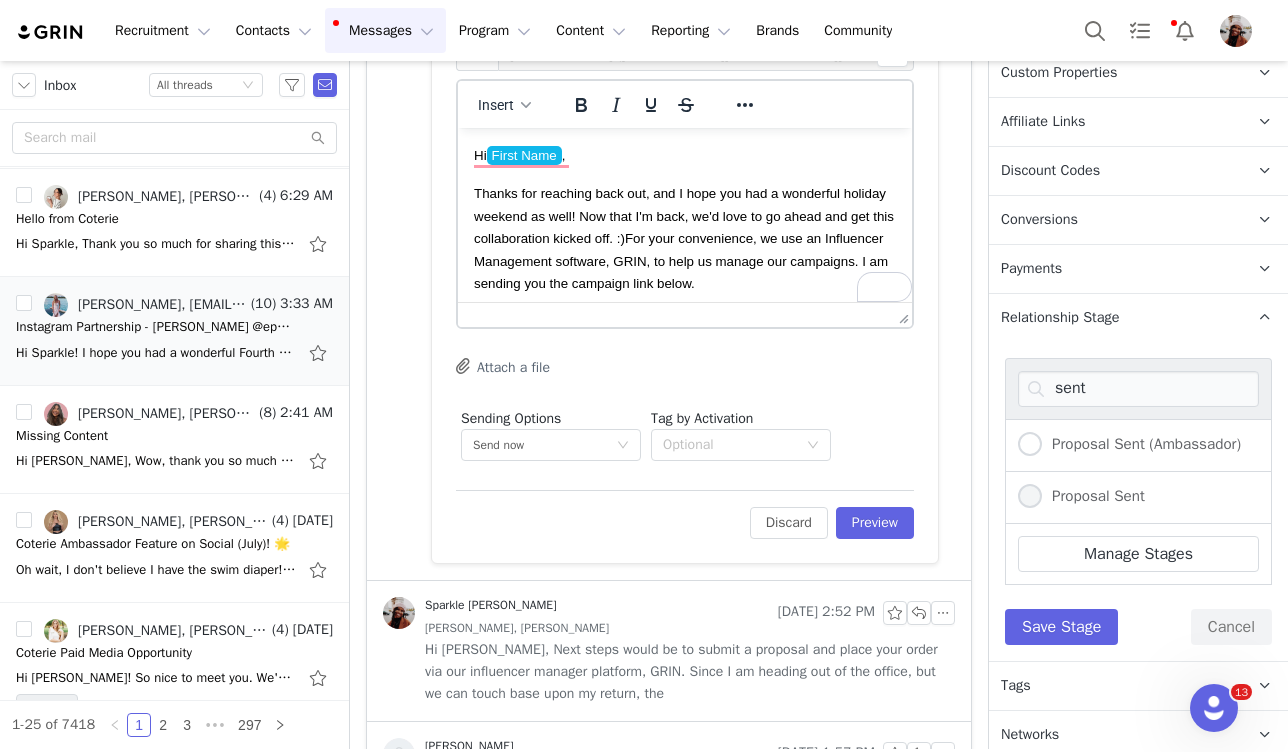 click on "Proposal Sent" at bounding box center [1030, 497] 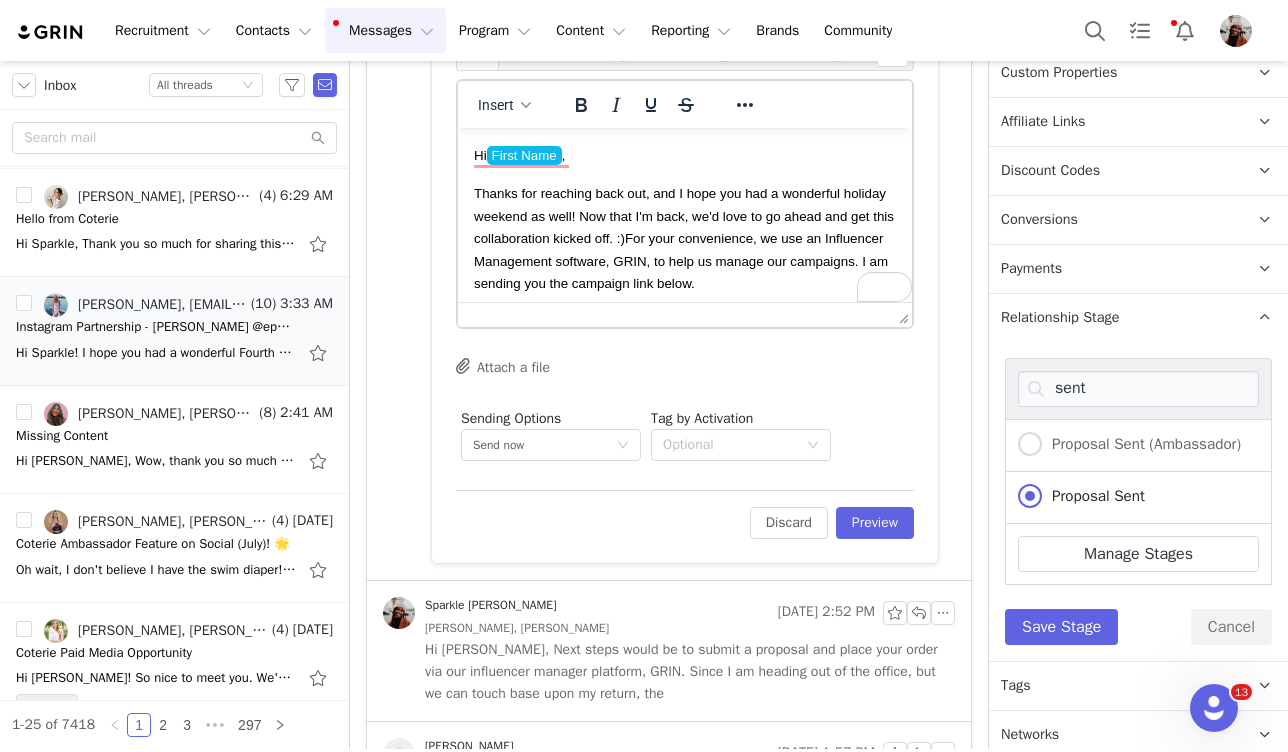 click on "sent  Proposal Sent (Ambassador)   Proposal Sent   Manage Stages   Save Stage  Cancel" at bounding box center [1138, 501] 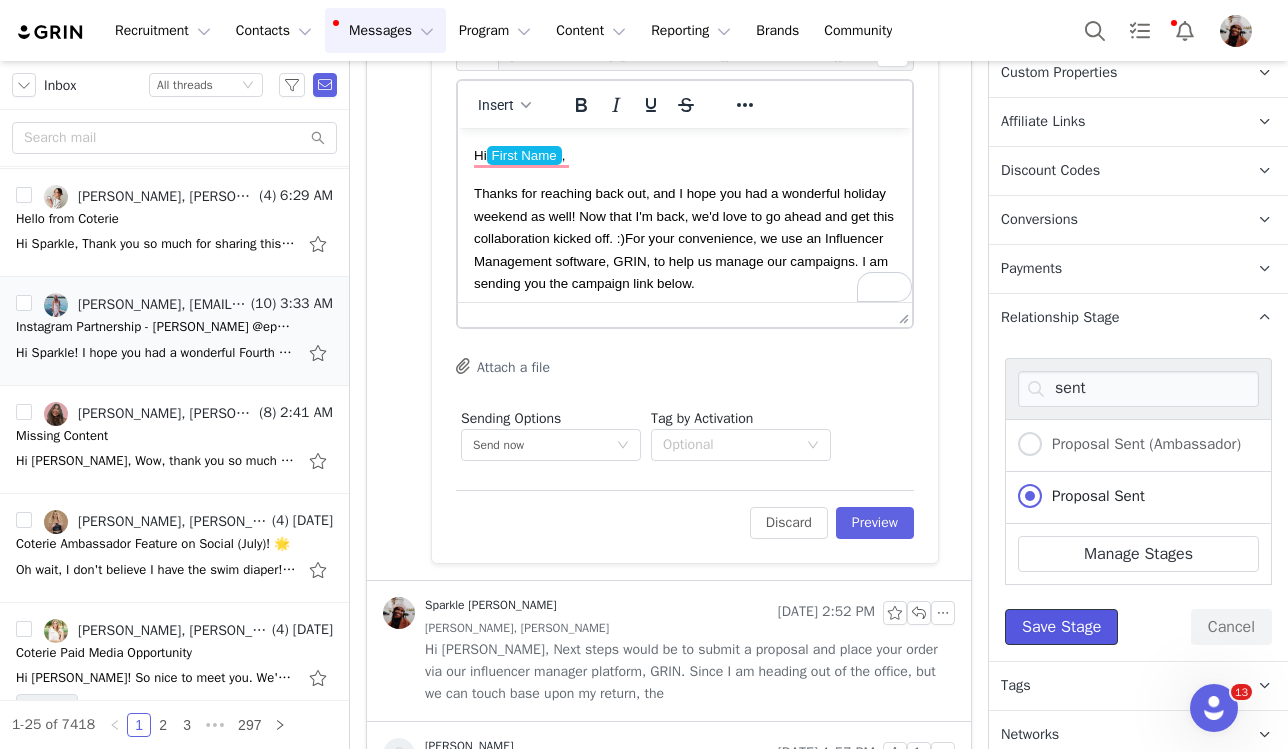 click on "Save Stage" at bounding box center (1061, 627) 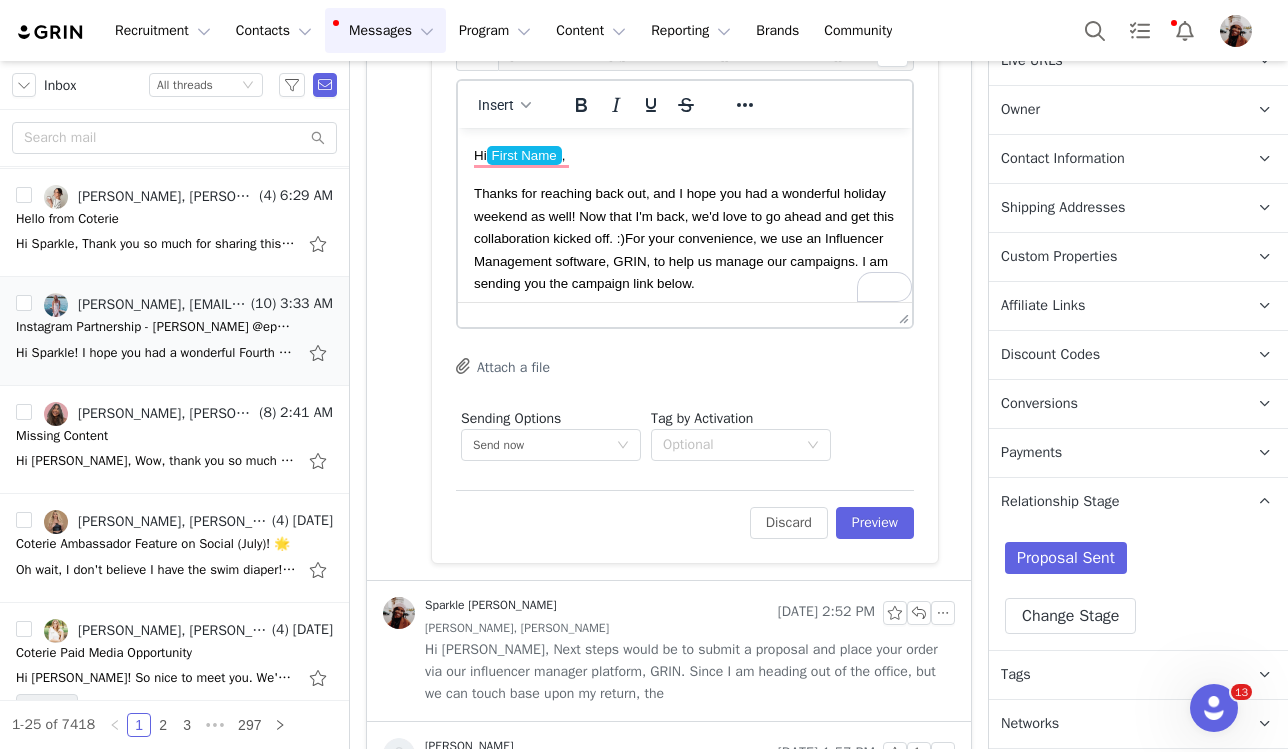 scroll, scrollTop: 676, scrollLeft: 0, axis: vertical 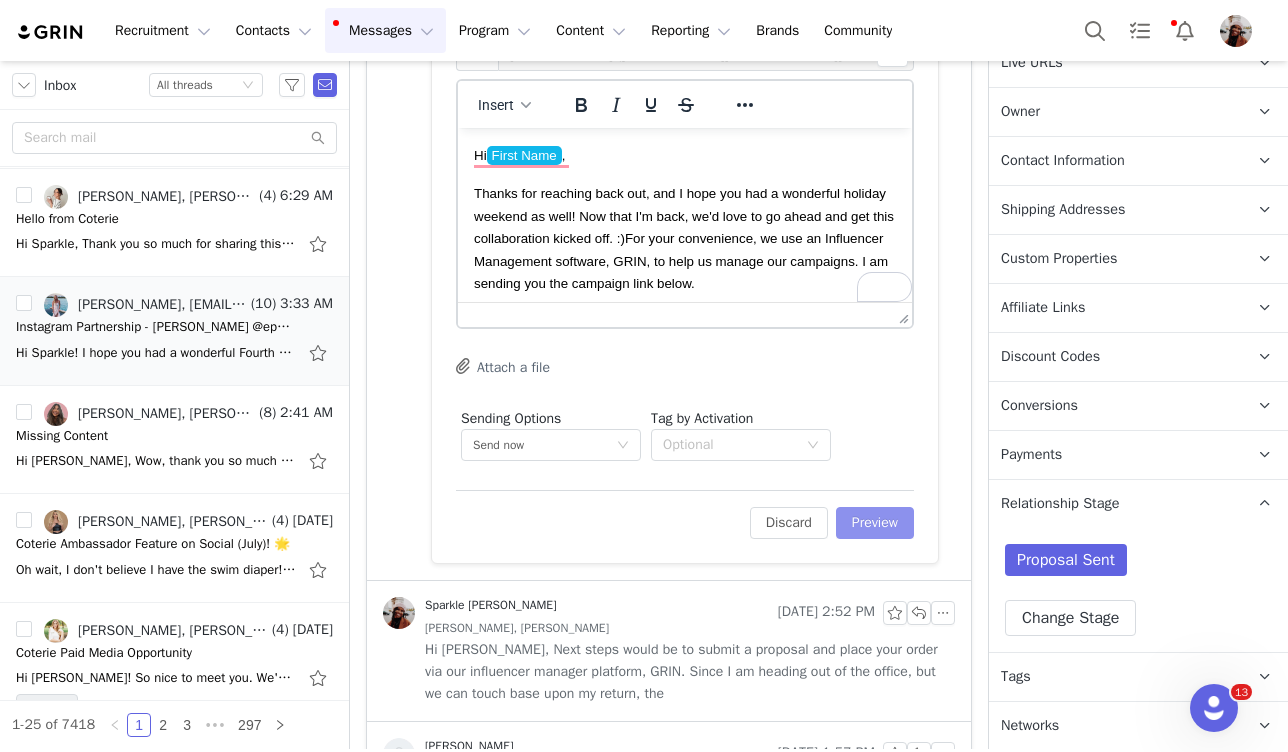 click on "Preview" at bounding box center [875, 523] 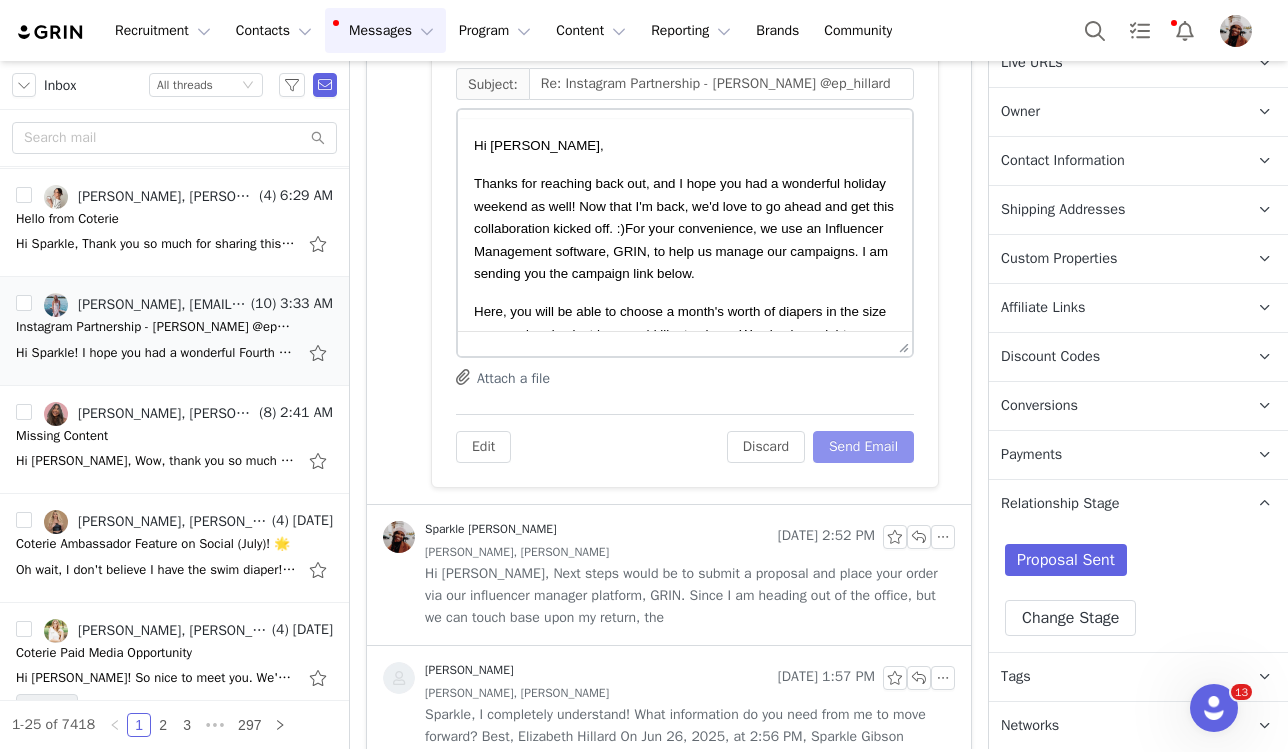 scroll, scrollTop: 5212, scrollLeft: 0, axis: vertical 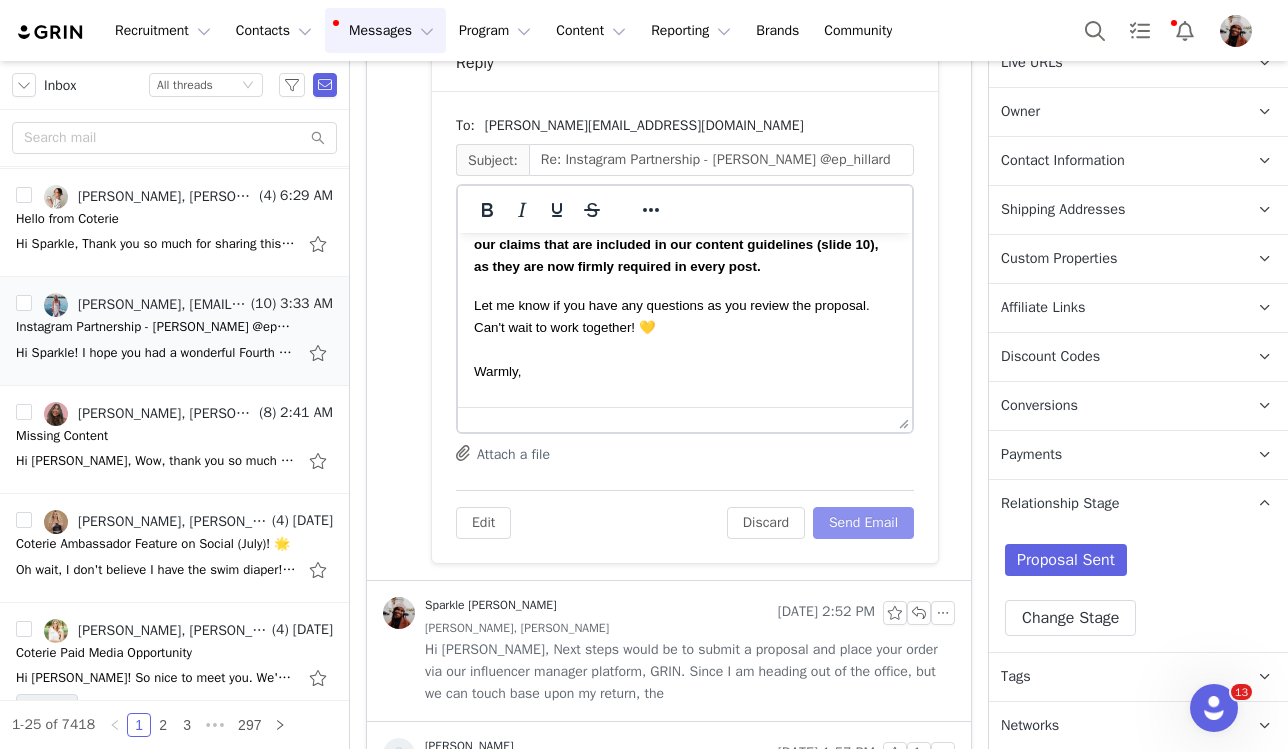click on "Send Email" at bounding box center (863, 523) 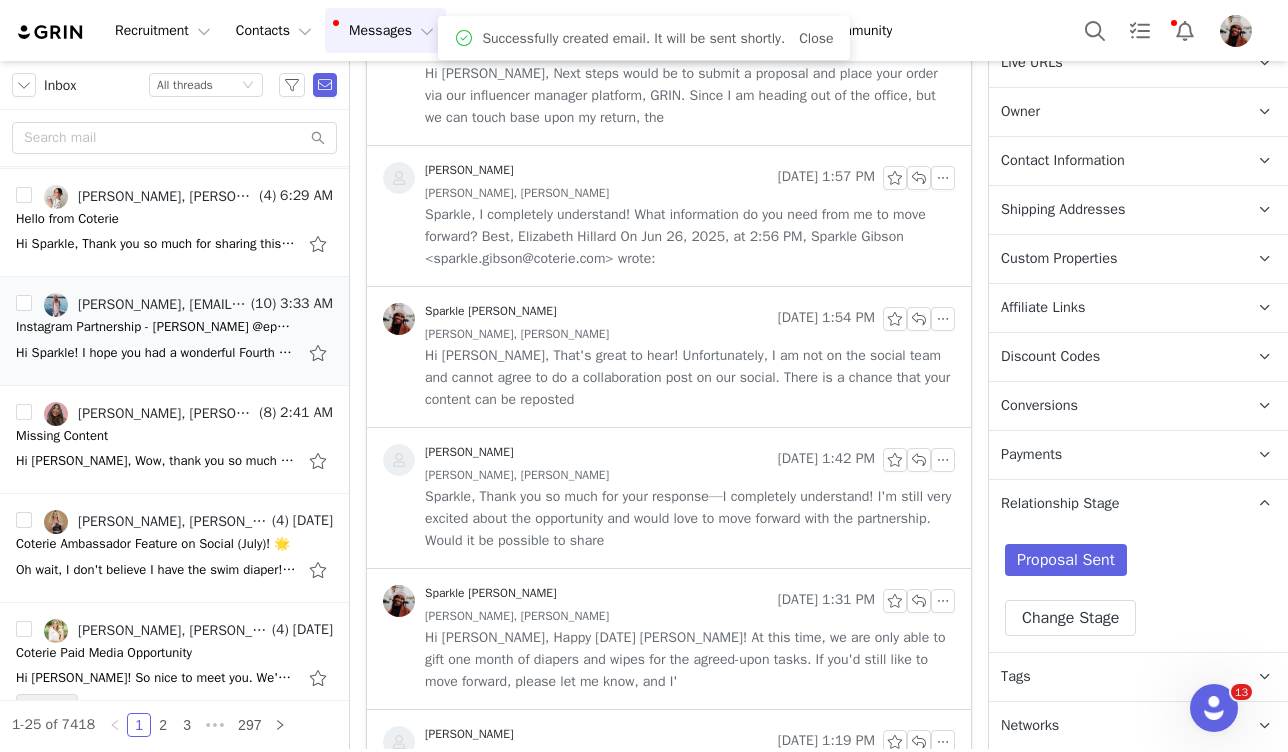 scroll, scrollTop: 0, scrollLeft: 0, axis: both 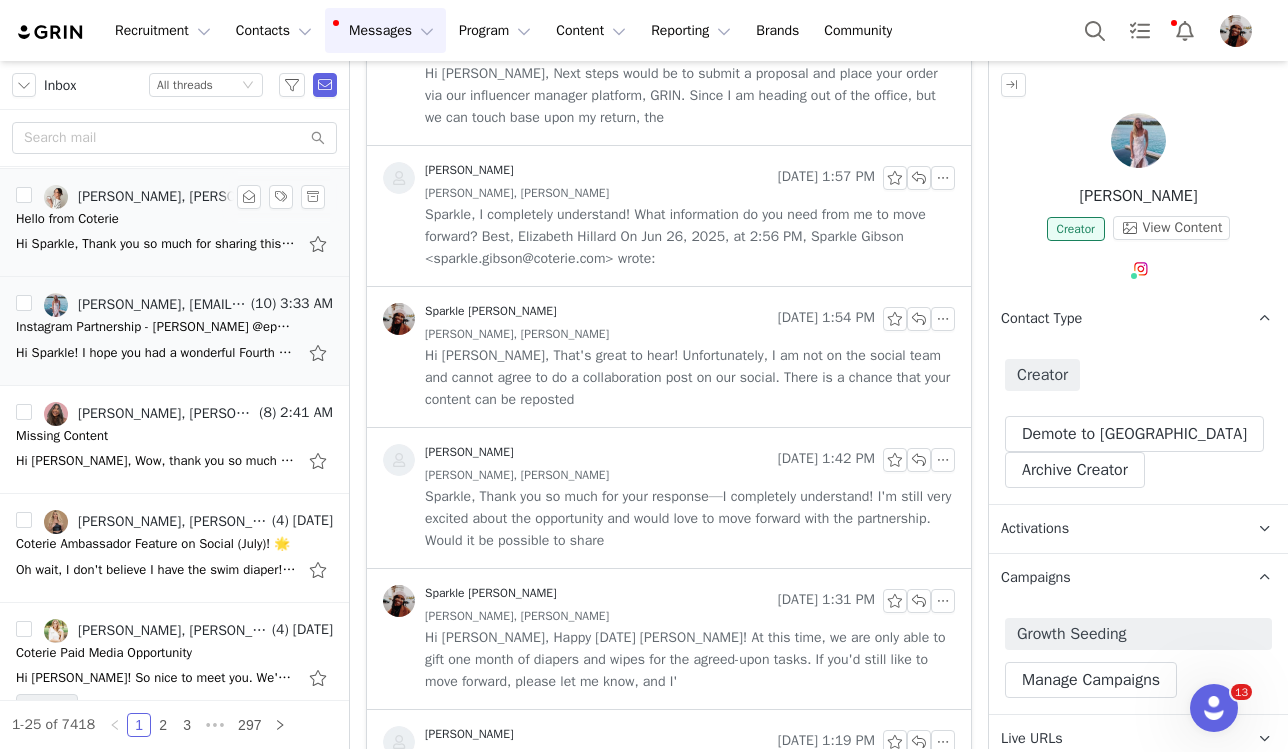 click on "Hi Sparkle, Thank you so much for sharing this. I filled out the grin application and look forward to the potential collaboration! [PERSON_NAME] [DATE][DATE] 2:16 PM [PERSON_NAME] <sparkle.[PERSON_NAME]" at bounding box center [156, 244] 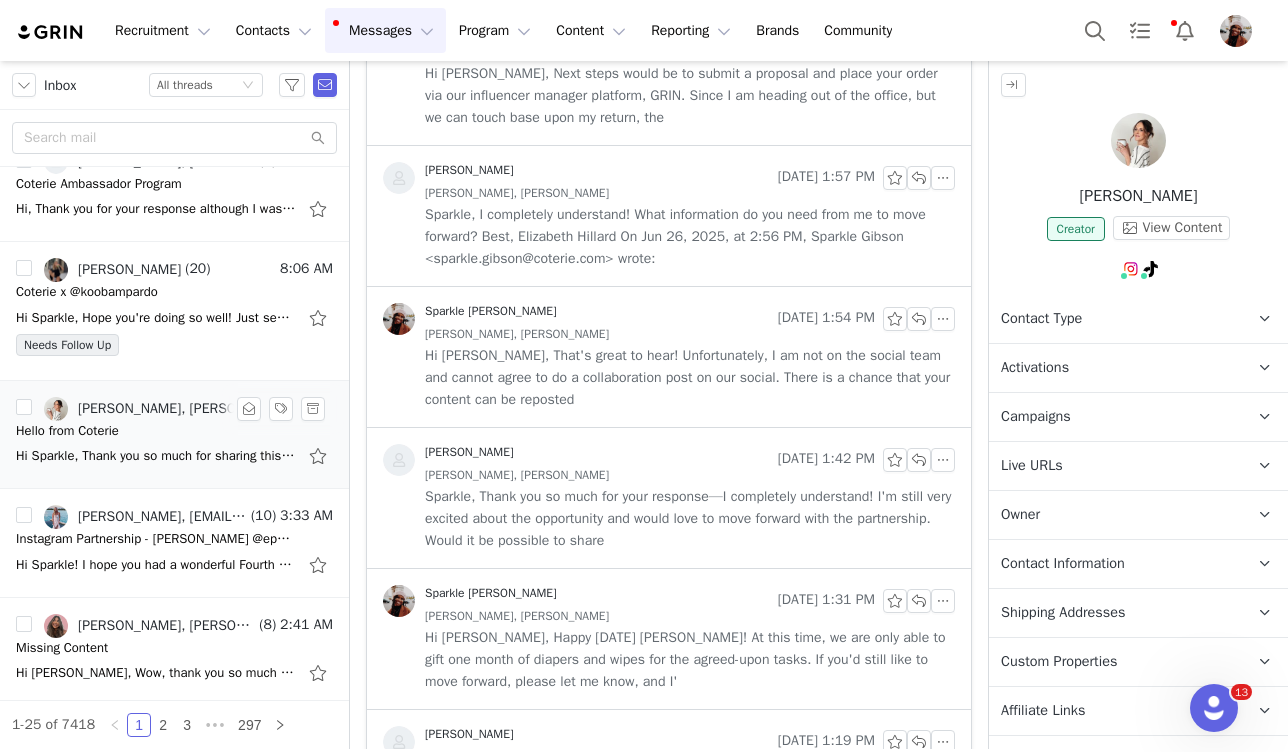 scroll, scrollTop: 355, scrollLeft: 0, axis: vertical 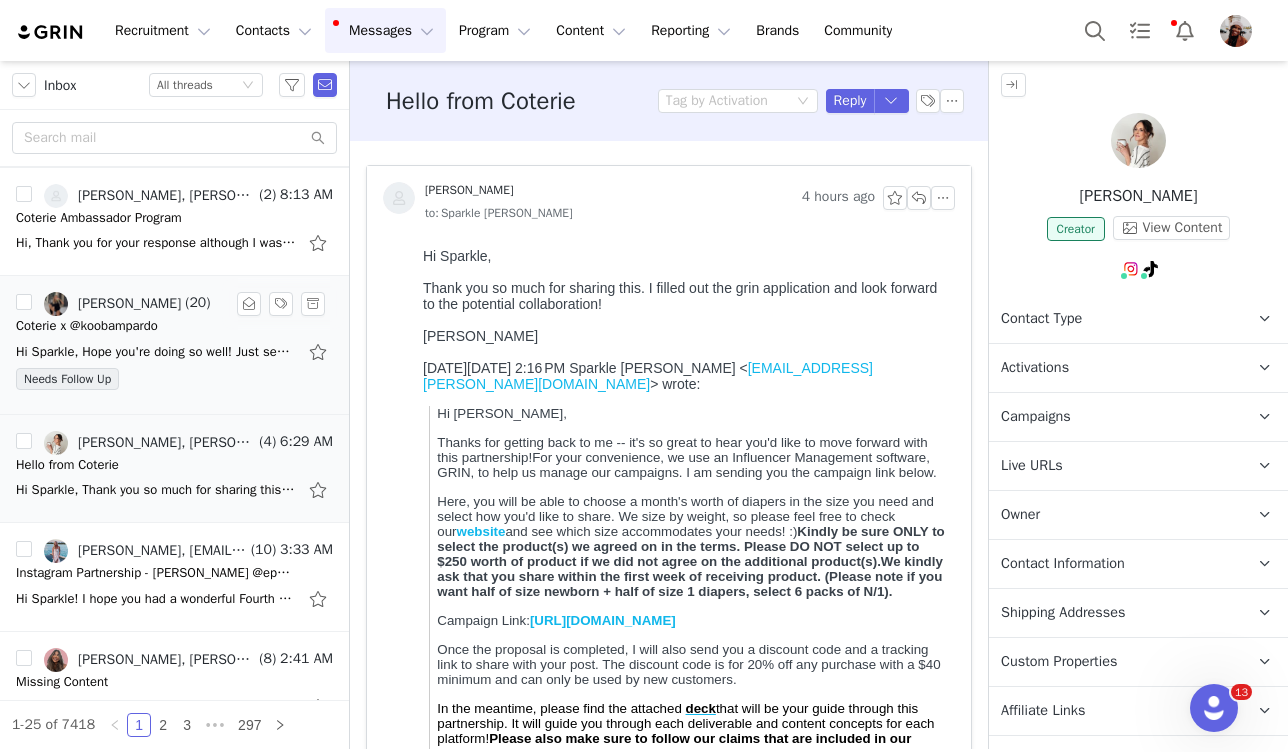 click on "Needs Follow Up" at bounding box center (174, 383) 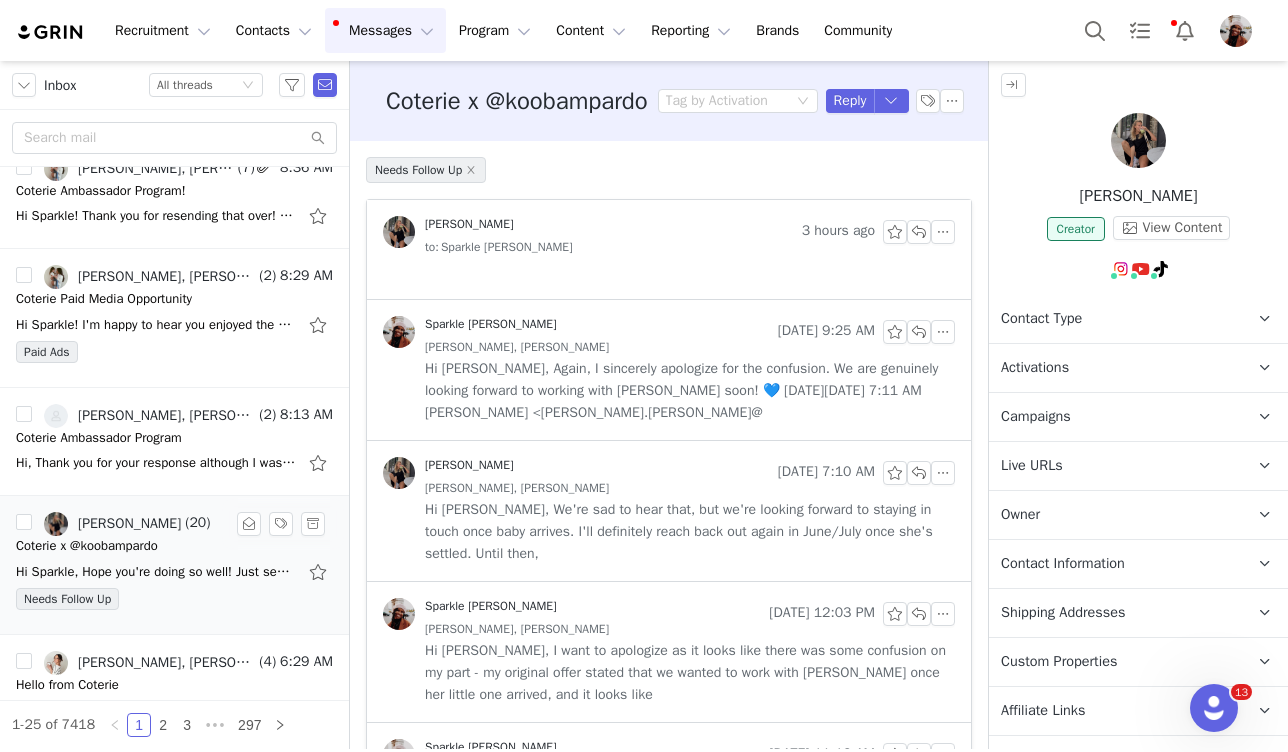 scroll, scrollTop: 136, scrollLeft: 0, axis: vertical 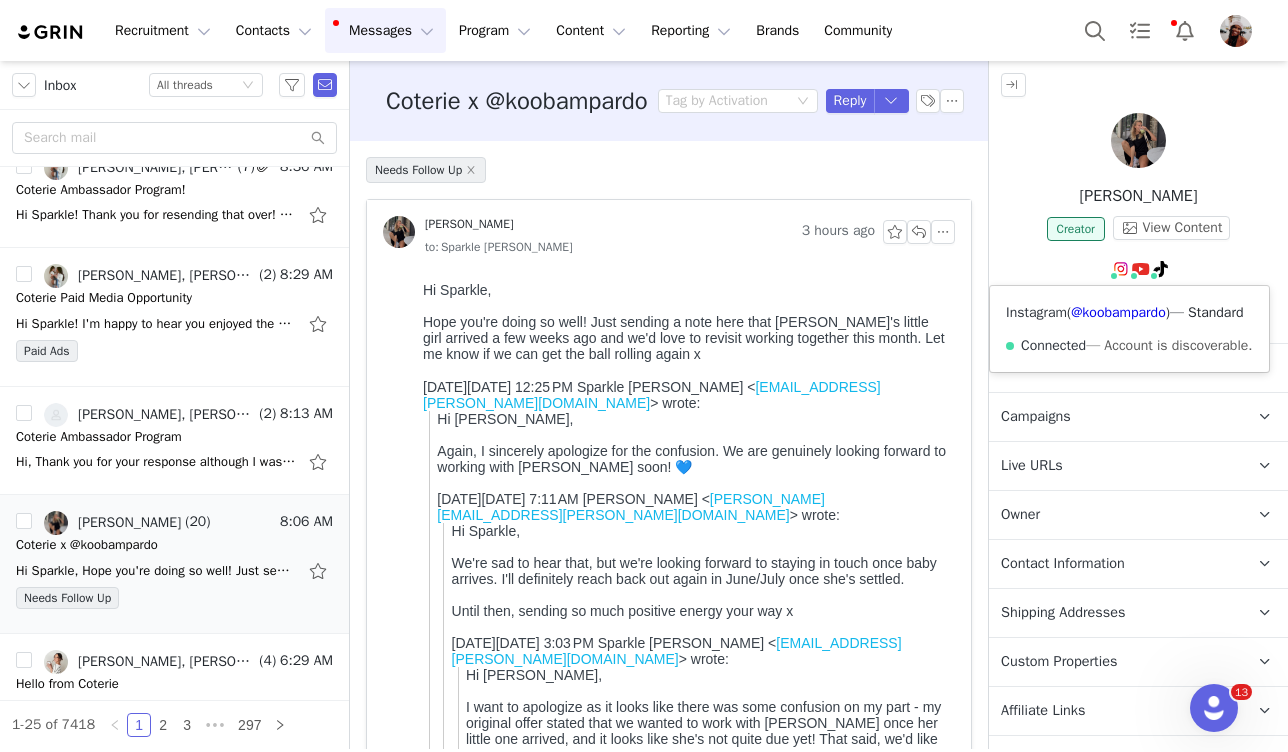 click on "Instagram  (   @koobampardo   )   — Standard  Connected  — Account is discoverable." at bounding box center (1129, 329) 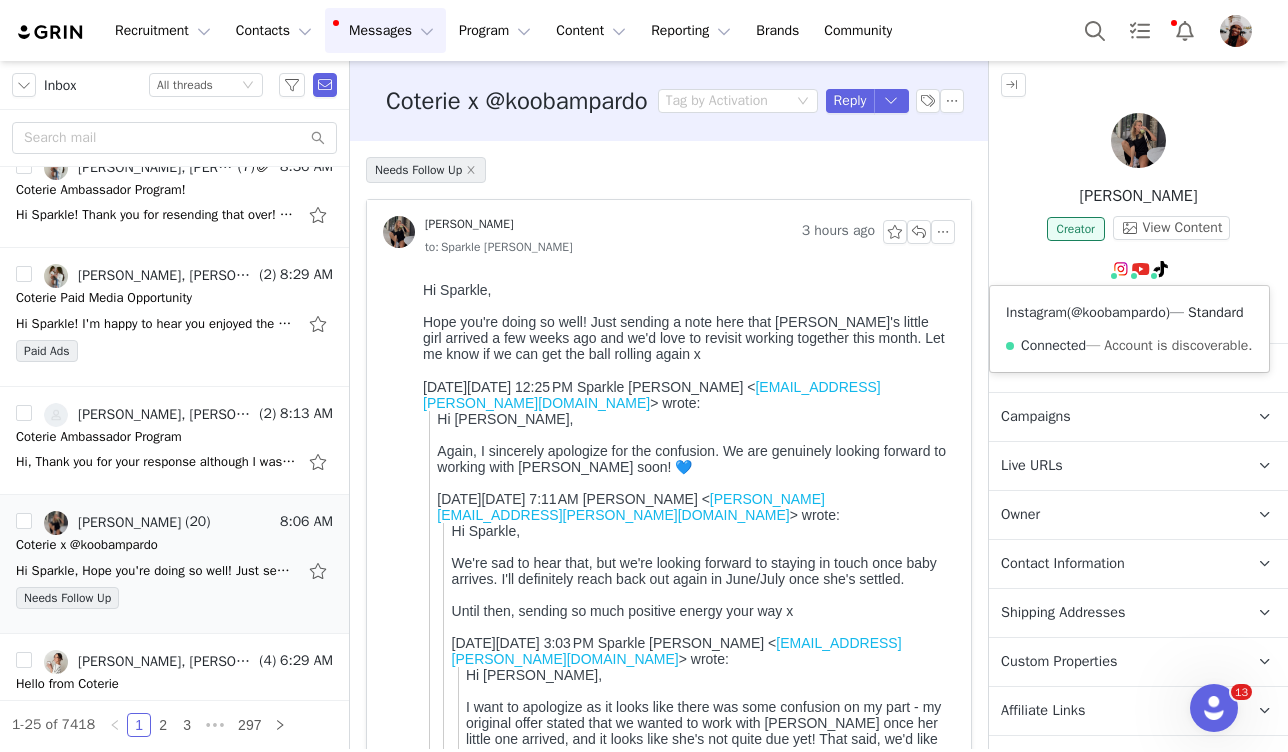 click on "@koobampardo" at bounding box center (1118, 312) 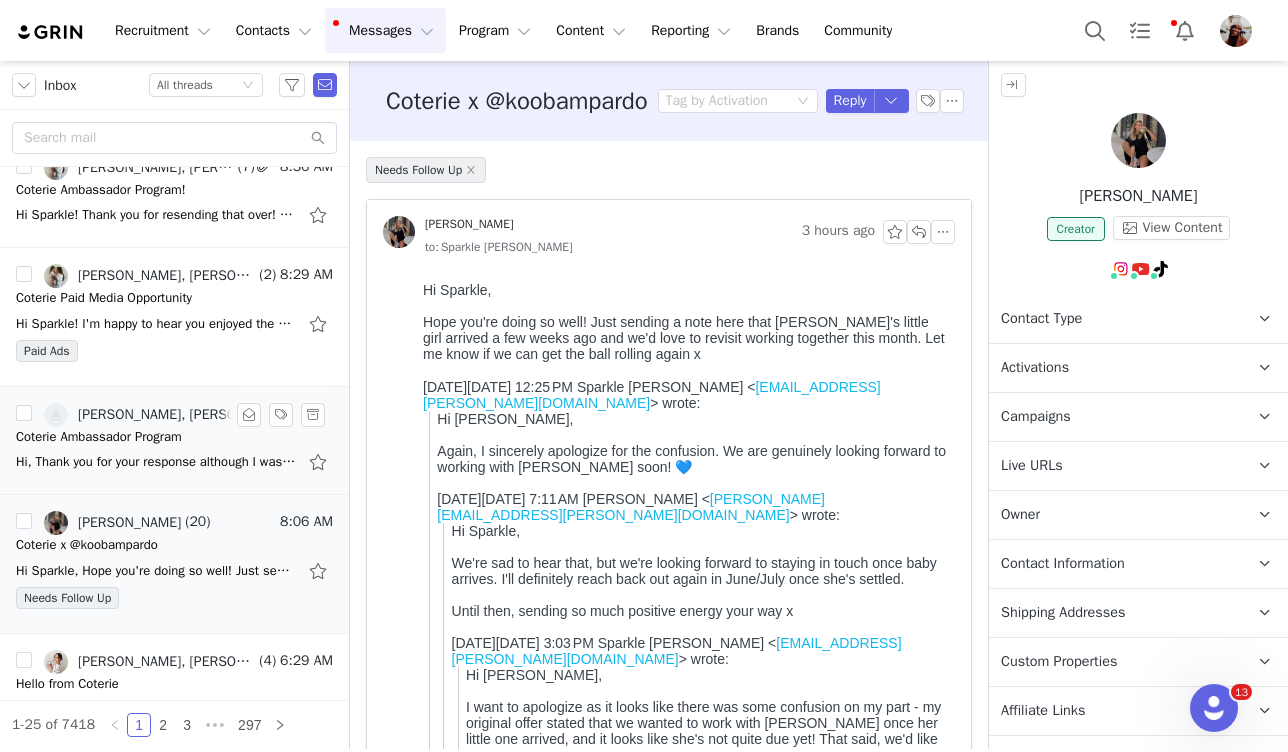 click on "Hi, Thank you for your response although I was interested after encountering a safety issues with both deliveries I'm no longer interested on it. Have a blessed day! [PERSON_NAME] [PERSON_NAME]: 202-" at bounding box center [156, 462] 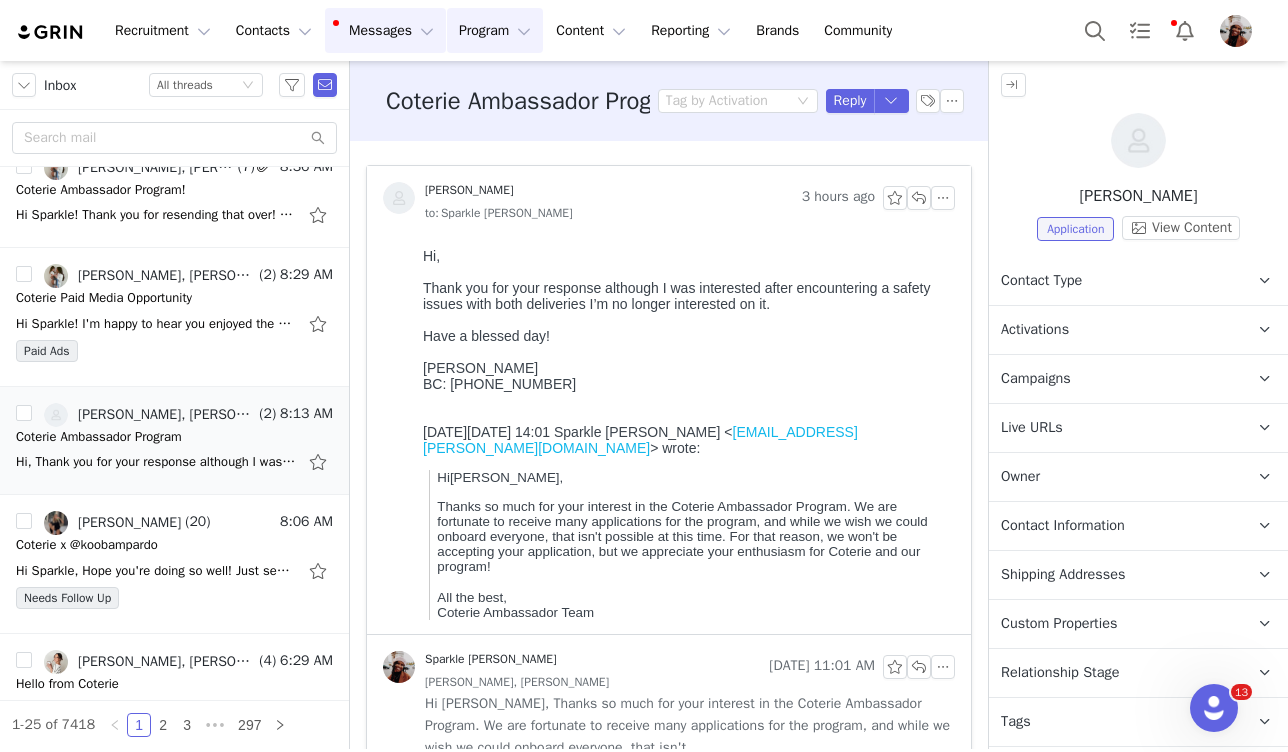 scroll, scrollTop: 0, scrollLeft: 0, axis: both 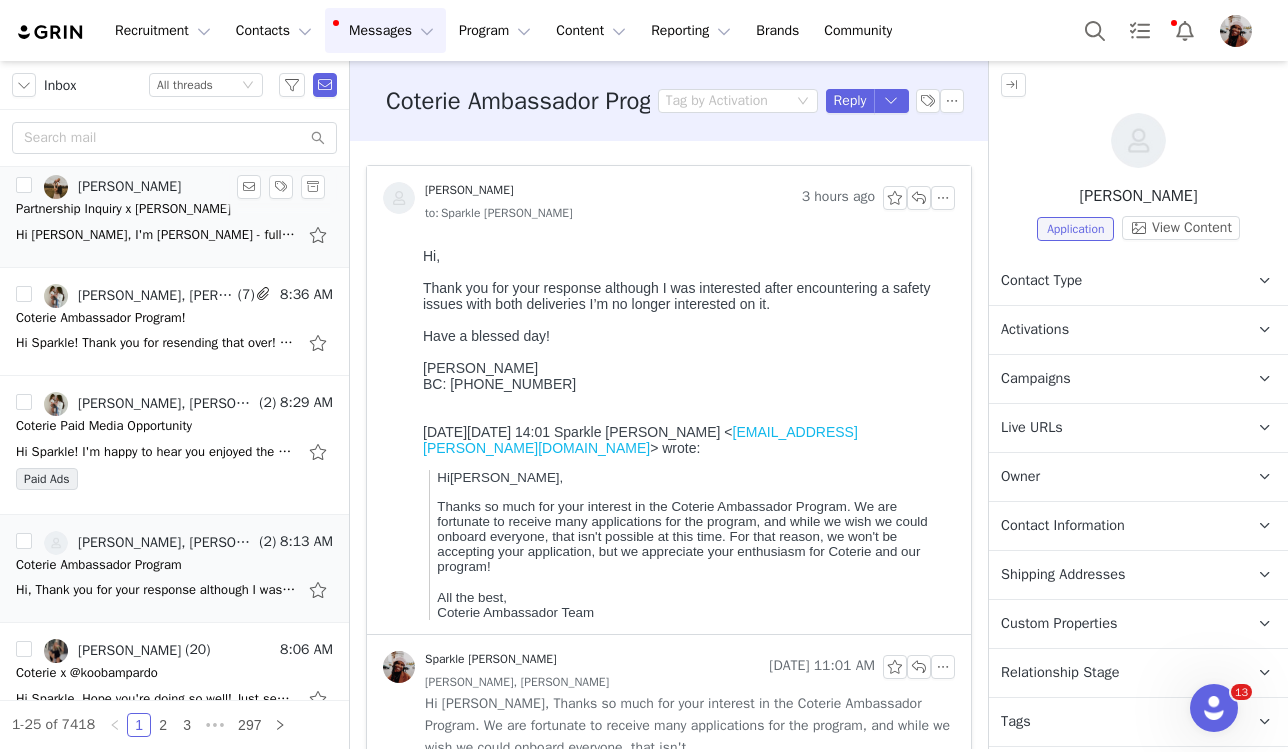 click on "Hi [PERSON_NAME], I'm [PERSON_NAME] - full-time RN, mom of two tiny chaos agents, and UGC creator. My most viral content is messy, honest, and made for the moms who are doing their best (while Googling “why is" at bounding box center [174, 235] 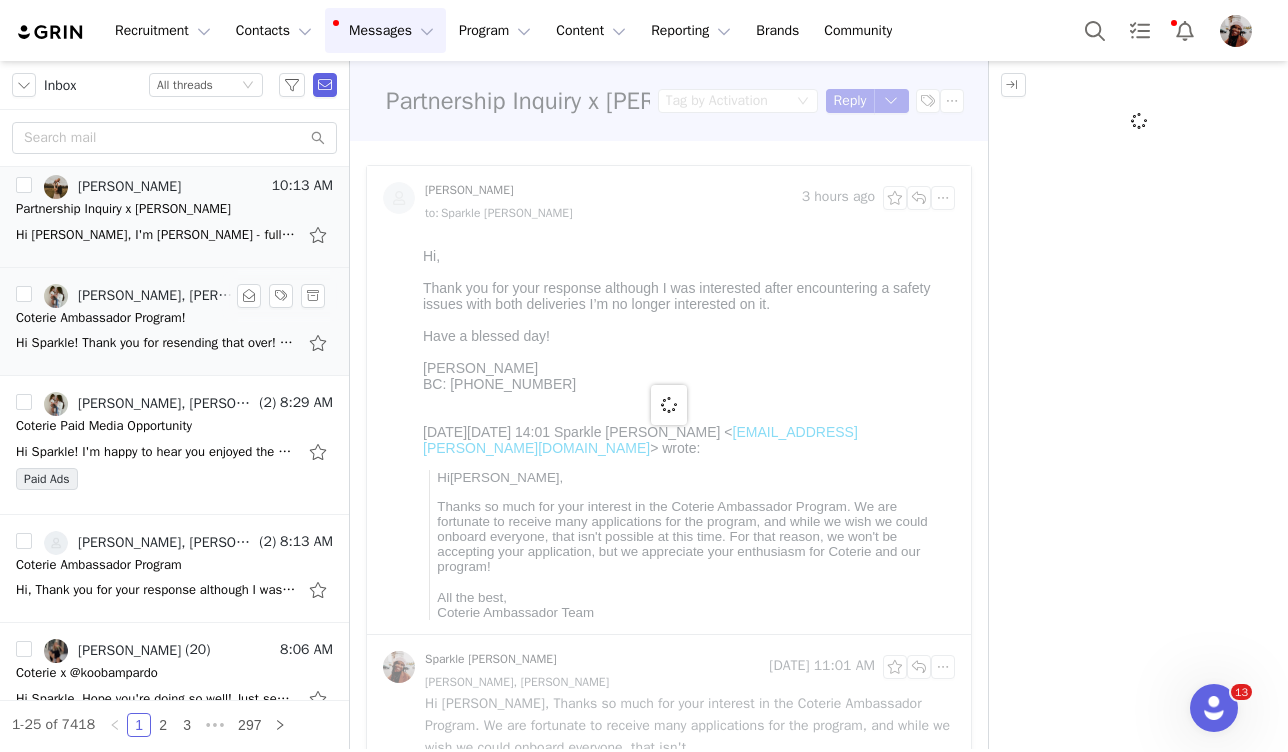 click on "Coterie Ambassador Program!" at bounding box center (101, 318) 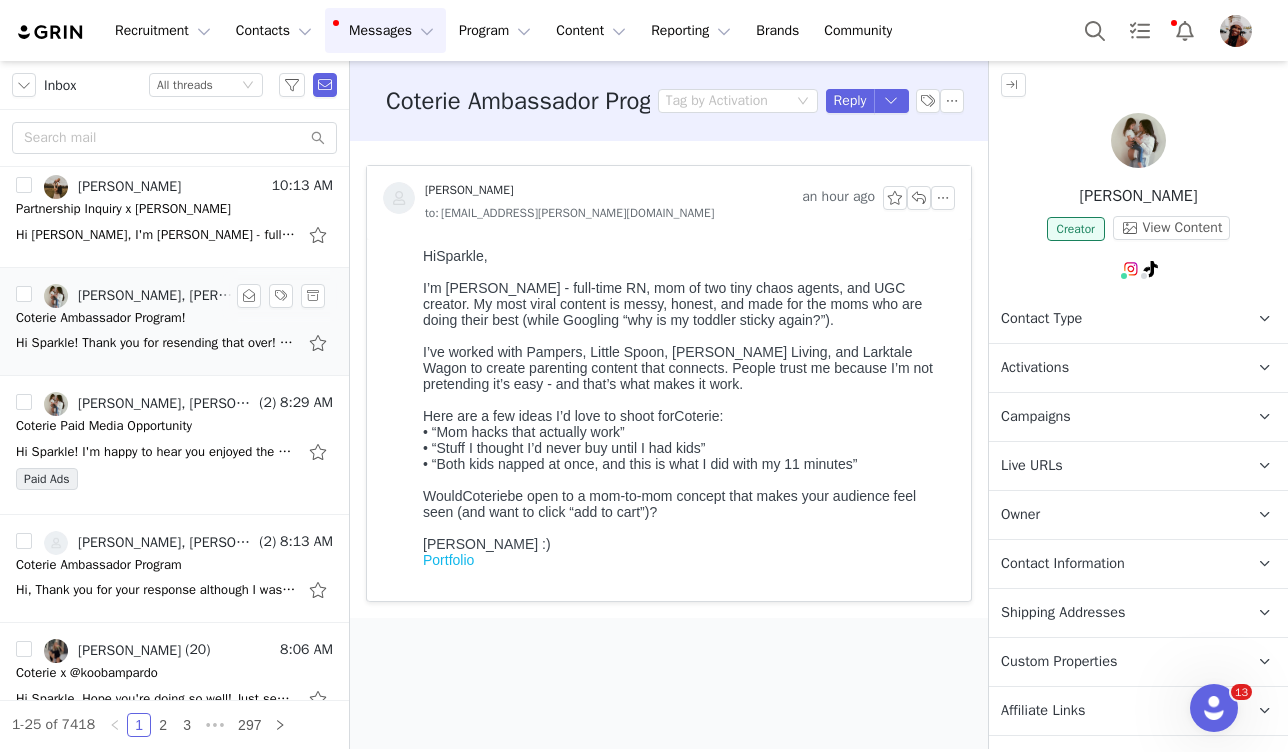 scroll, scrollTop: 0, scrollLeft: 0, axis: both 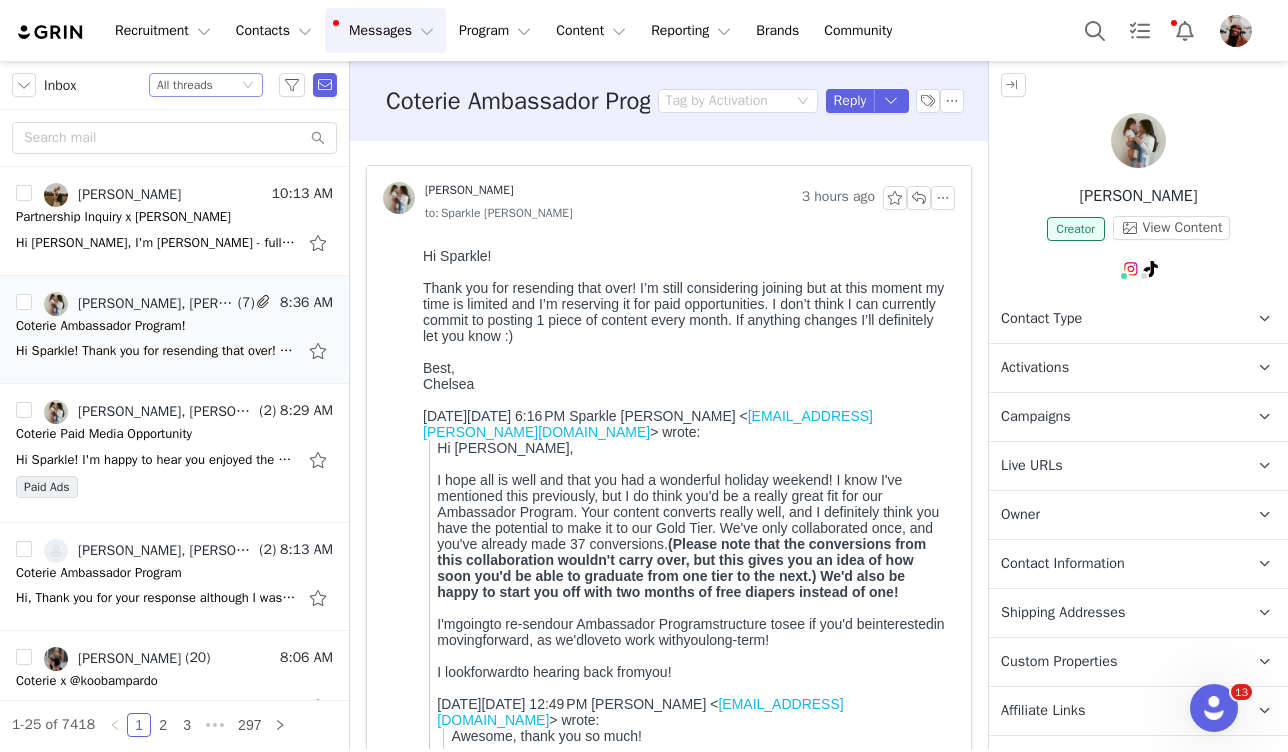 click on "All threads" at bounding box center [185, 85] 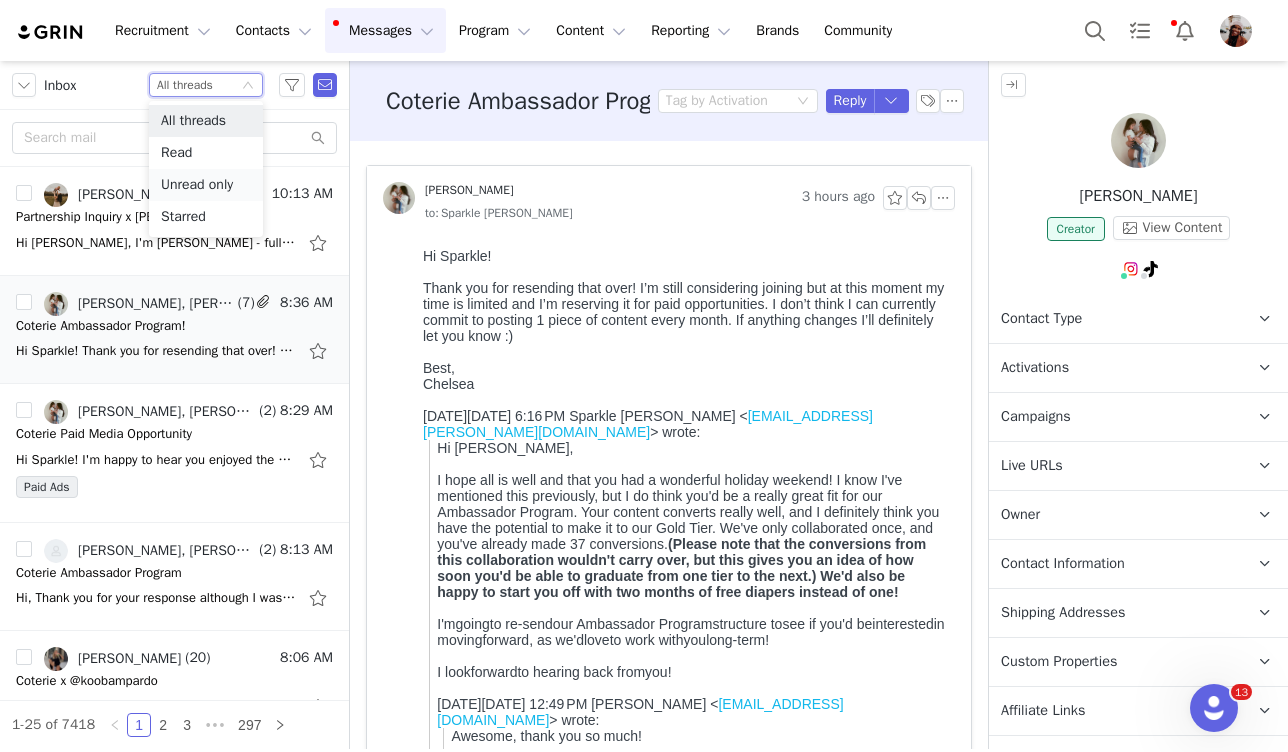 click on "Unread only" at bounding box center [206, 185] 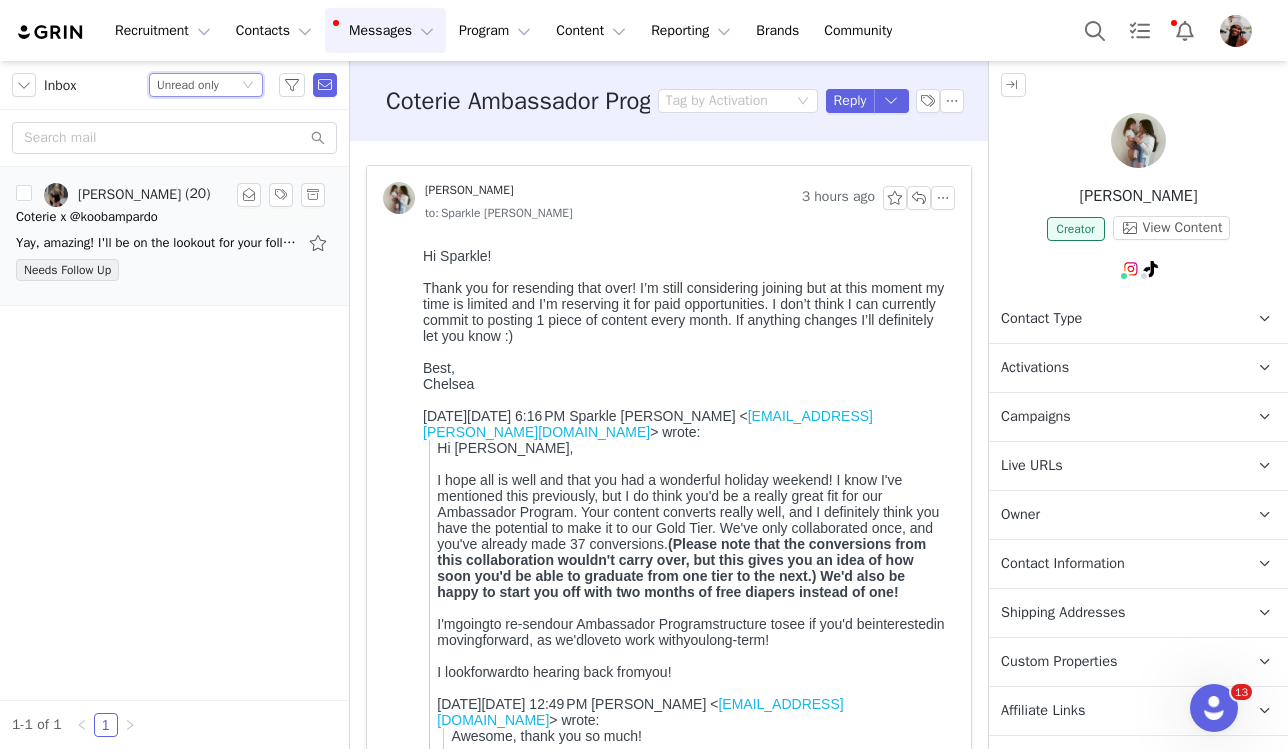 click on "Coterie x @koobampardo" at bounding box center [87, 217] 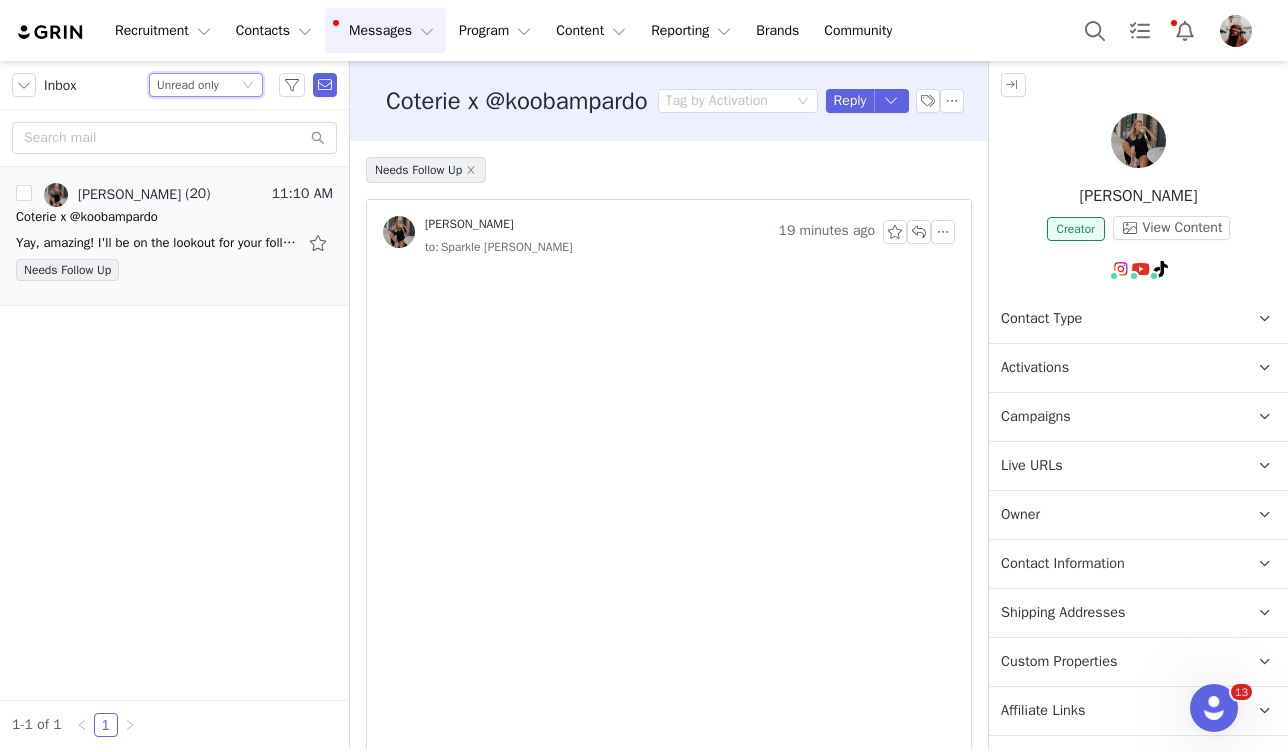 click on "Unread only" at bounding box center [188, 85] 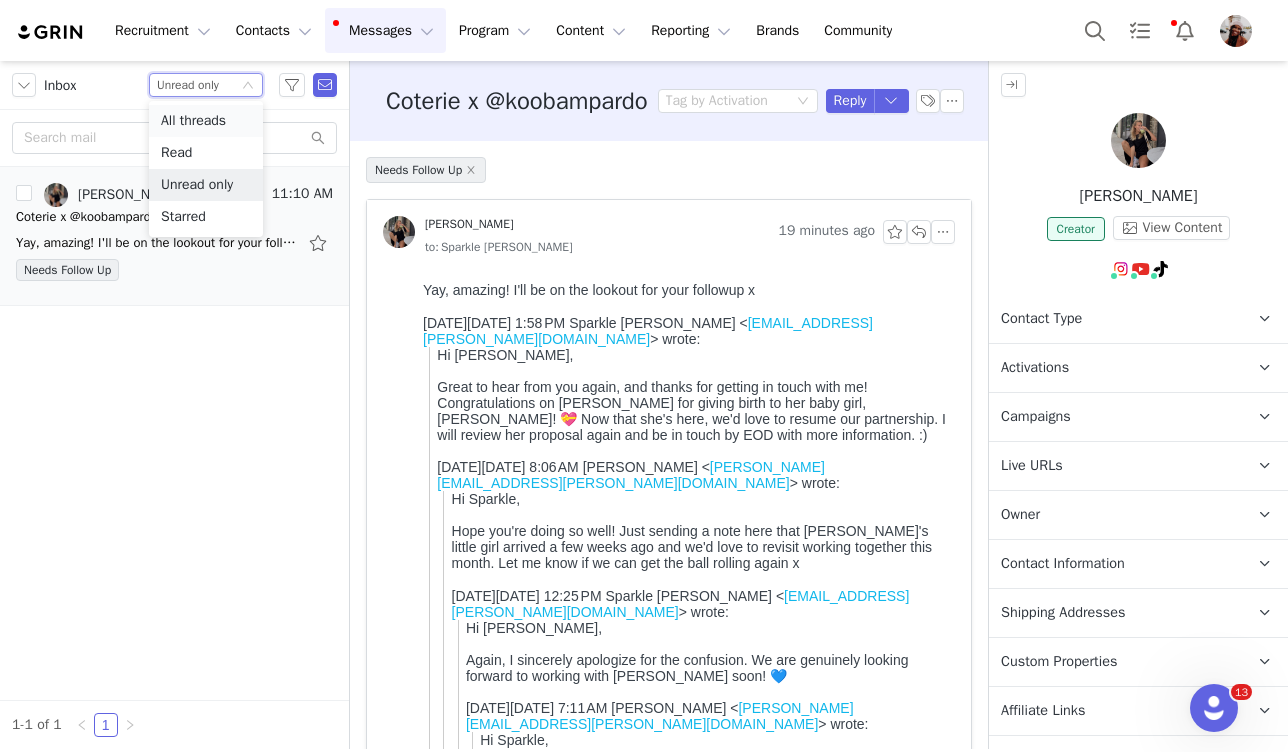 scroll, scrollTop: 0, scrollLeft: 0, axis: both 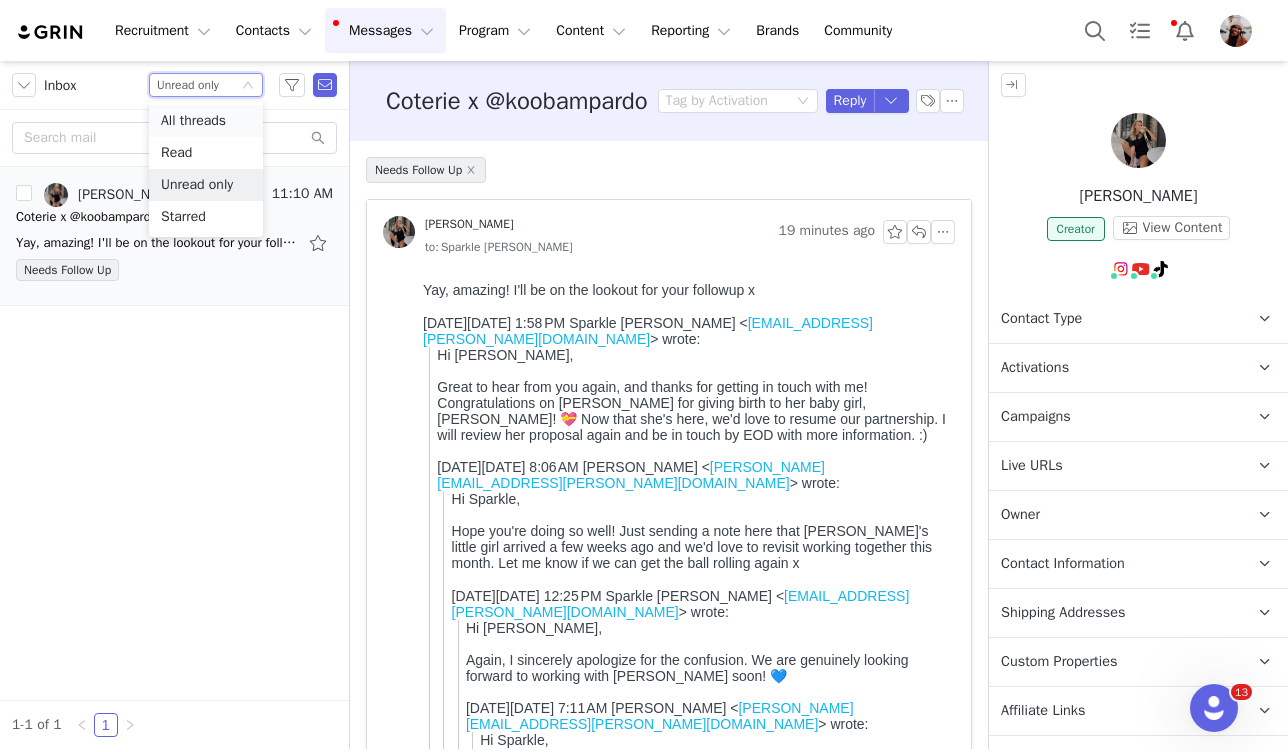 click on "All threads" at bounding box center [206, 121] 